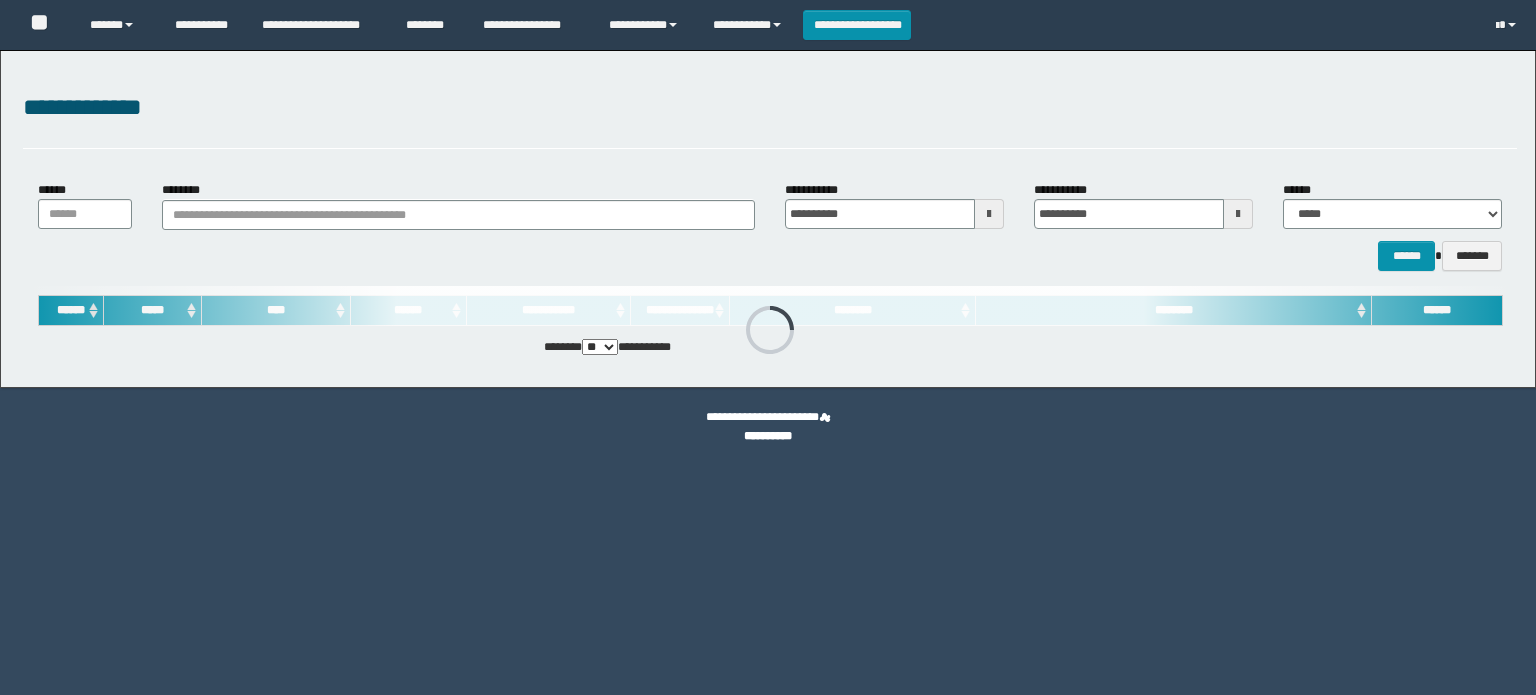 scroll, scrollTop: 0, scrollLeft: 0, axis: both 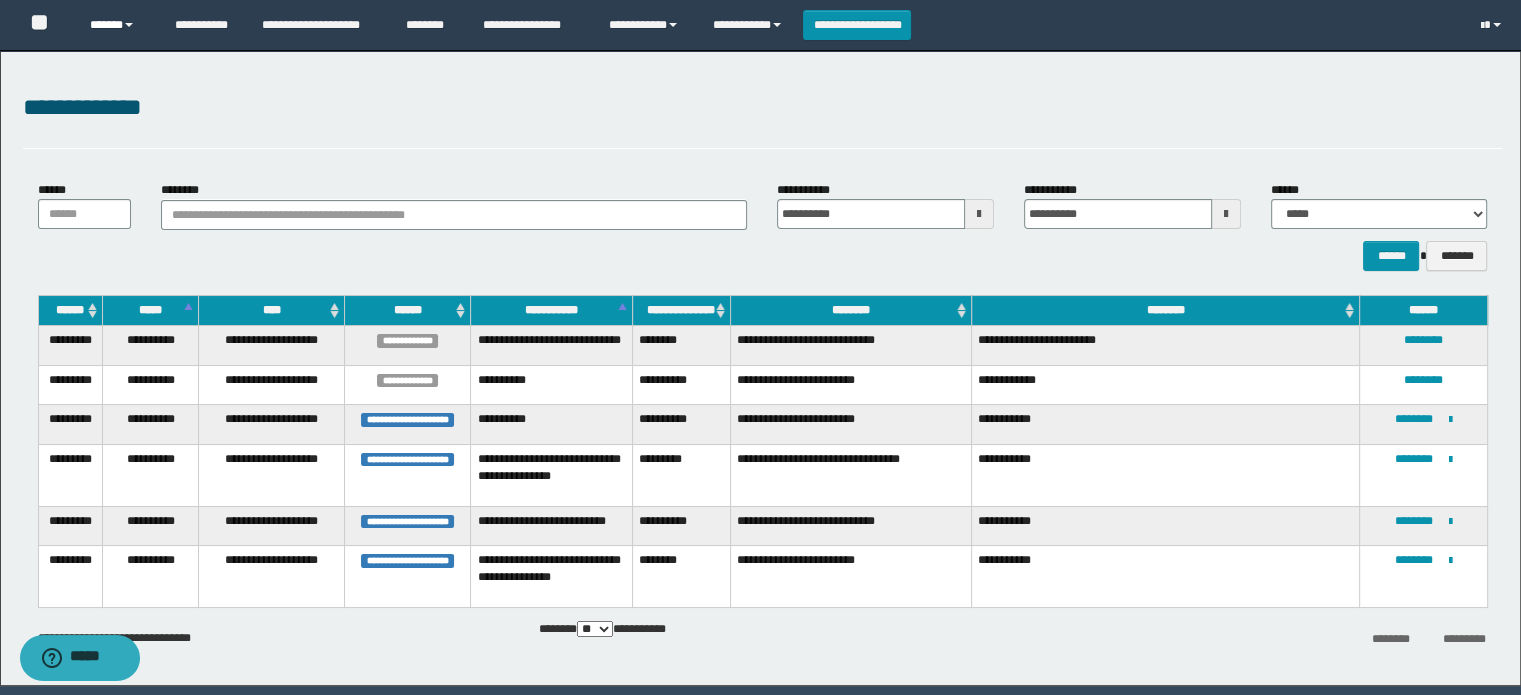 click on "******" at bounding box center [117, 25] 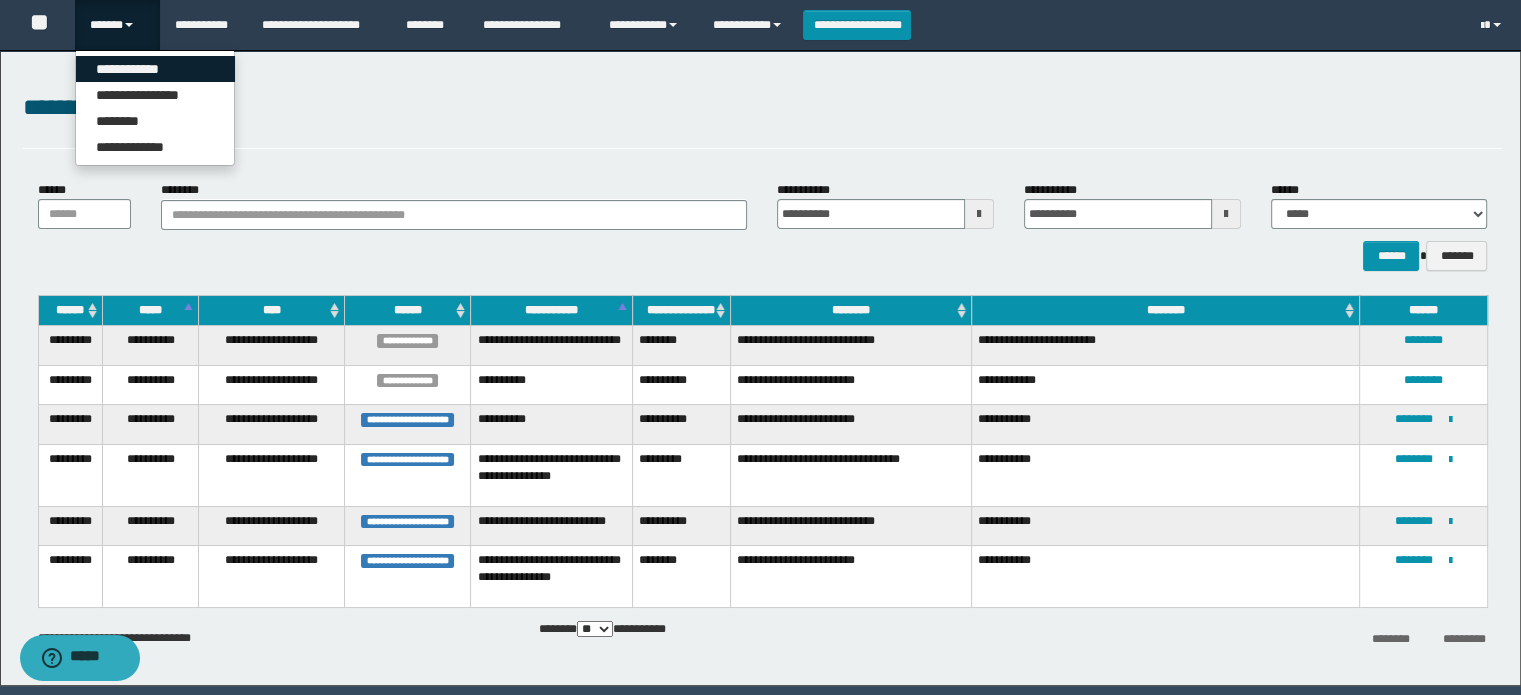 click on "**********" at bounding box center (155, 69) 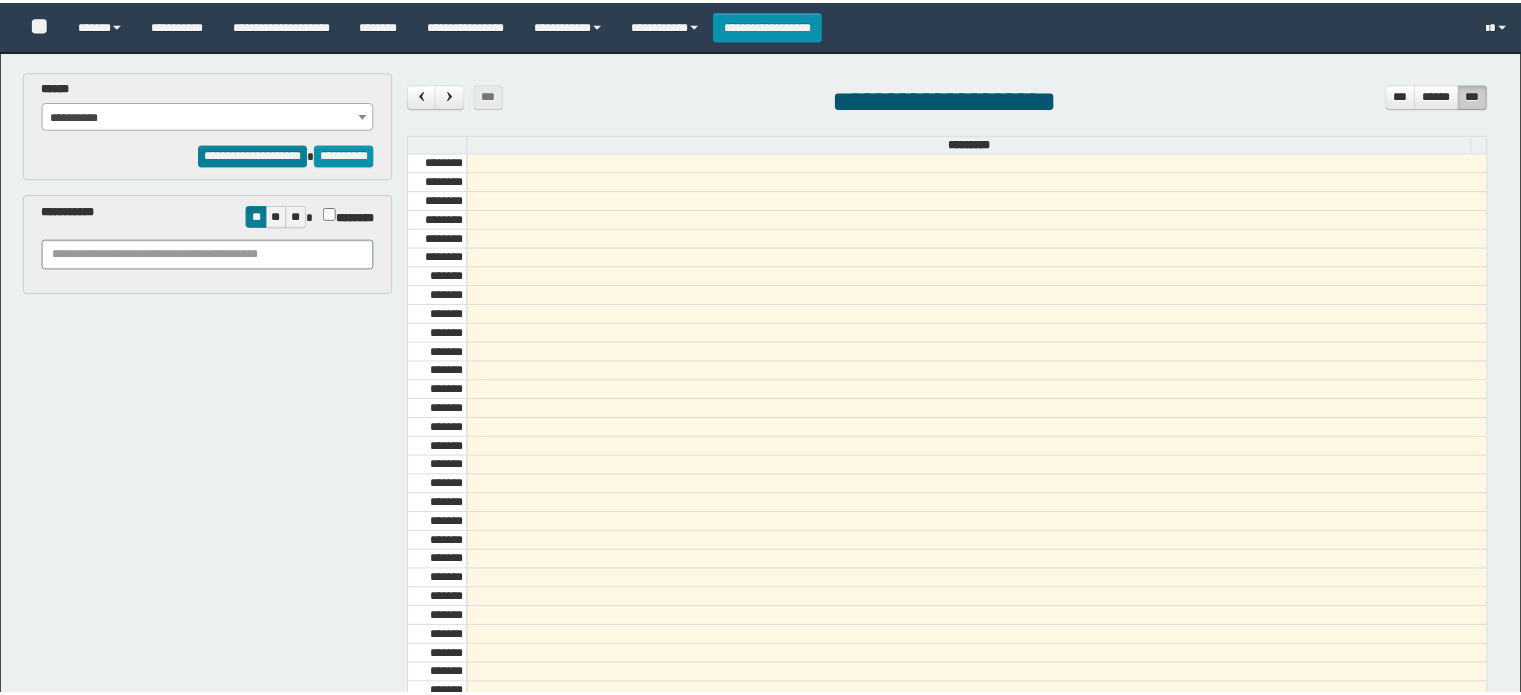 scroll, scrollTop: 0, scrollLeft: 0, axis: both 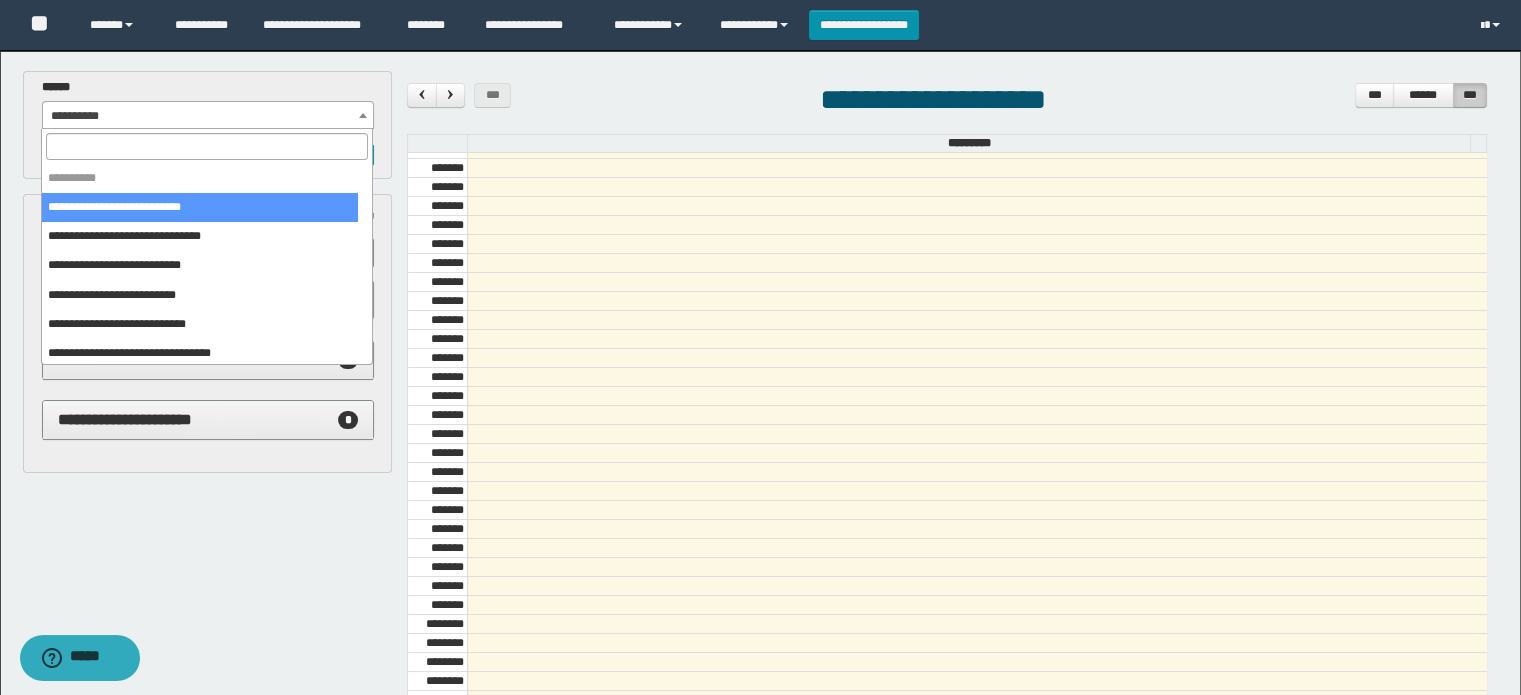 click on "**********" at bounding box center (208, 116) 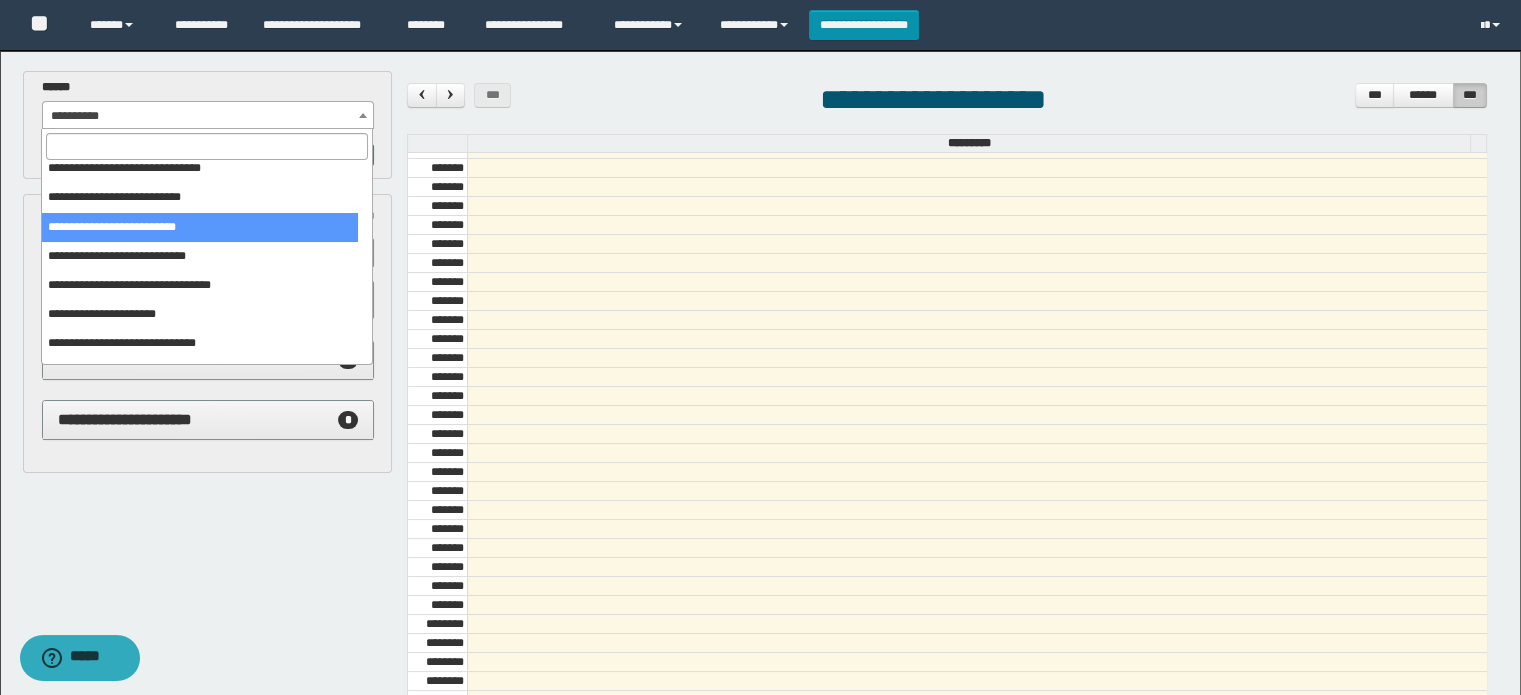 scroll, scrollTop: 120, scrollLeft: 0, axis: vertical 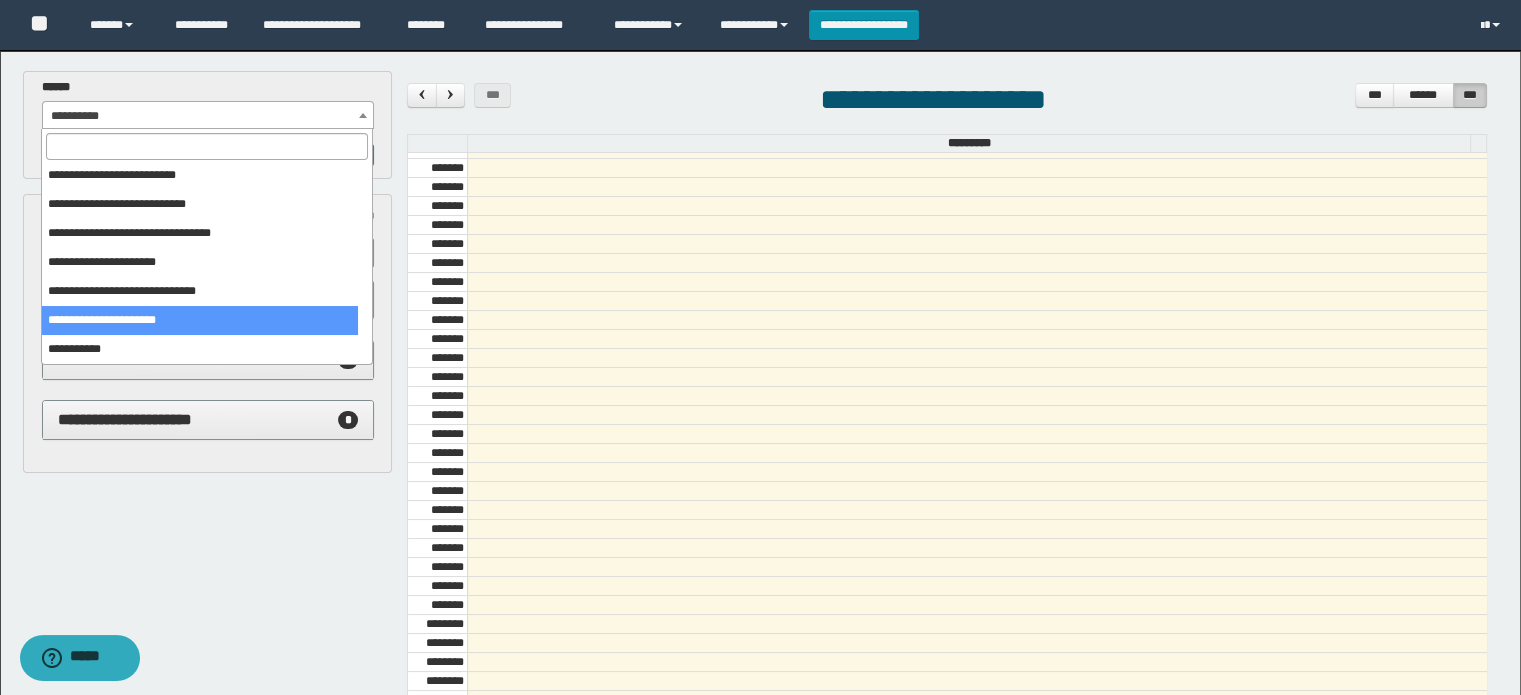select on "******" 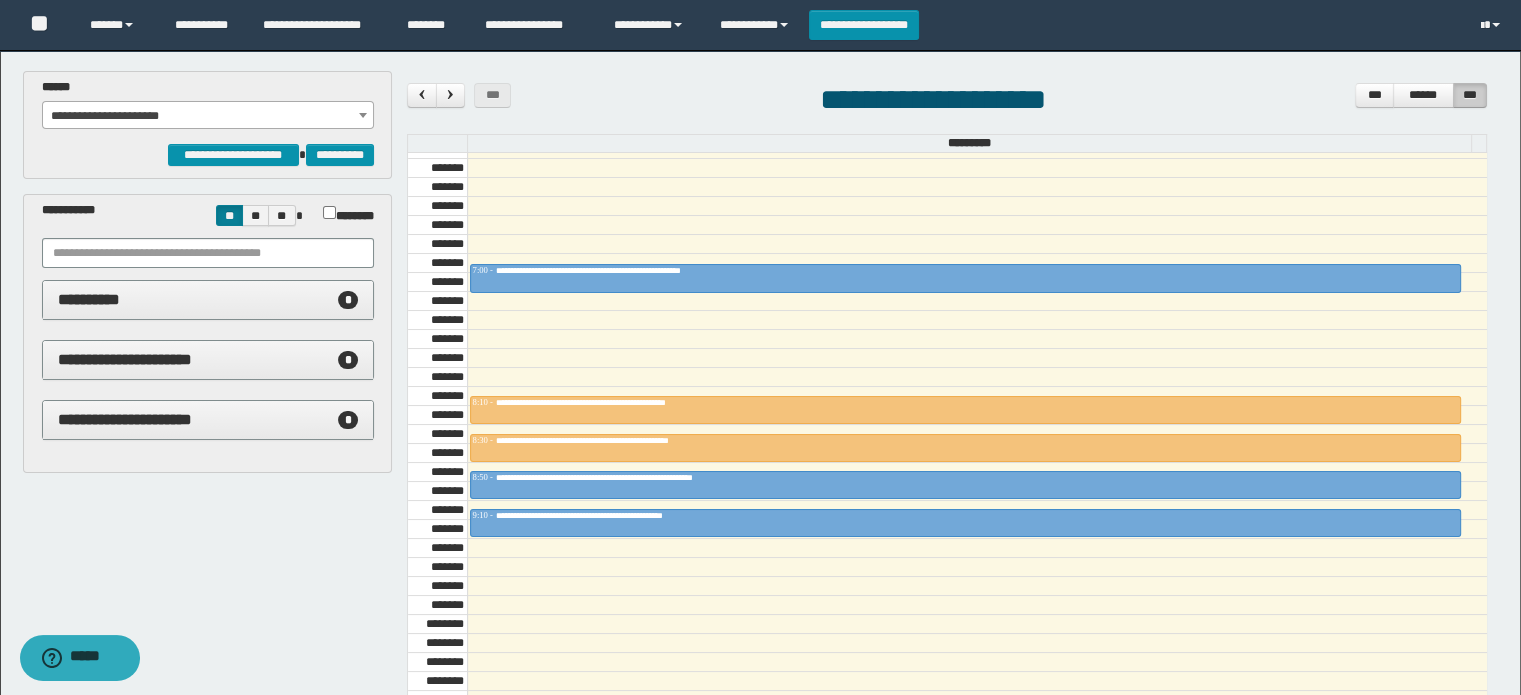 click on "**********" at bounding box center (208, 116) 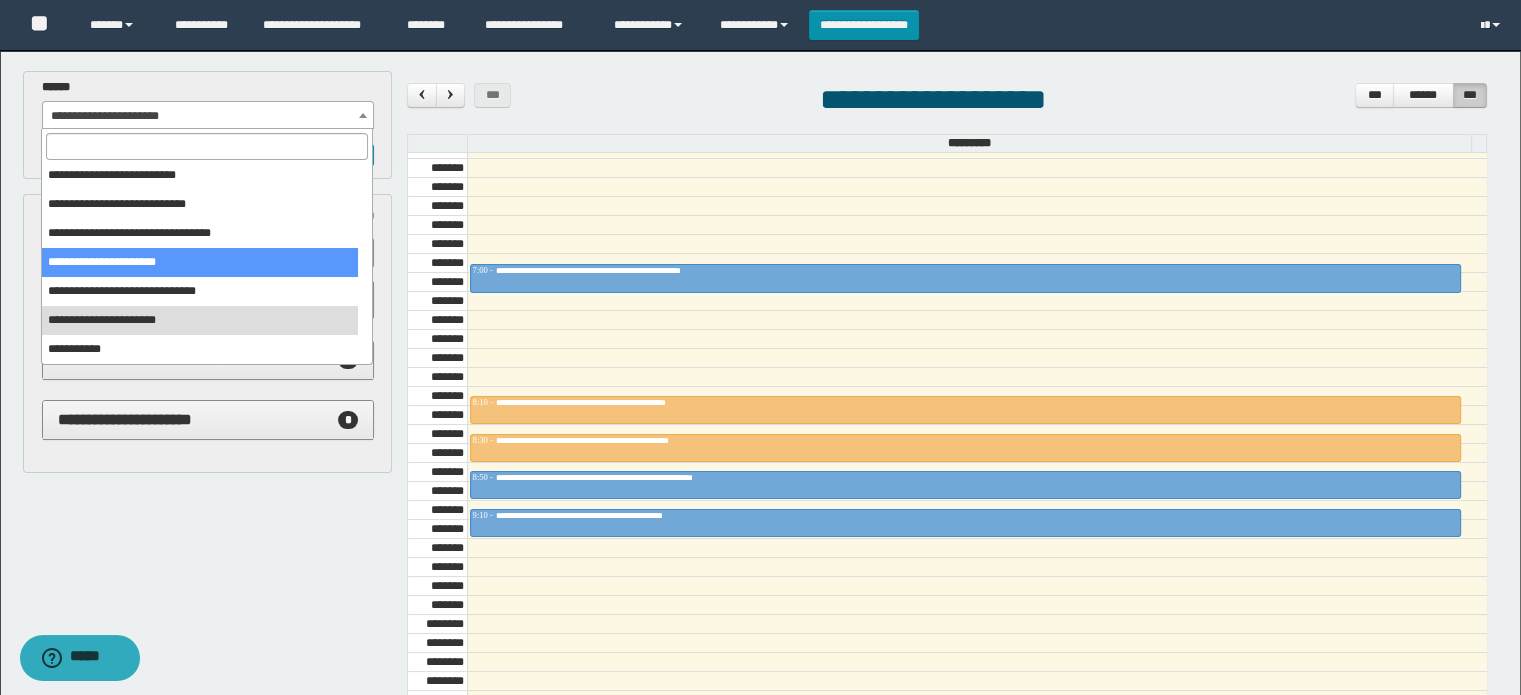 scroll, scrollTop: 20, scrollLeft: 0, axis: vertical 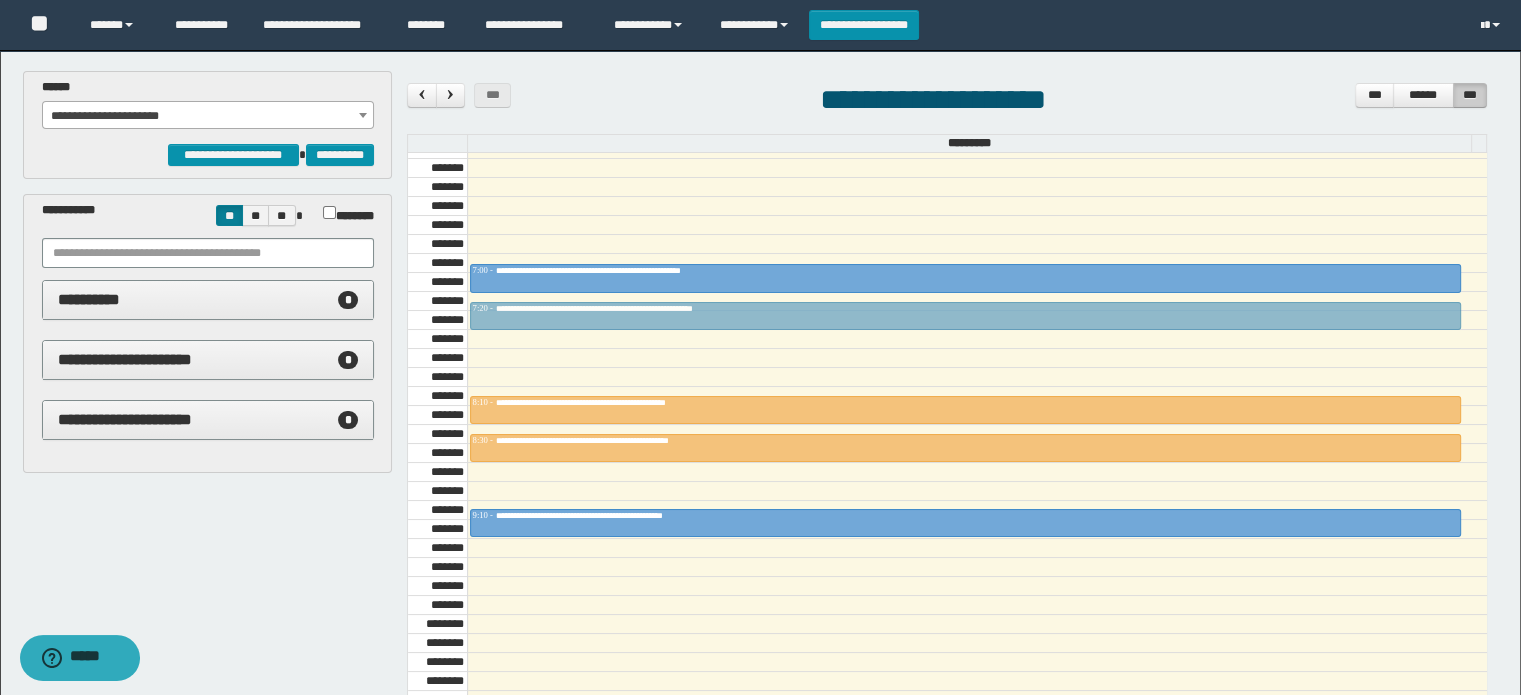 drag, startPoint x: 616, startPoint y: 481, endPoint x: 685, endPoint y: 303, distance: 190.90573 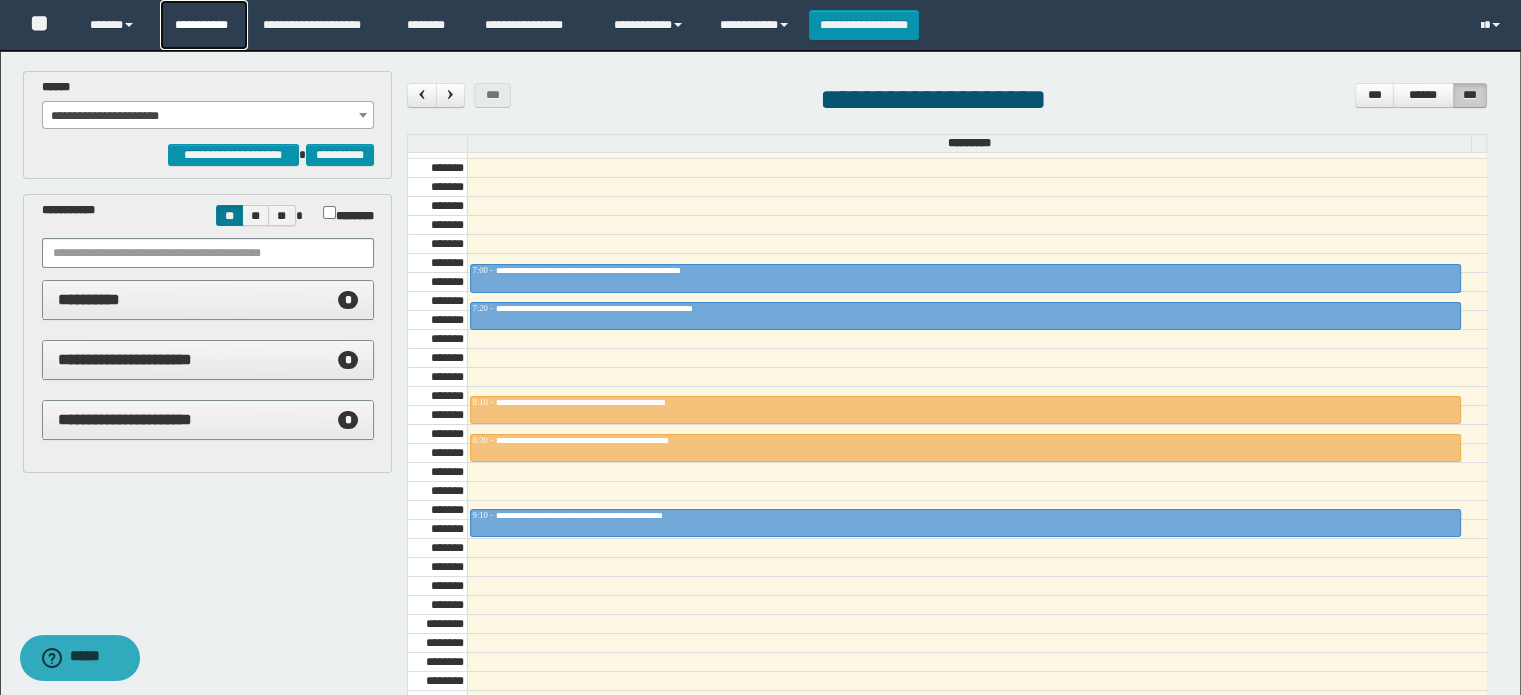 click on "**********" at bounding box center (204, 25) 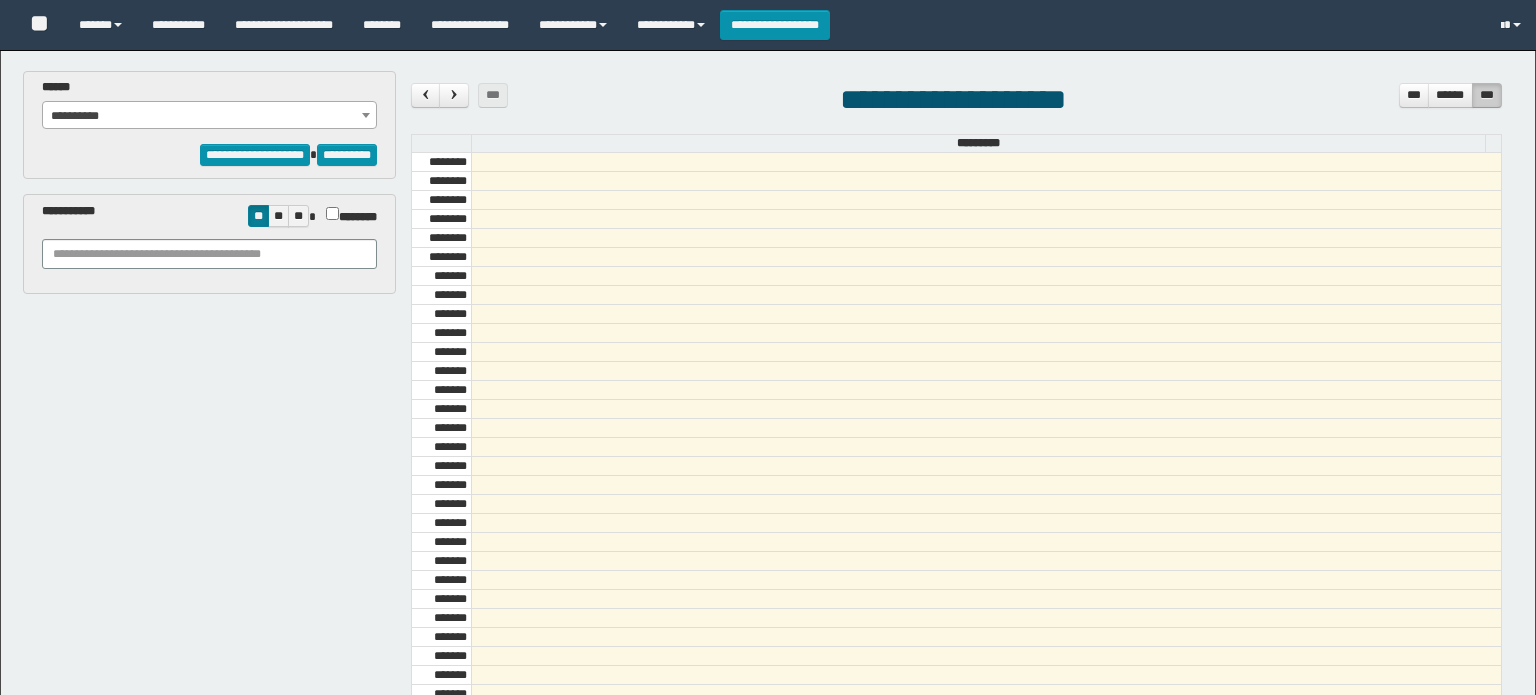 select on "******" 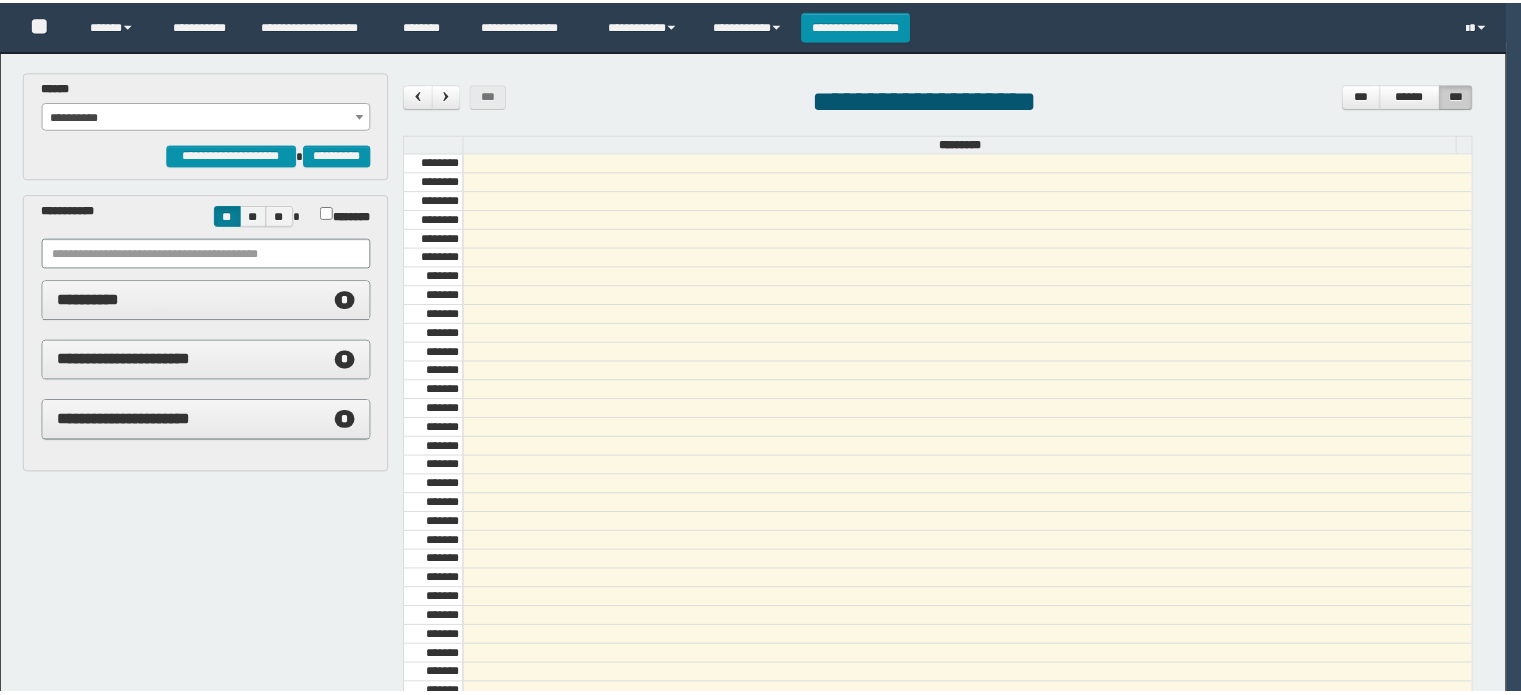 scroll, scrollTop: 0, scrollLeft: 0, axis: both 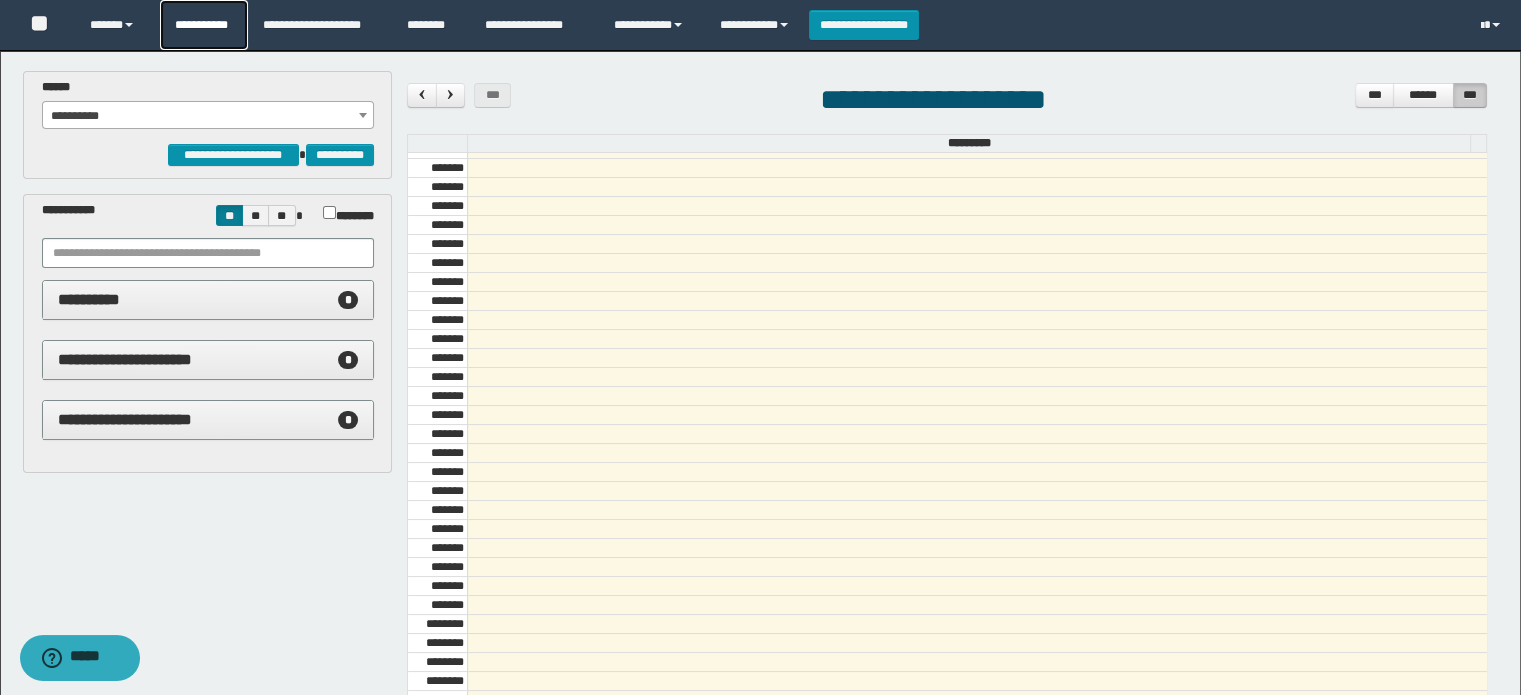 click on "**********" at bounding box center (204, 25) 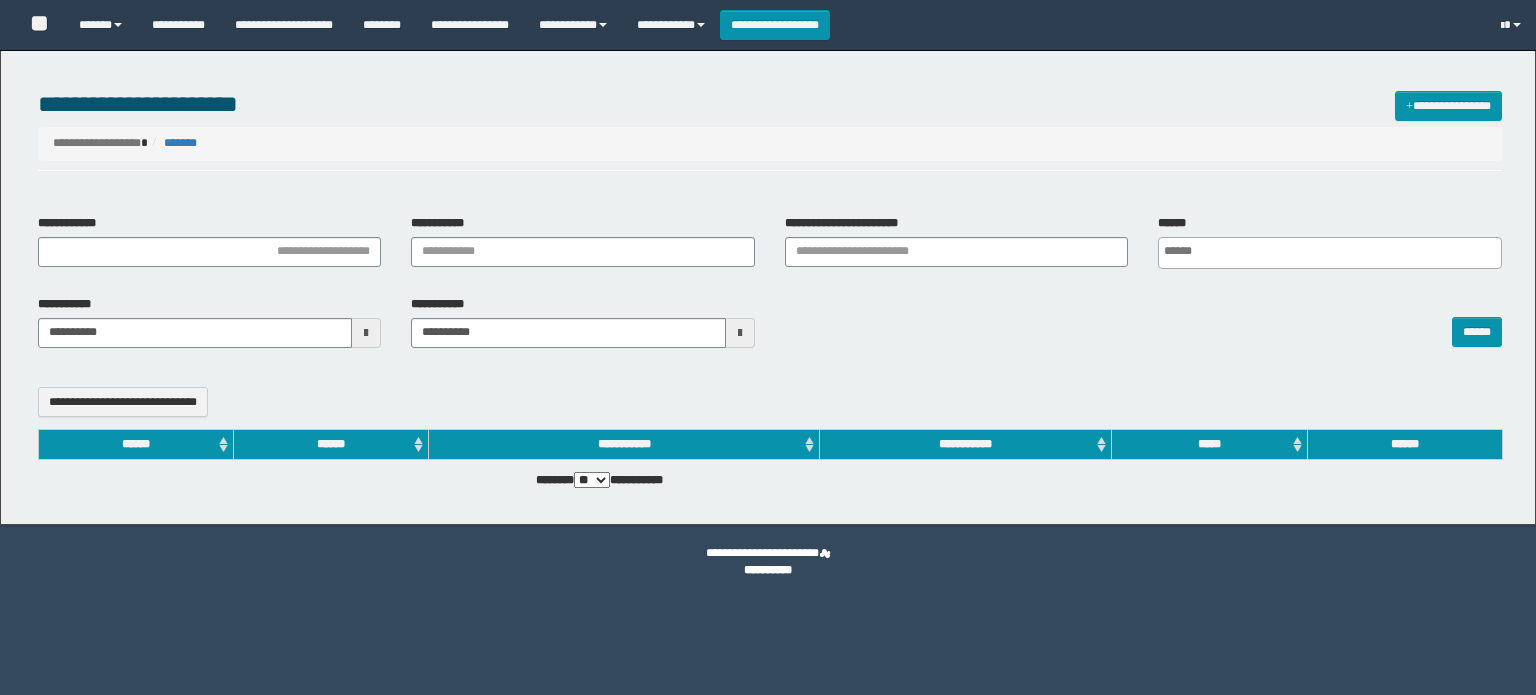 select 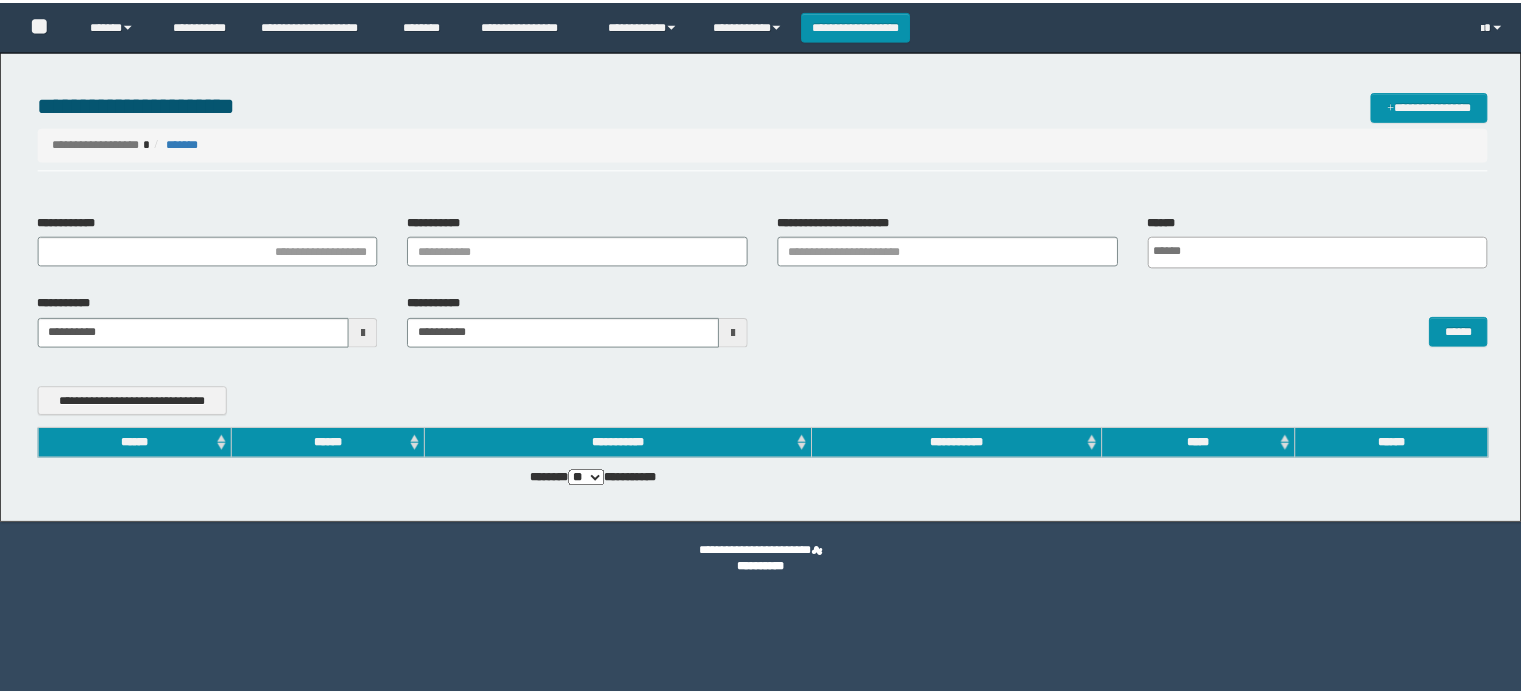 scroll, scrollTop: 0, scrollLeft: 0, axis: both 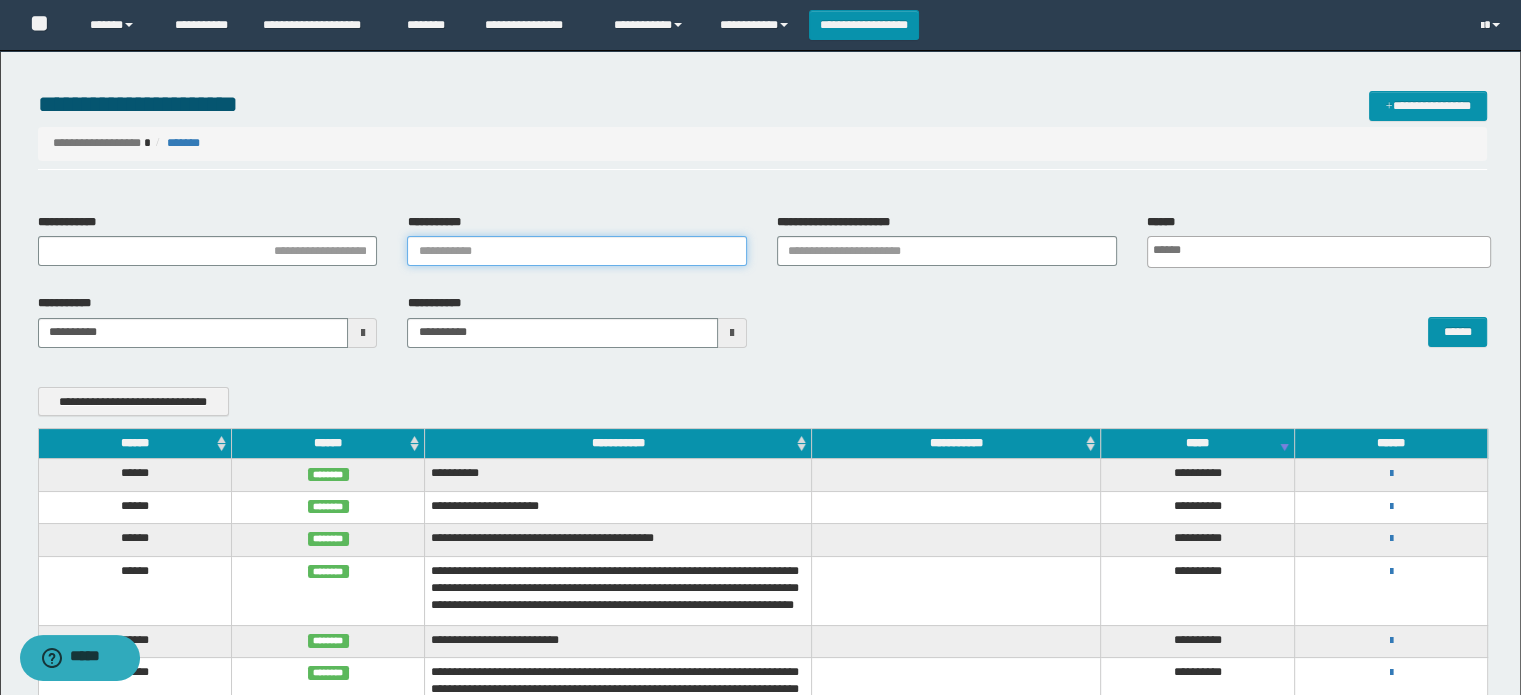 click on "**********" at bounding box center [577, 251] 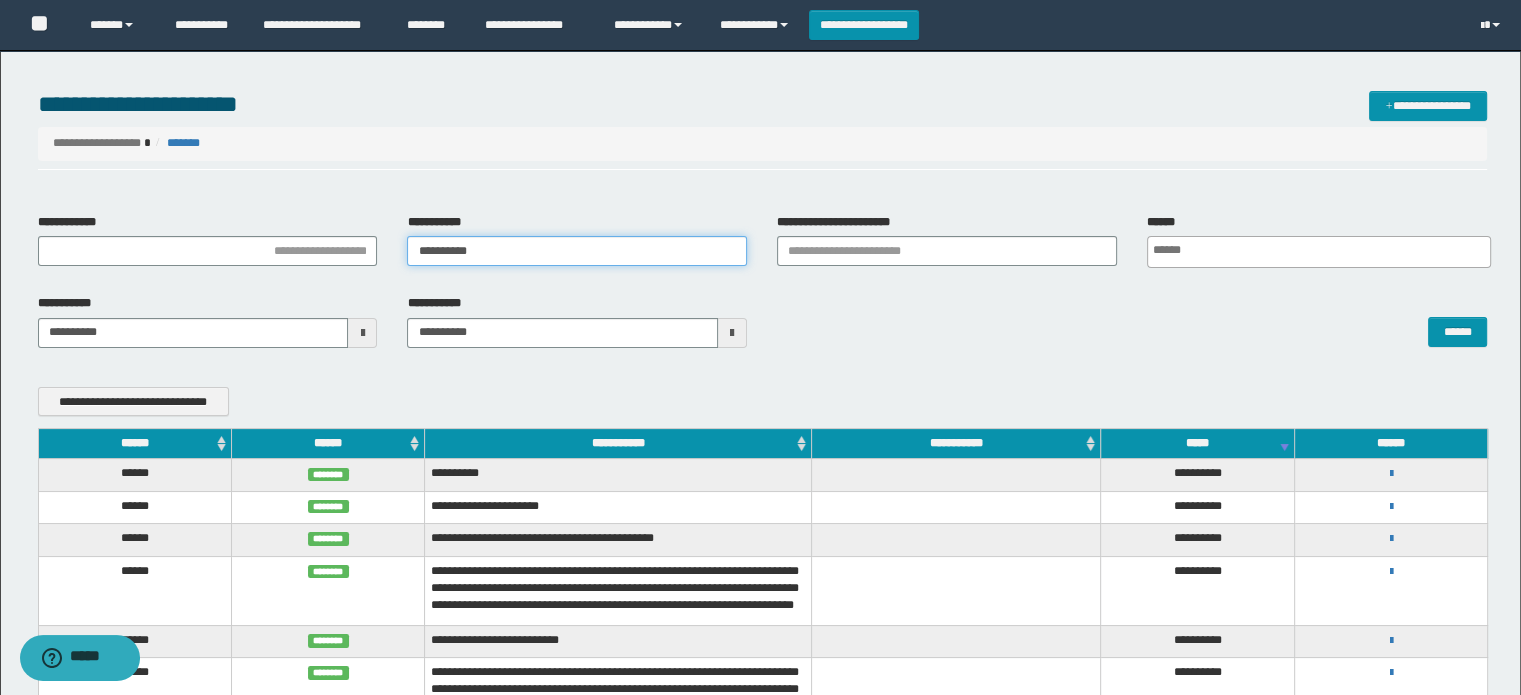 type on "**********" 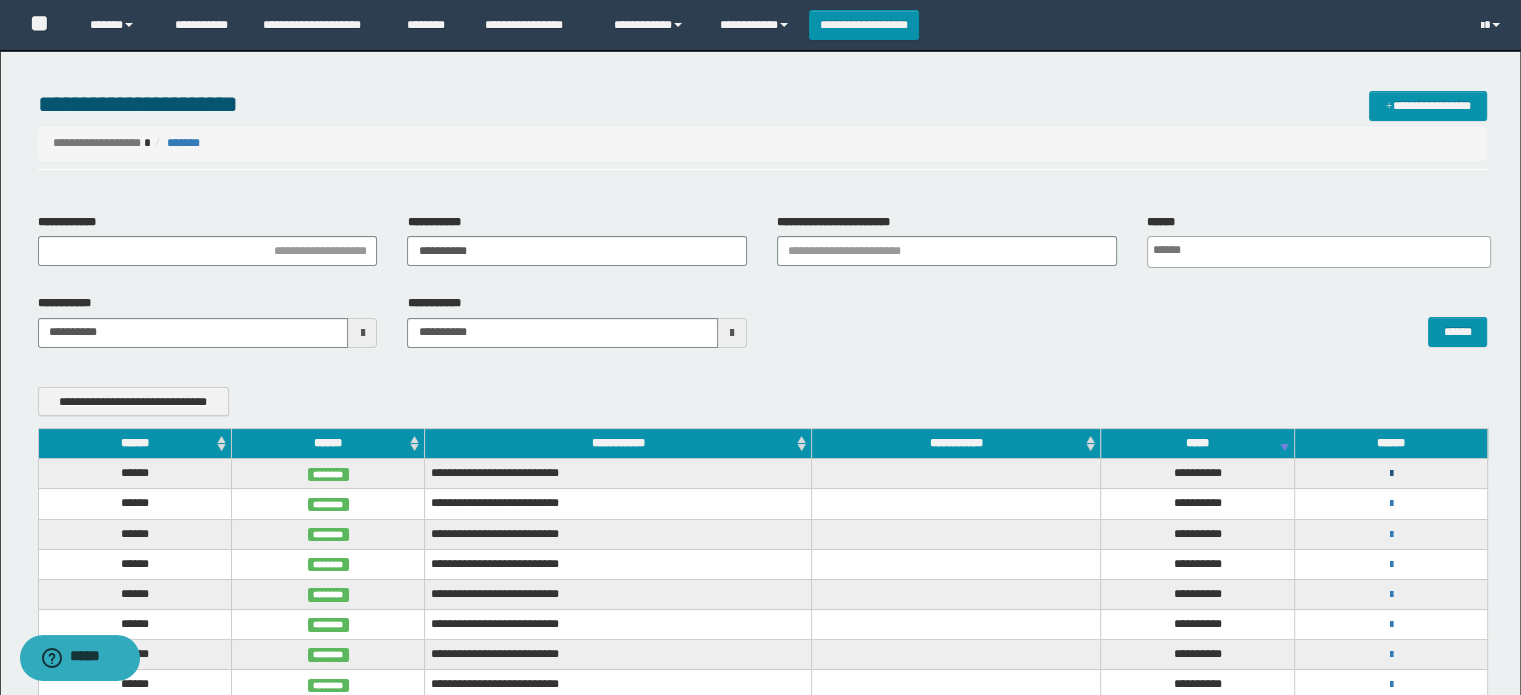 click at bounding box center [1390, 474] 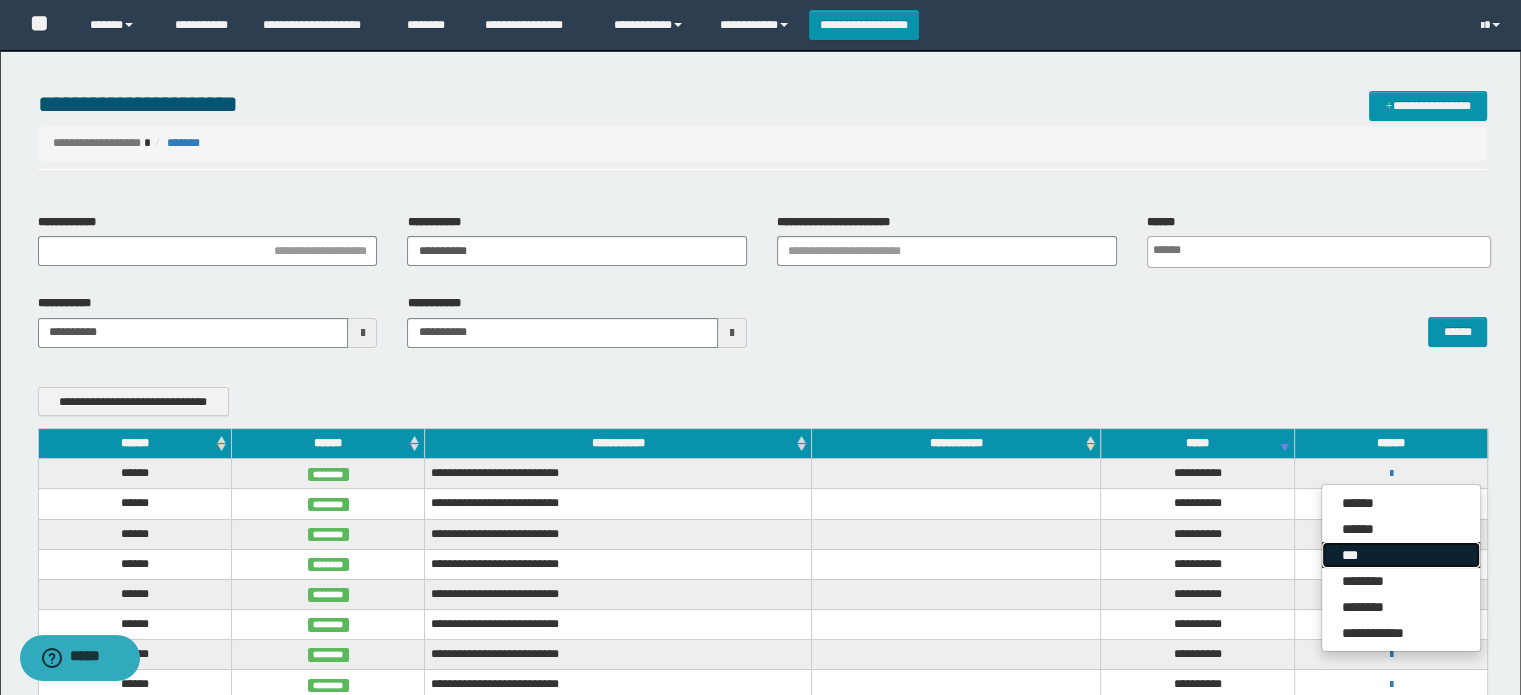 click on "***" at bounding box center (1401, 555) 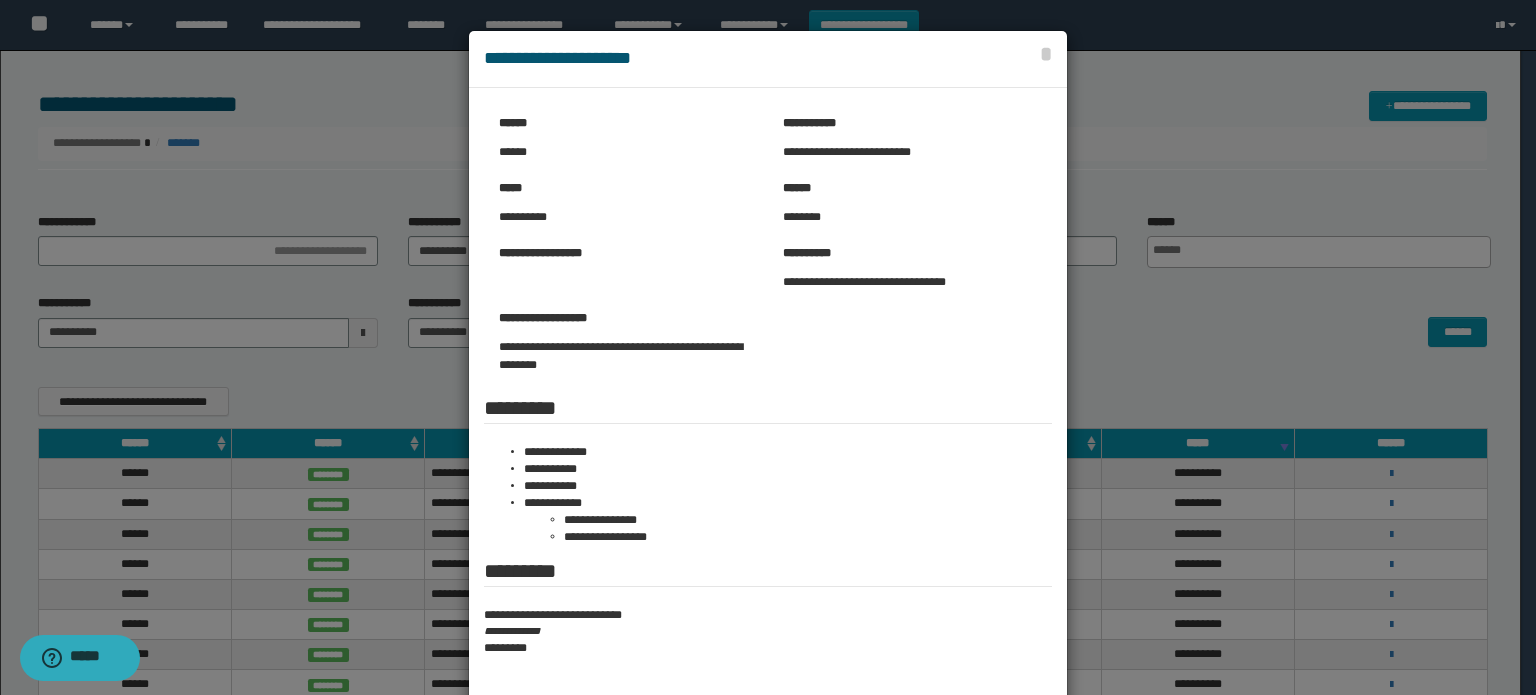 click at bounding box center [768, 400] 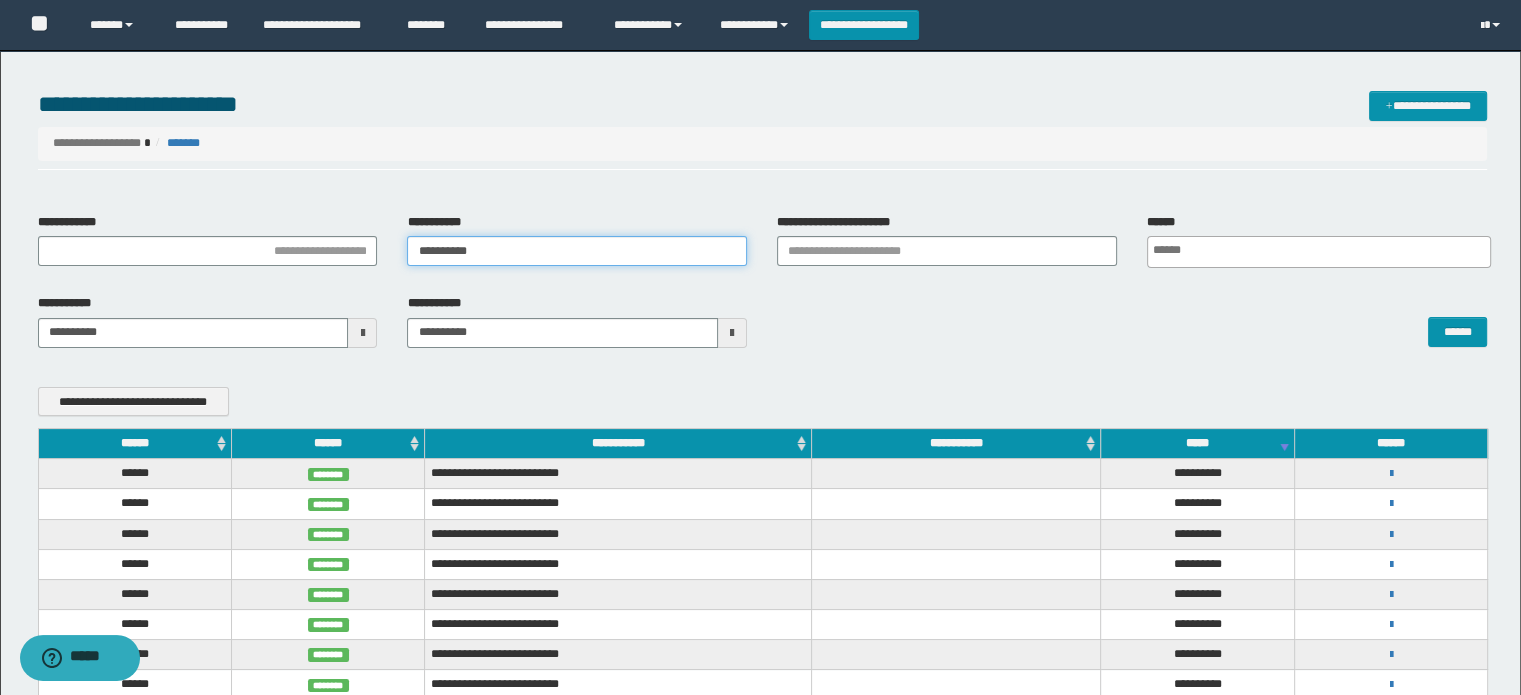 drag, startPoint x: 541, startPoint y: 256, endPoint x: 282, endPoint y: 244, distance: 259.27783 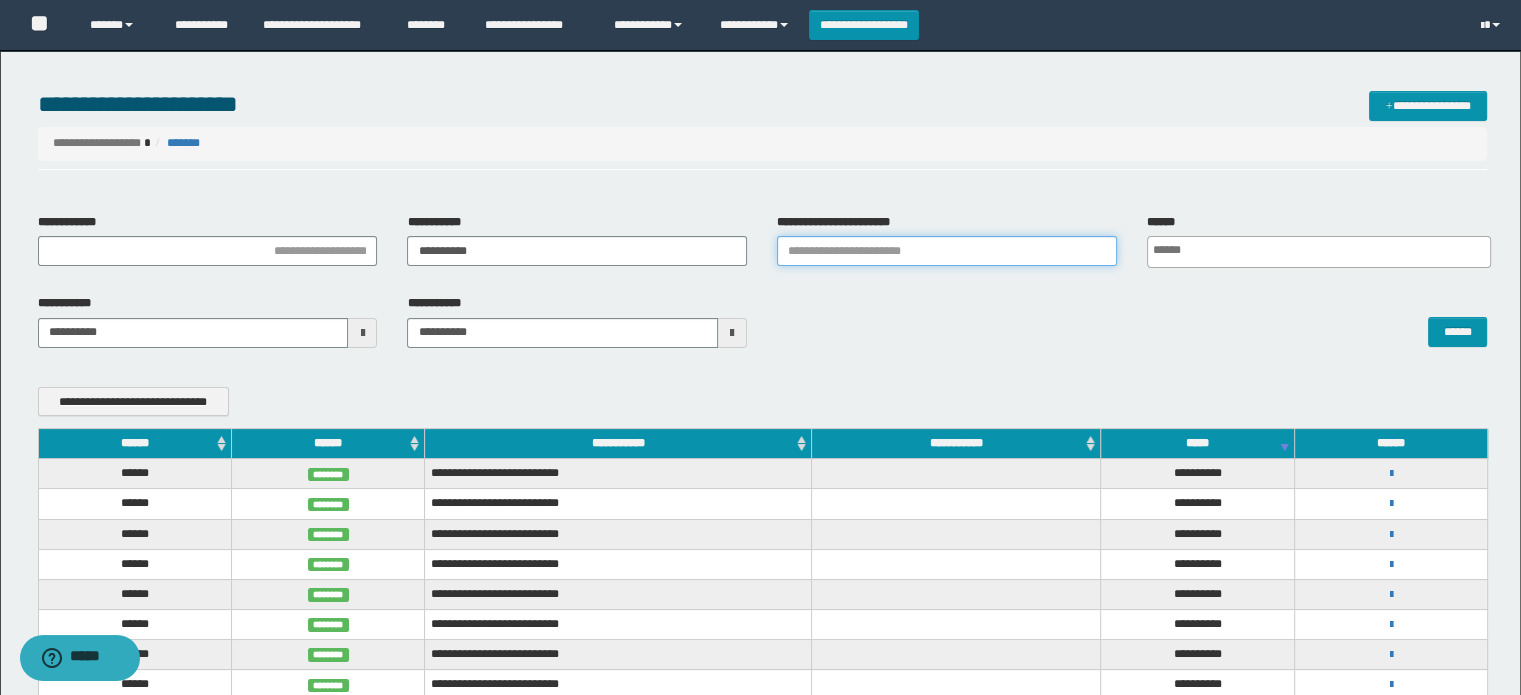 click on "**********" at bounding box center (947, 251) 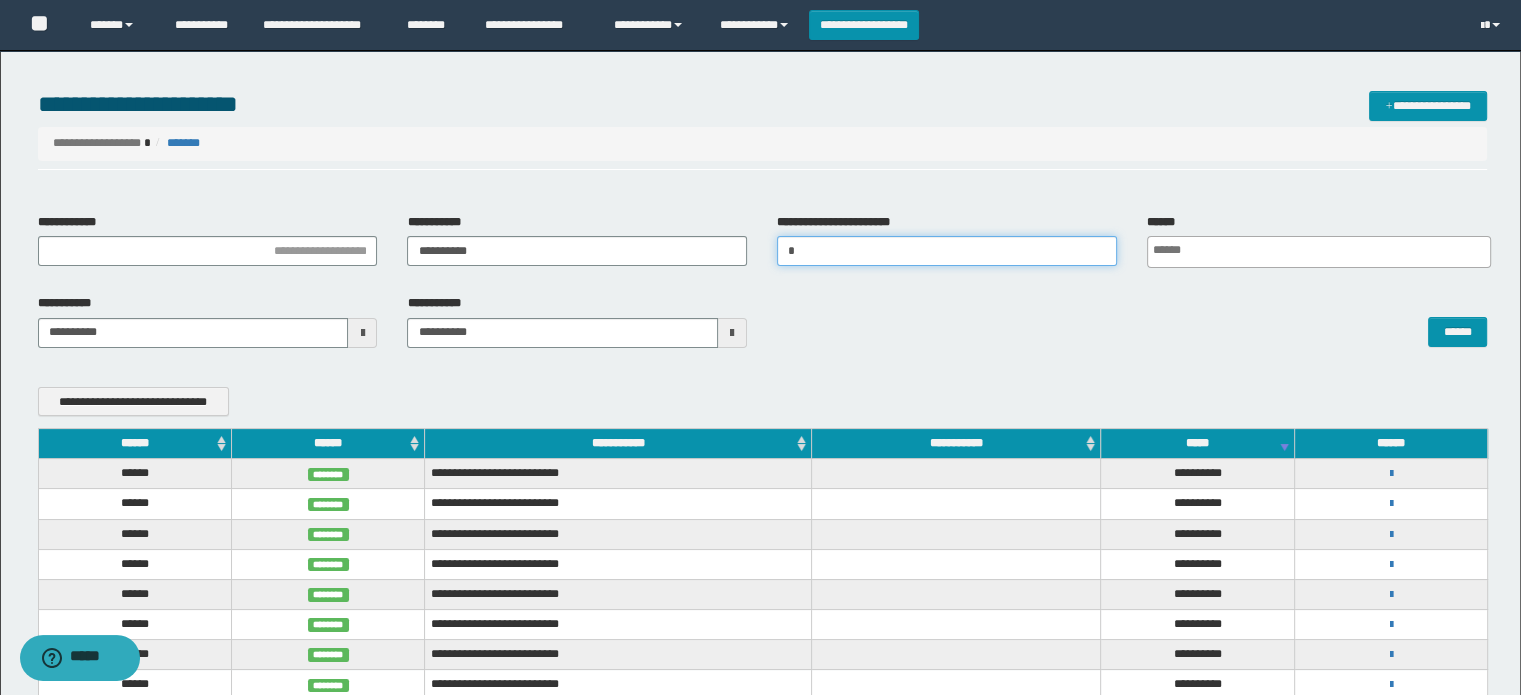 type 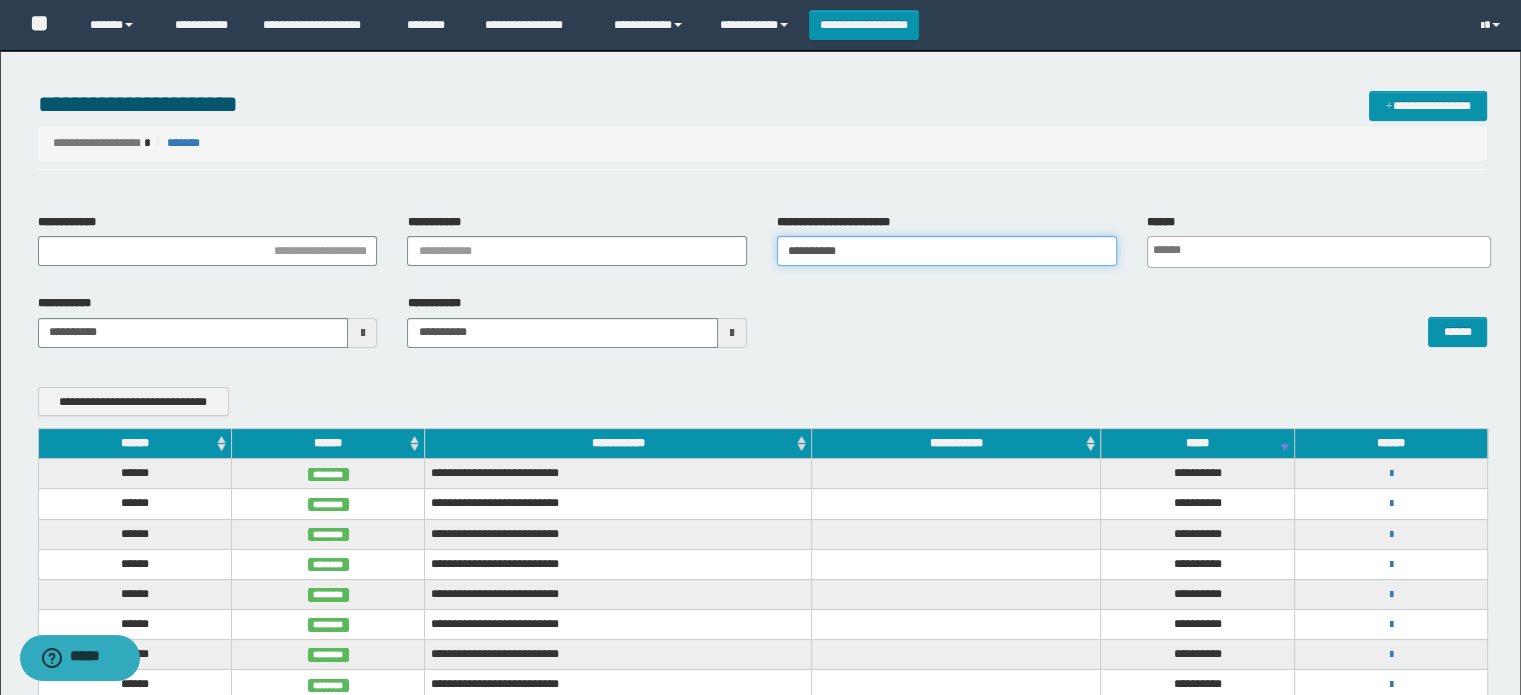 type on "**********" 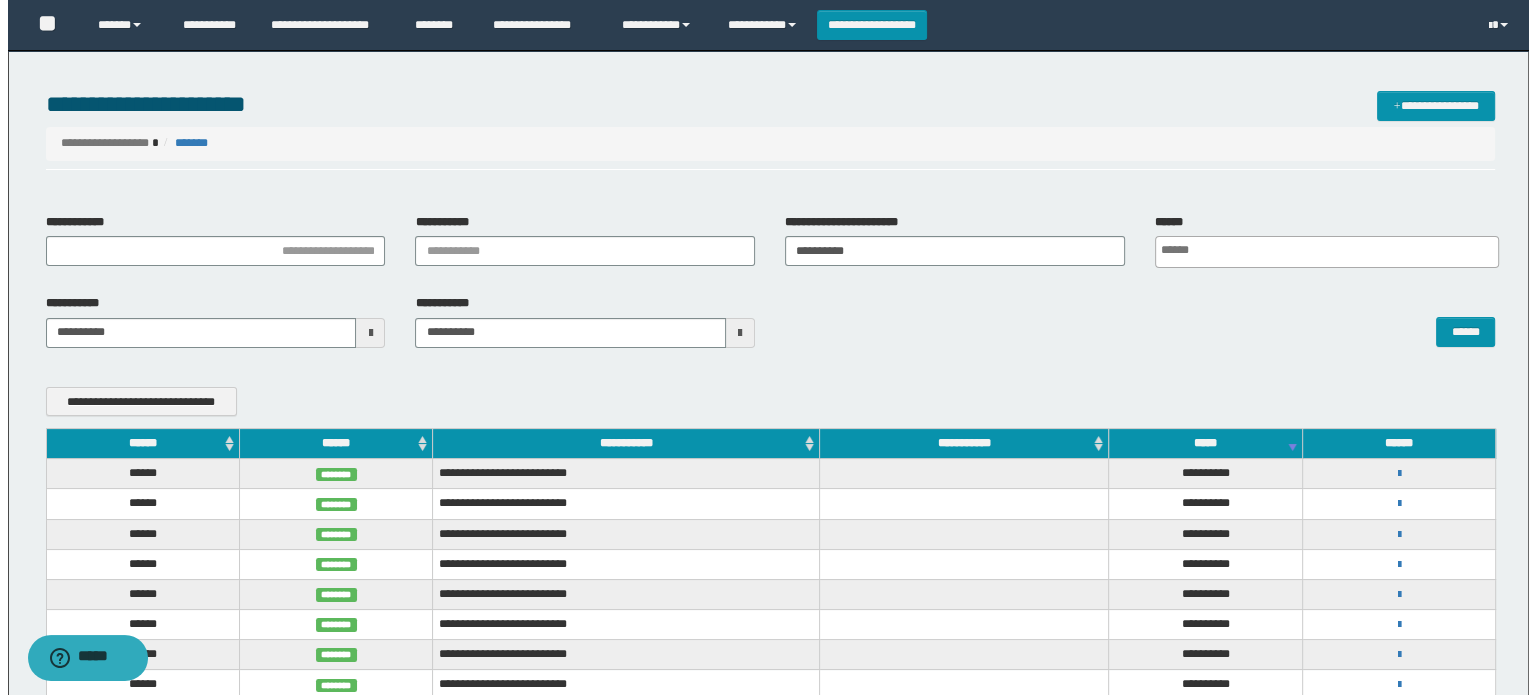 scroll, scrollTop: 0, scrollLeft: 4, axis: horizontal 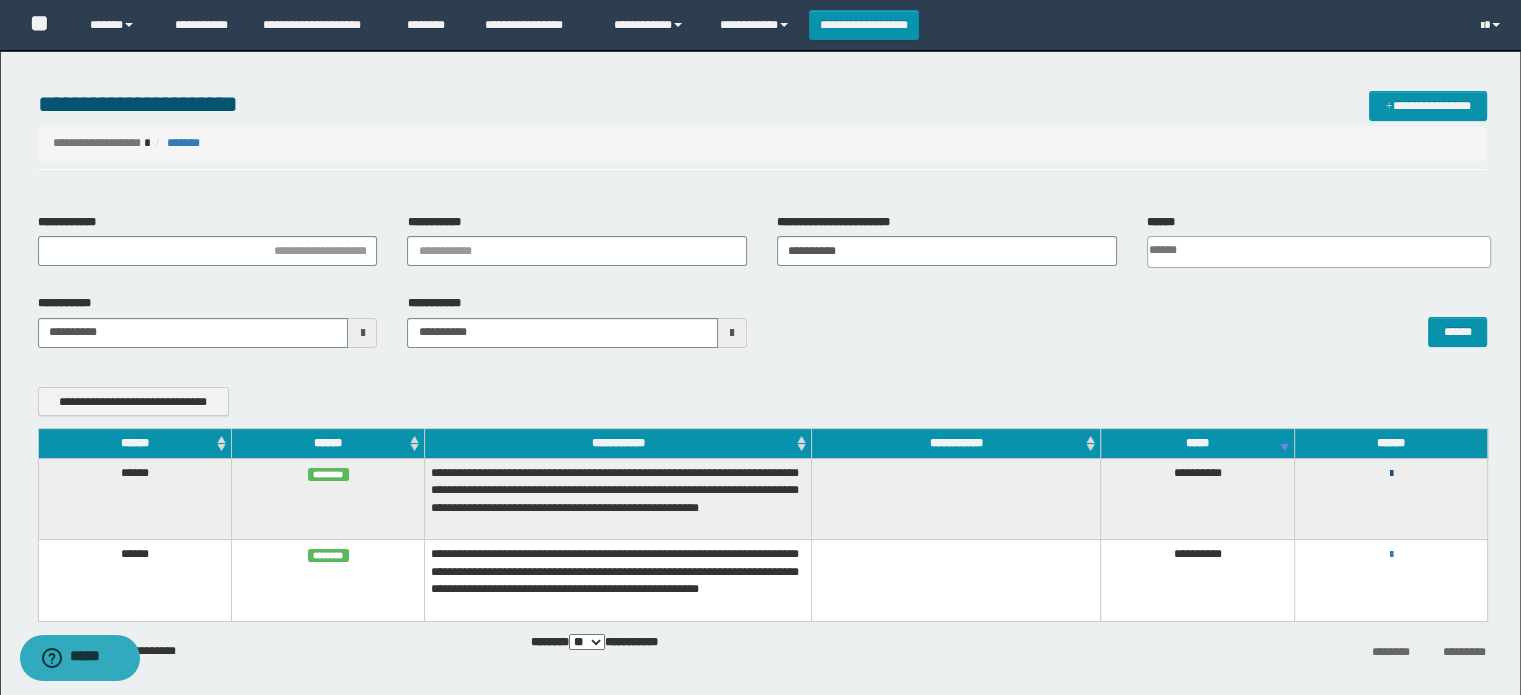 click at bounding box center [1390, 474] 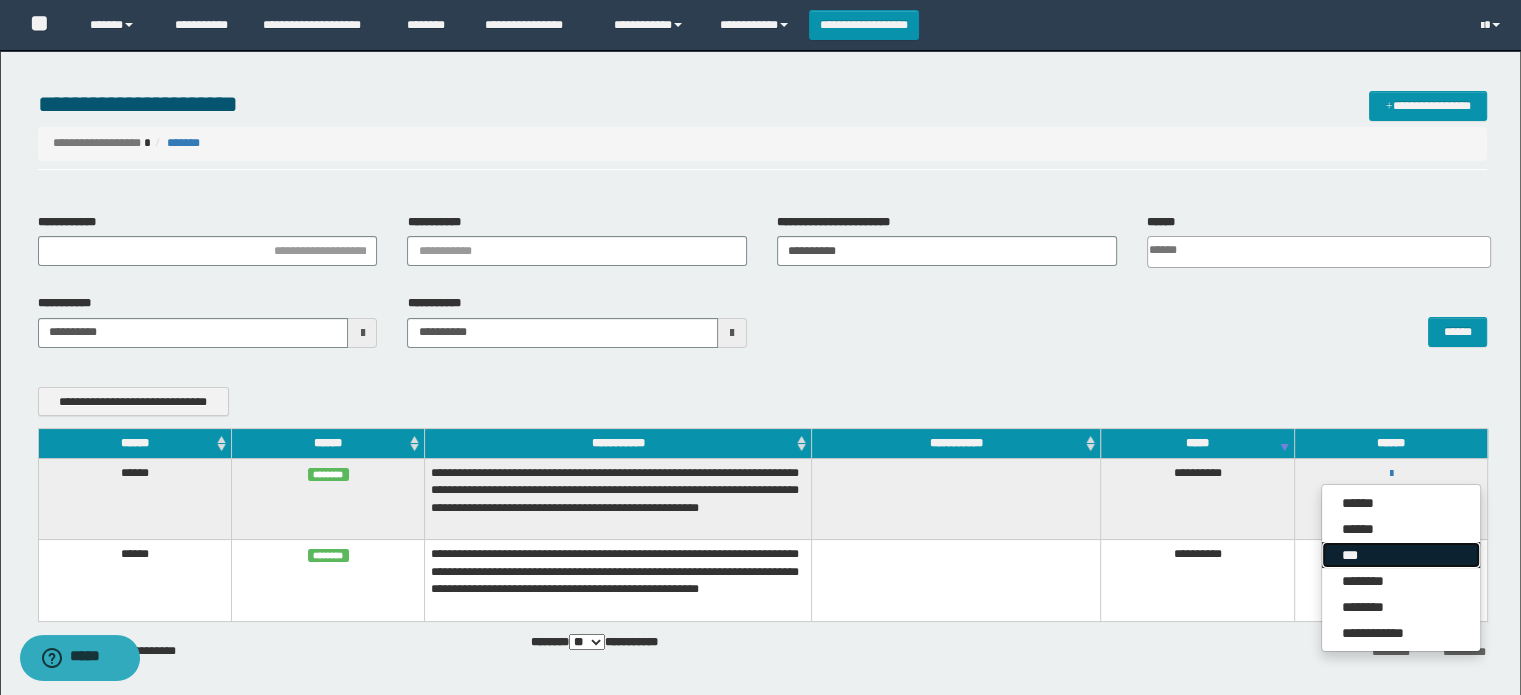 click on "***" at bounding box center [1401, 555] 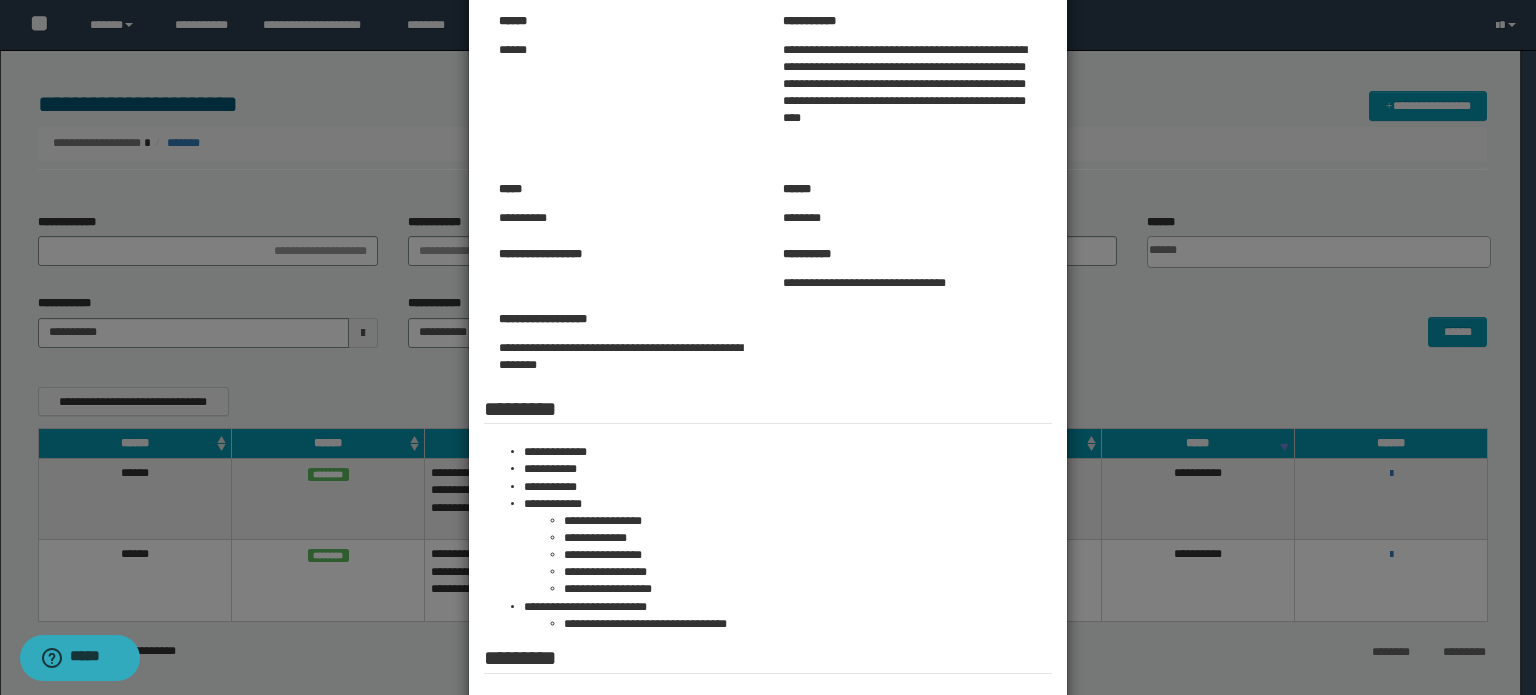 scroll, scrollTop: 200, scrollLeft: 0, axis: vertical 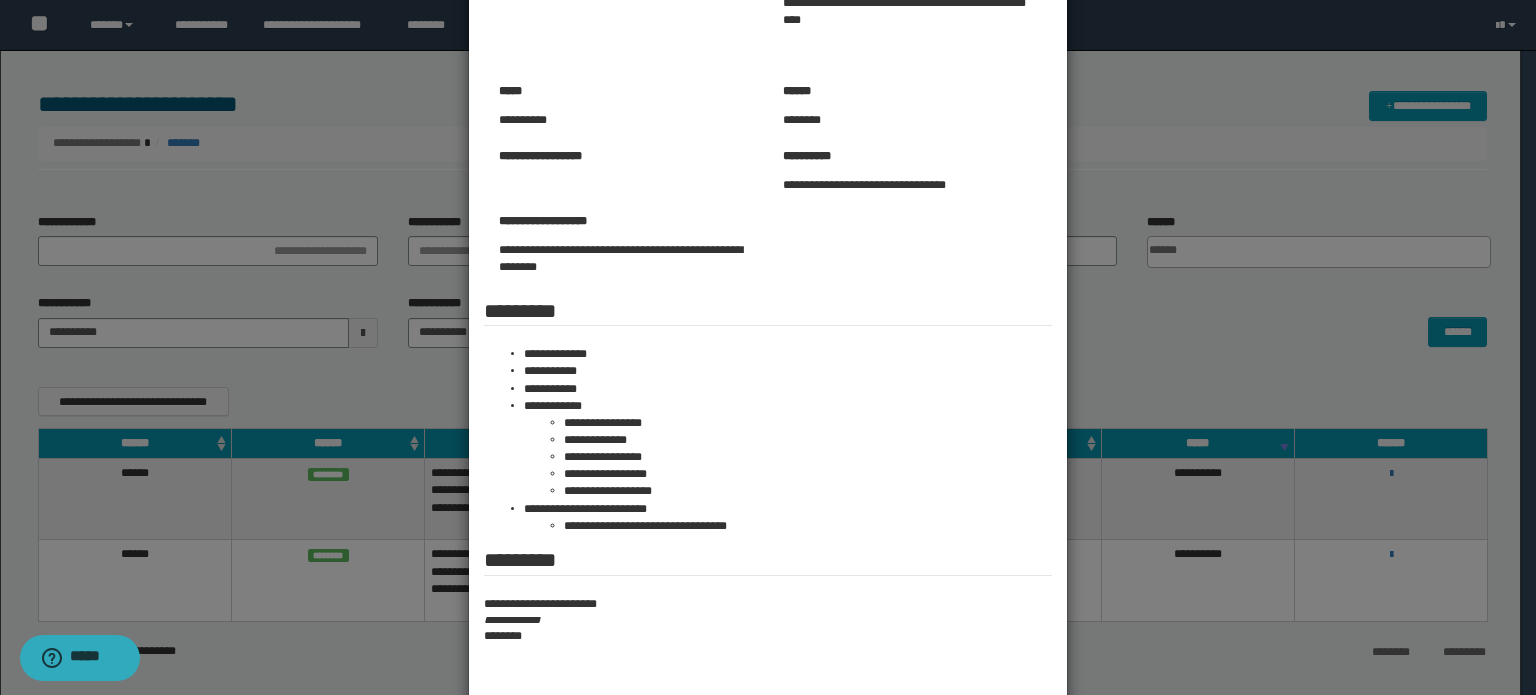 click at bounding box center (768, 294) 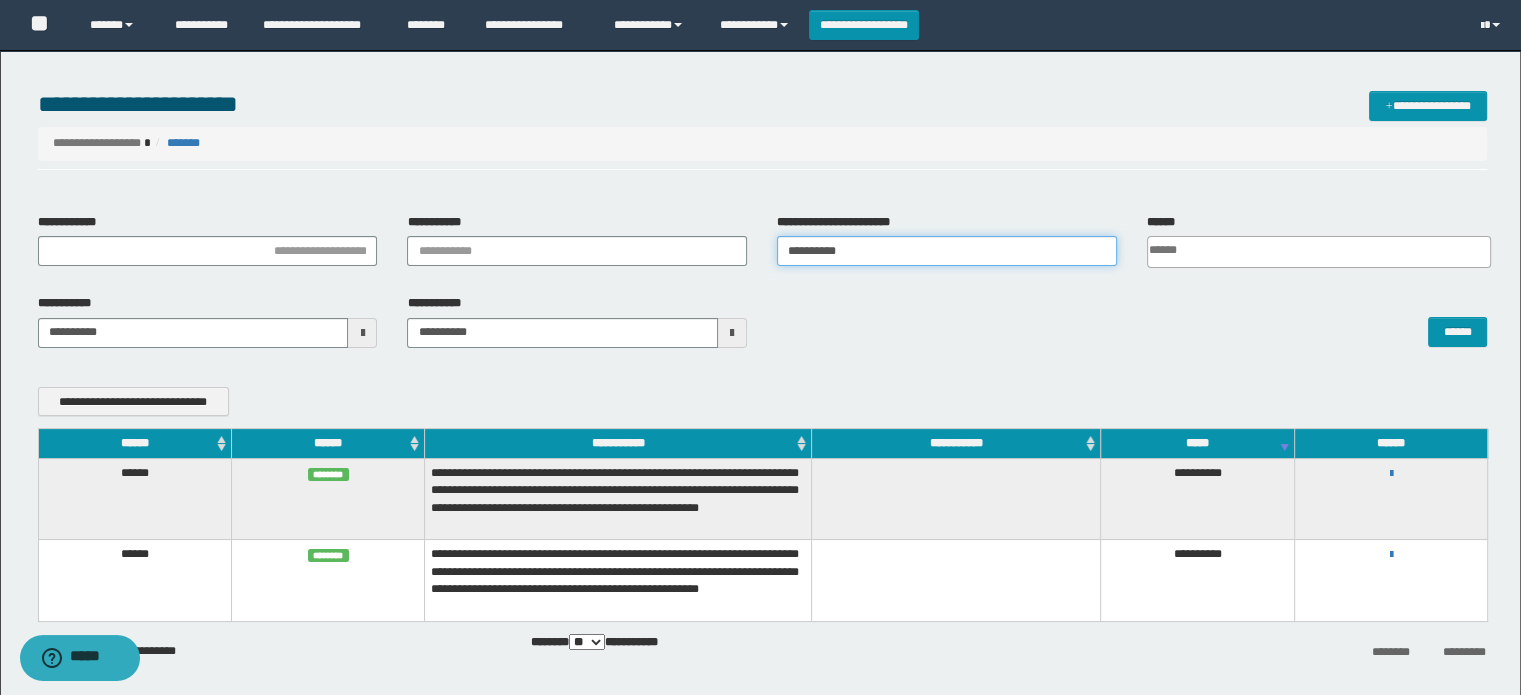 drag, startPoint x: 929, startPoint y: 259, endPoint x: 616, endPoint y: 264, distance: 313.03995 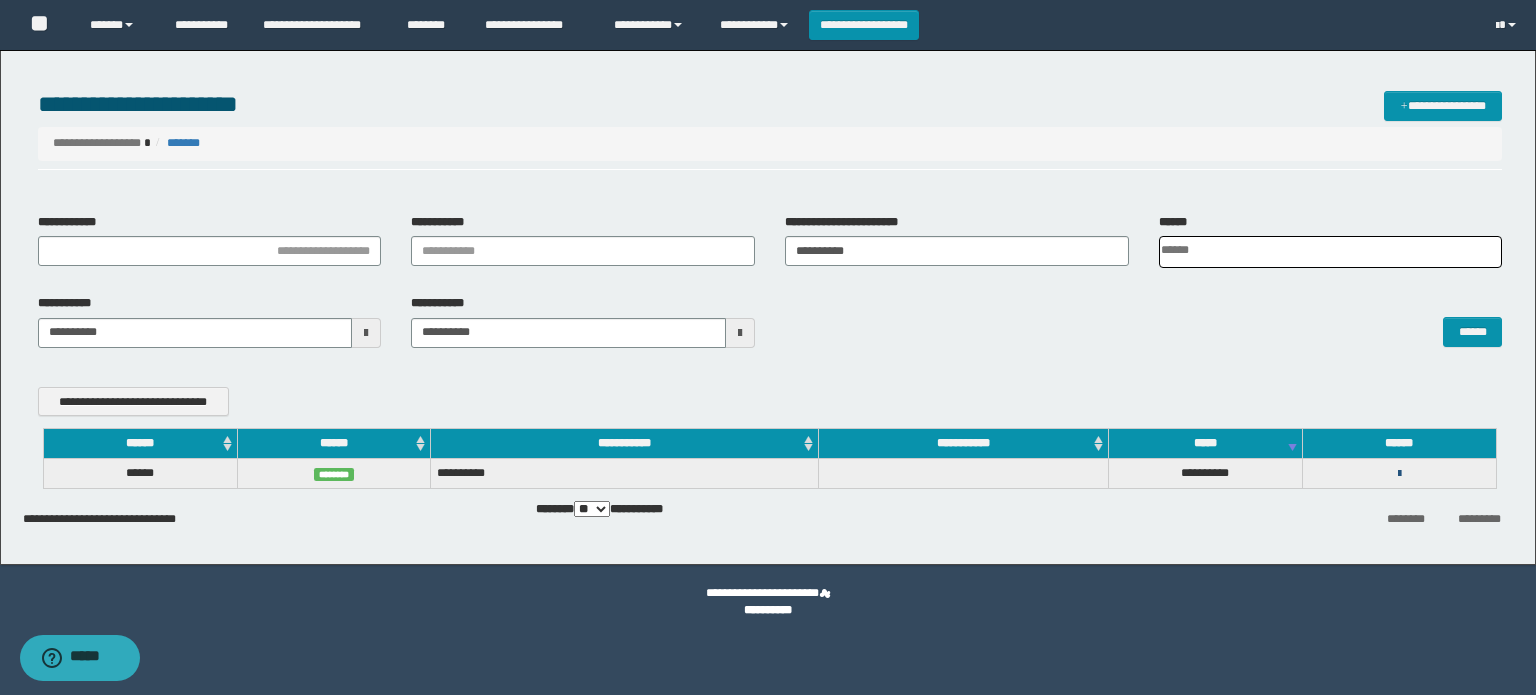 click at bounding box center [1399, 474] 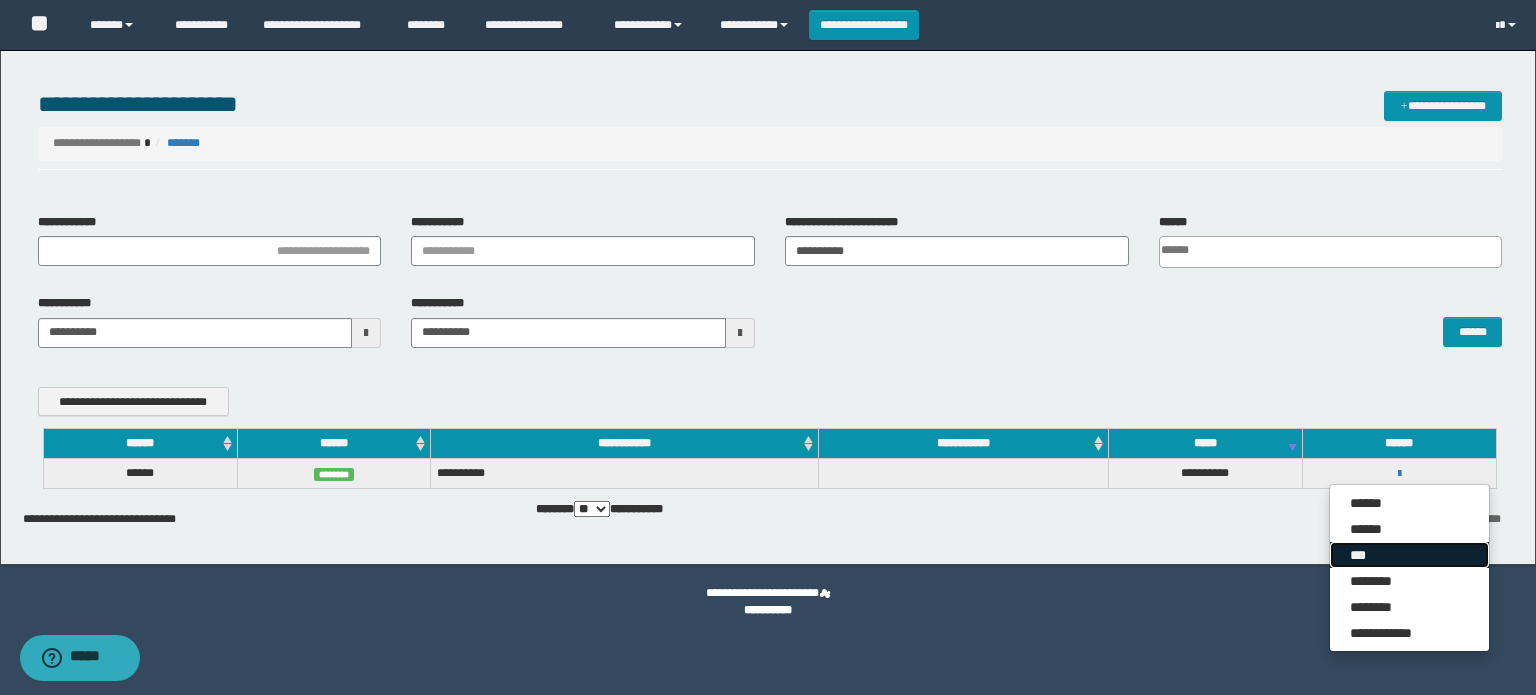 click on "***" at bounding box center [1409, 555] 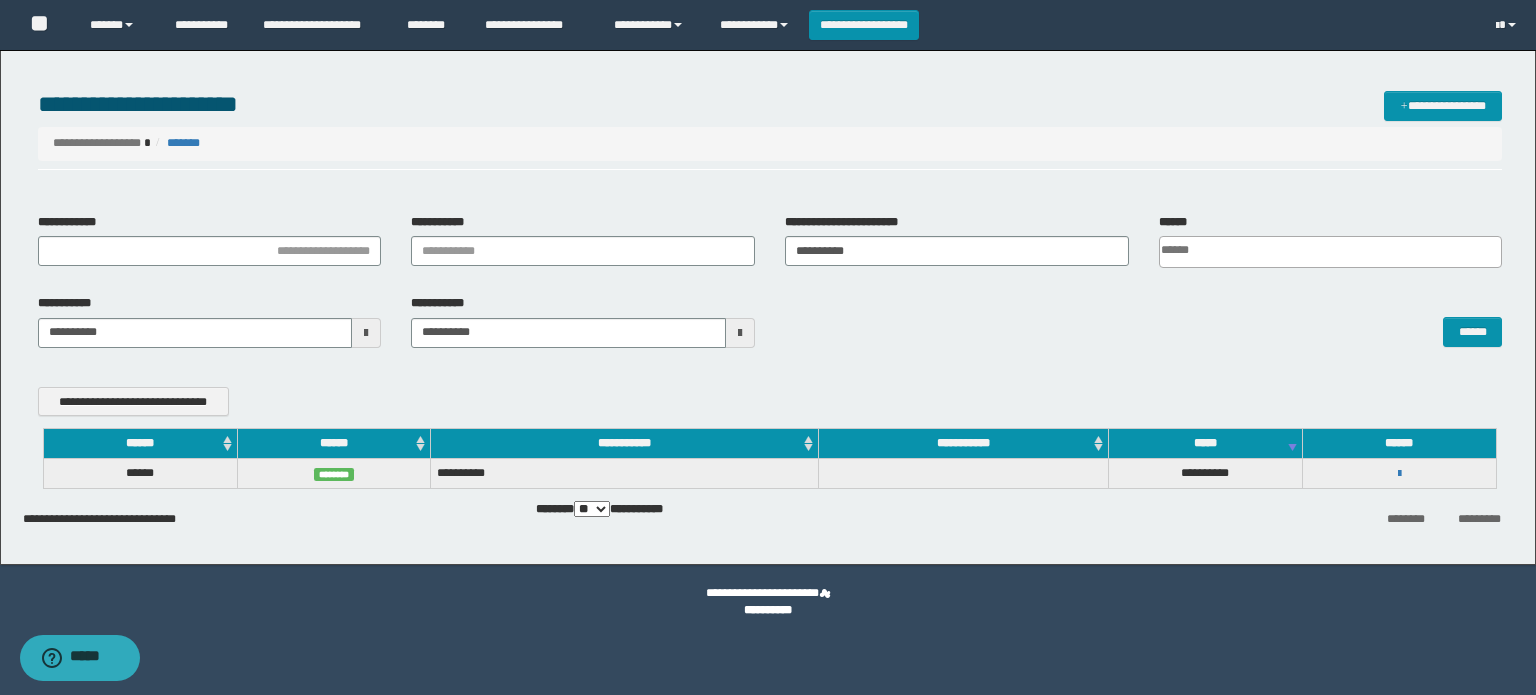 scroll, scrollTop: 0, scrollLeft: 0, axis: both 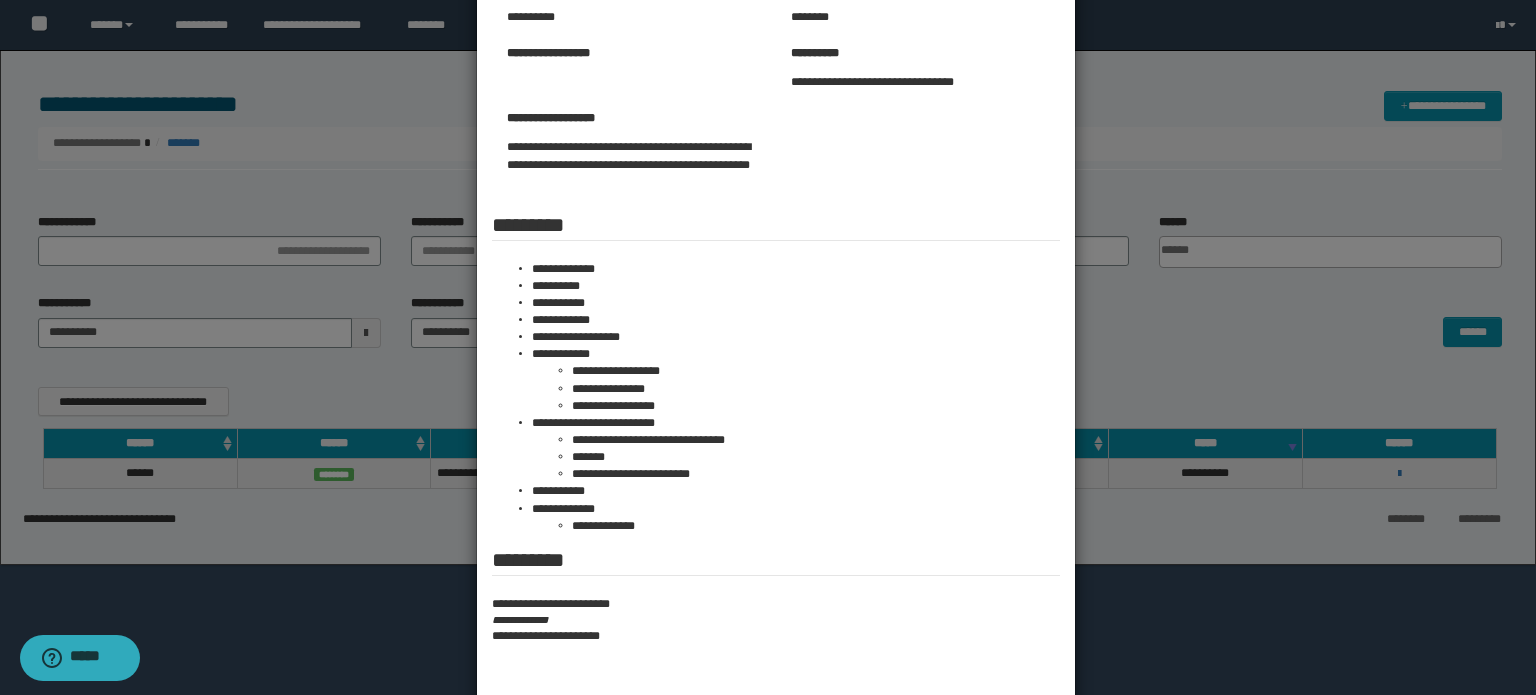 click at bounding box center [768, 294] 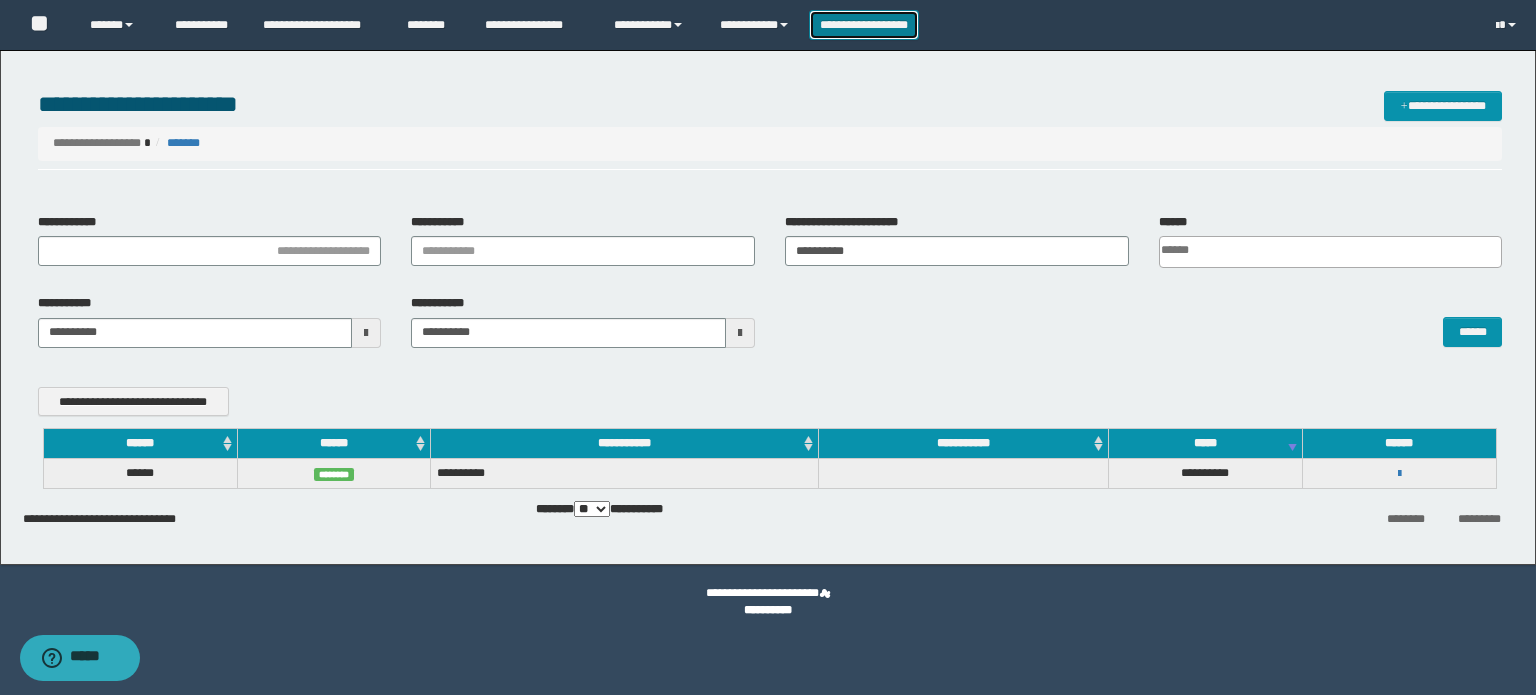 click on "**********" at bounding box center [864, 25] 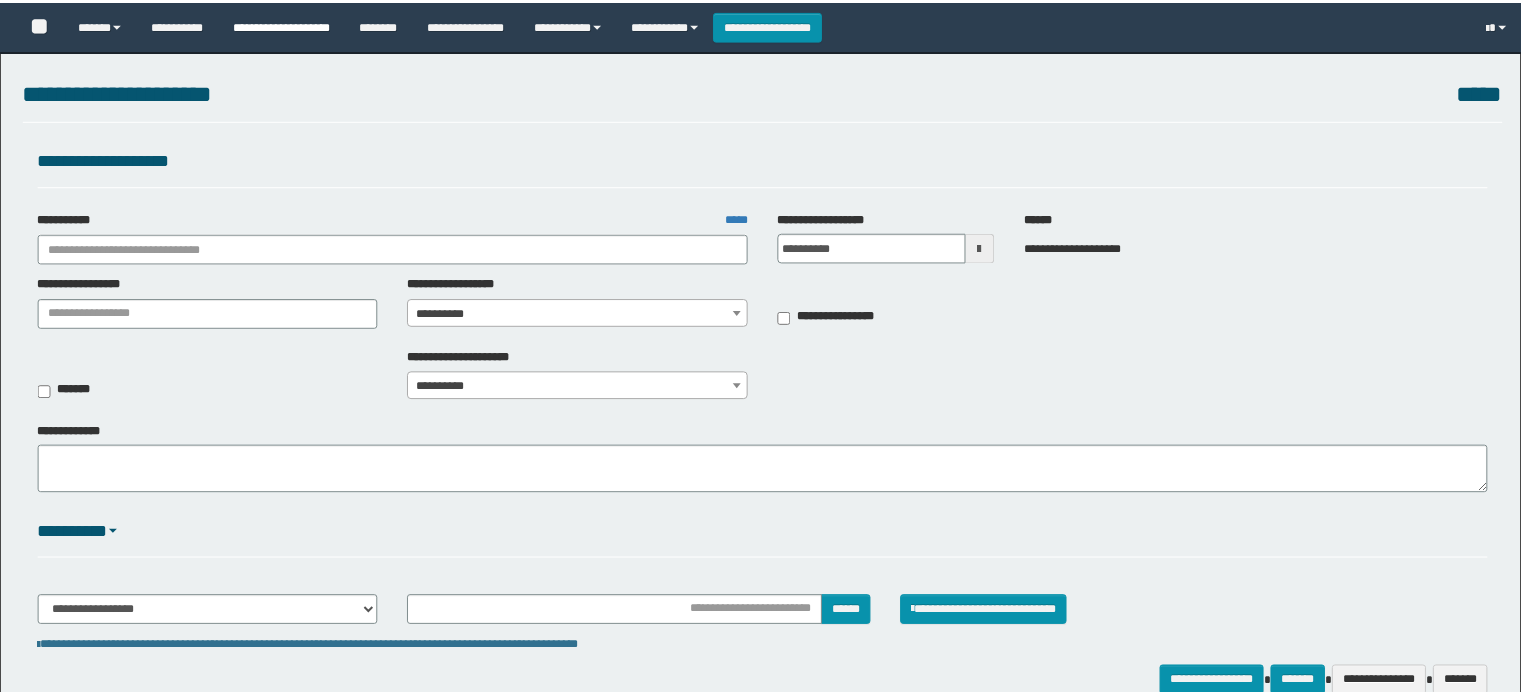 scroll, scrollTop: 0, scrollLeft: 0, axis: both 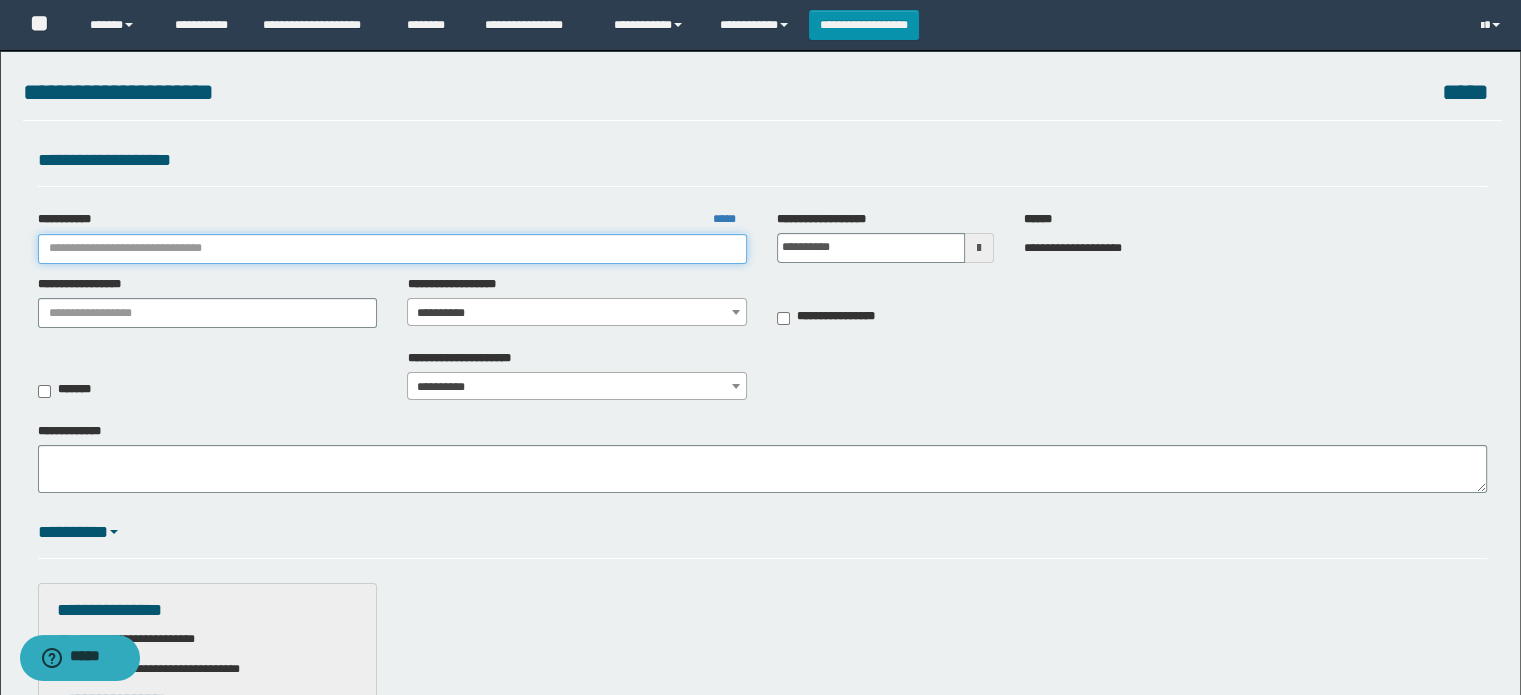 click on "**********" at bounding box center [393, 249] 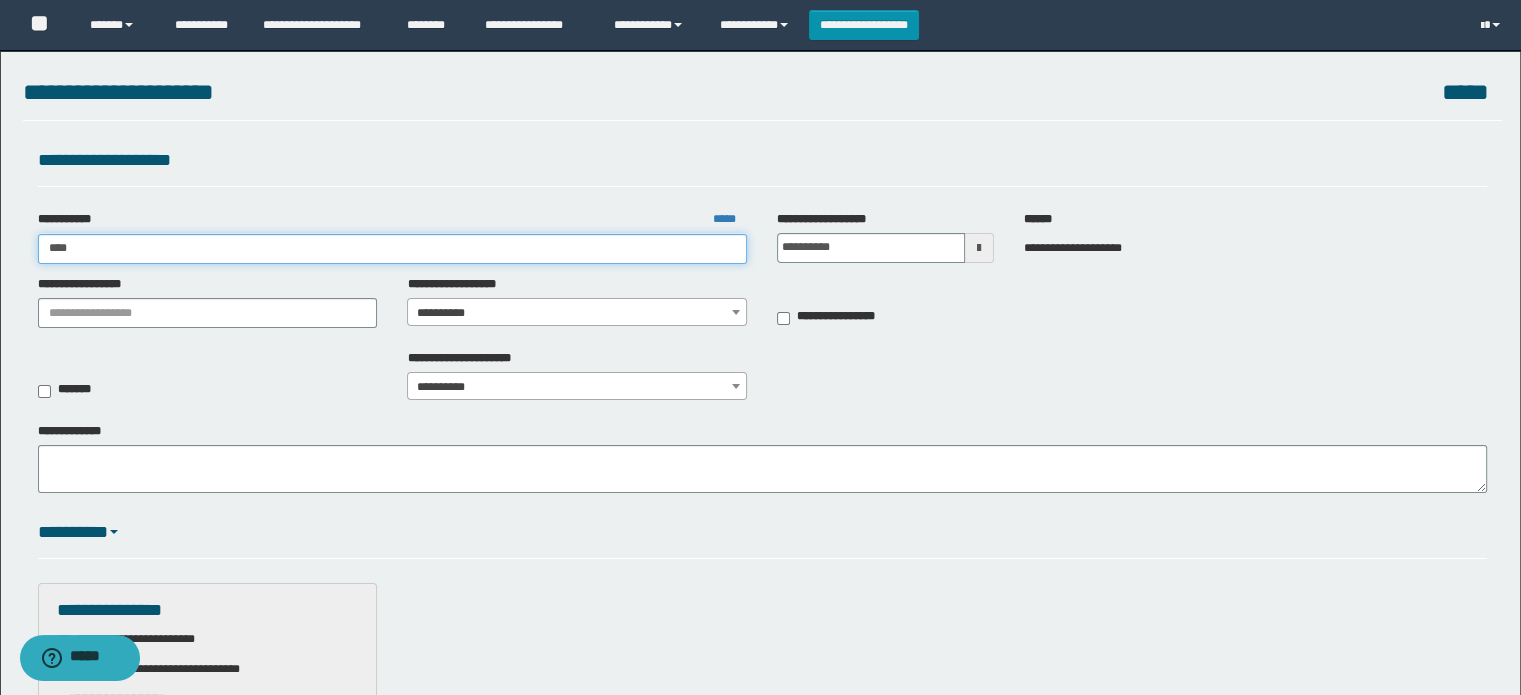 type on "*****" 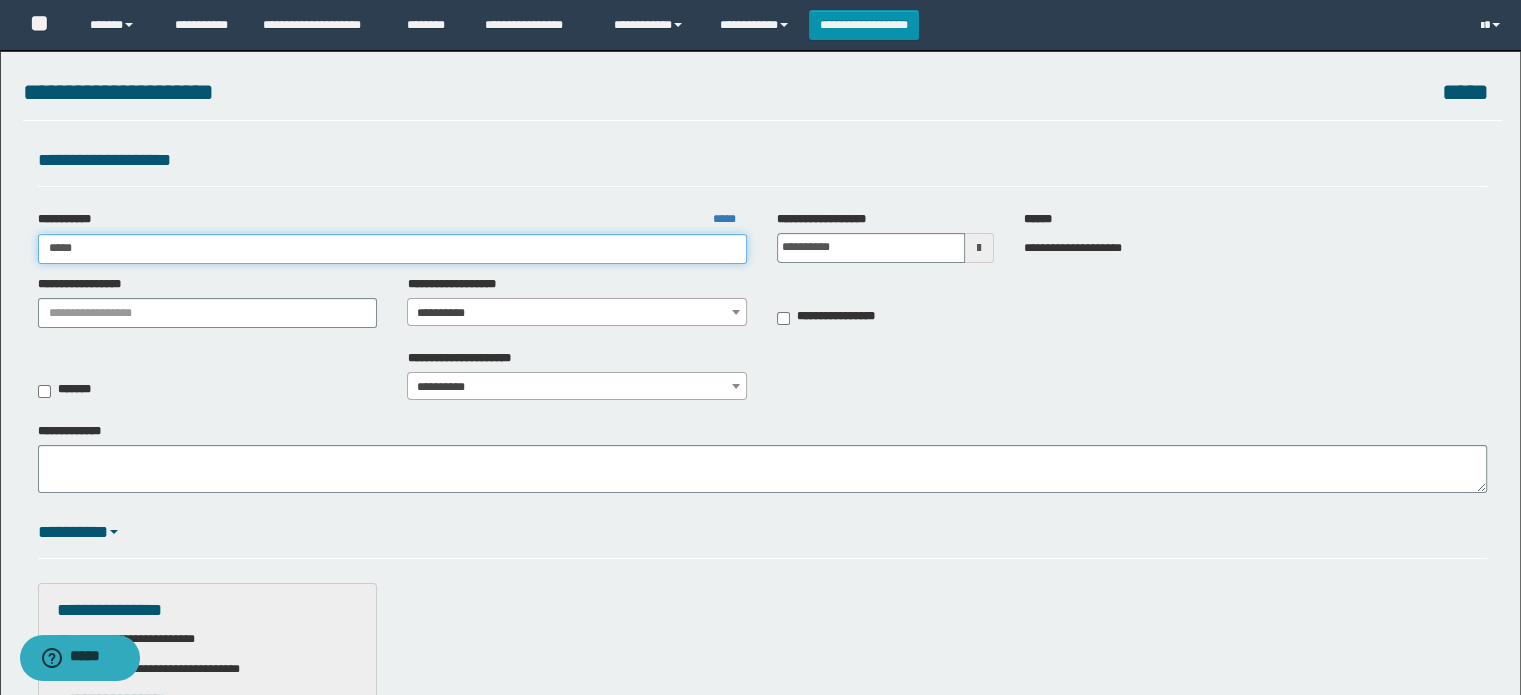 type on "*****" 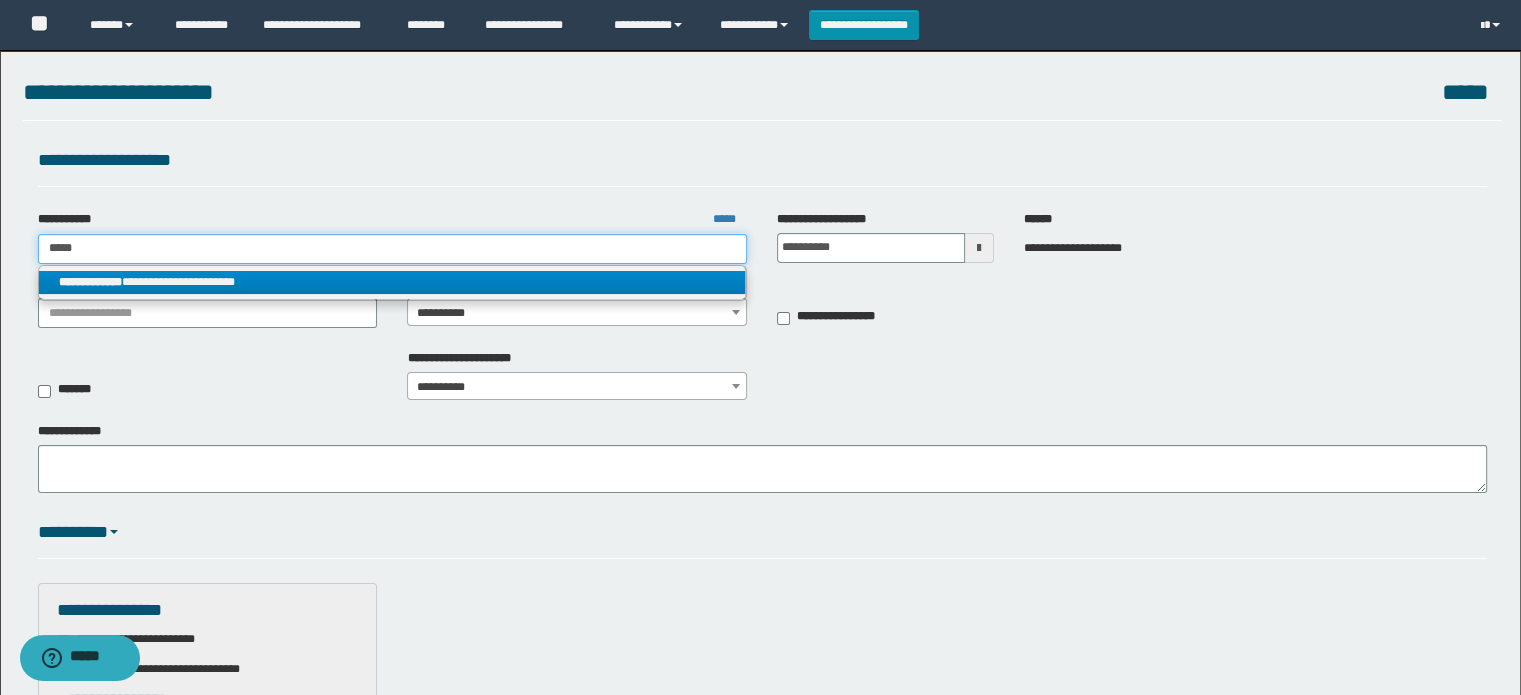 type on "*****" 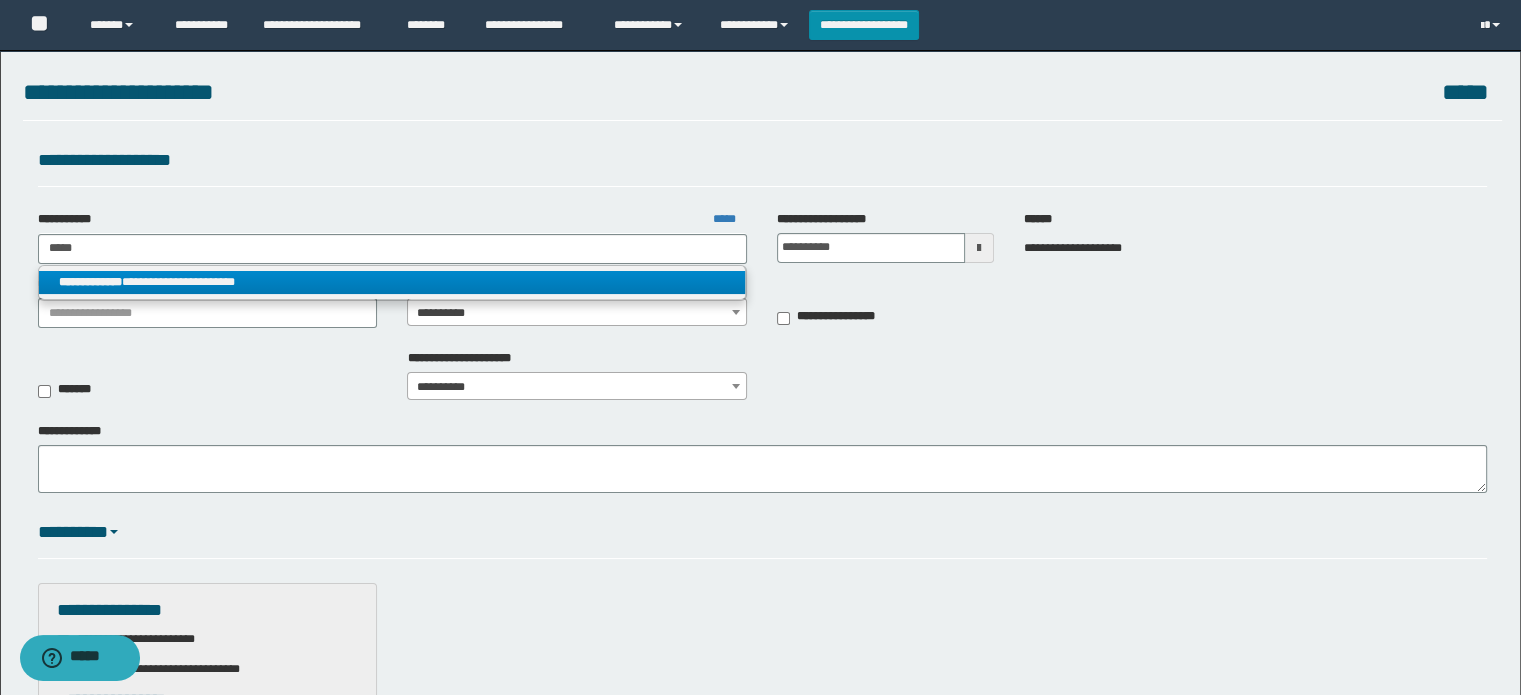 drag, startPoint x: 232, startPoint y: 279, endPoint x: 243, endPoint y: 291, distance: 16.27882 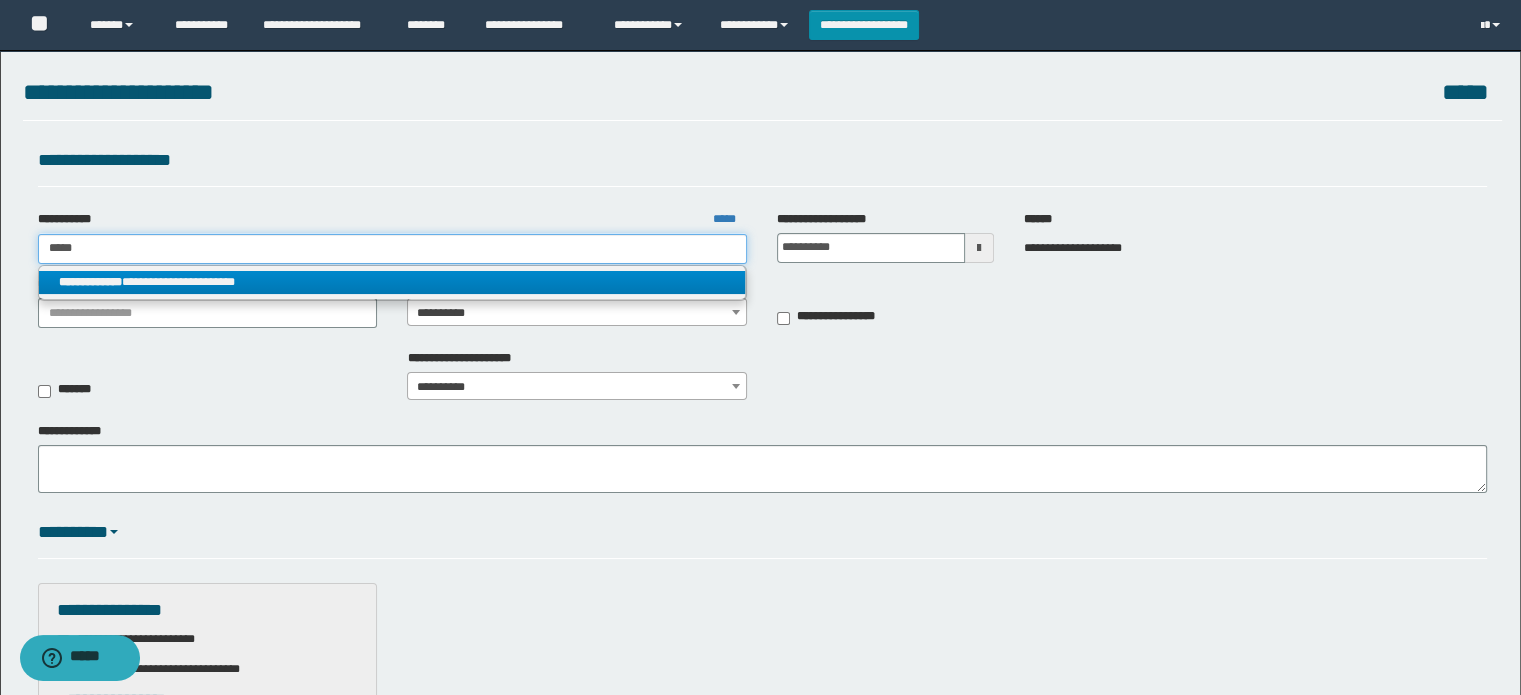type 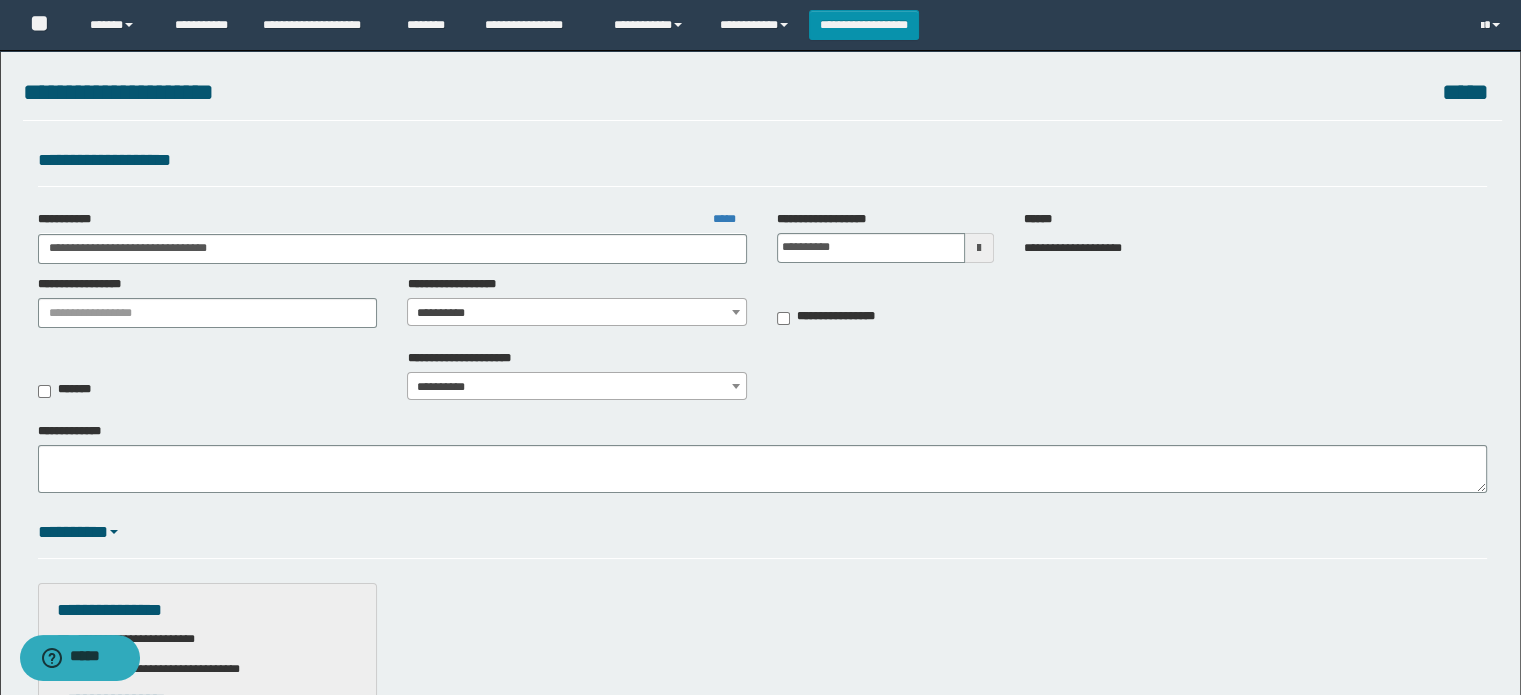 click on "**********" at bounding box center [577, 313] 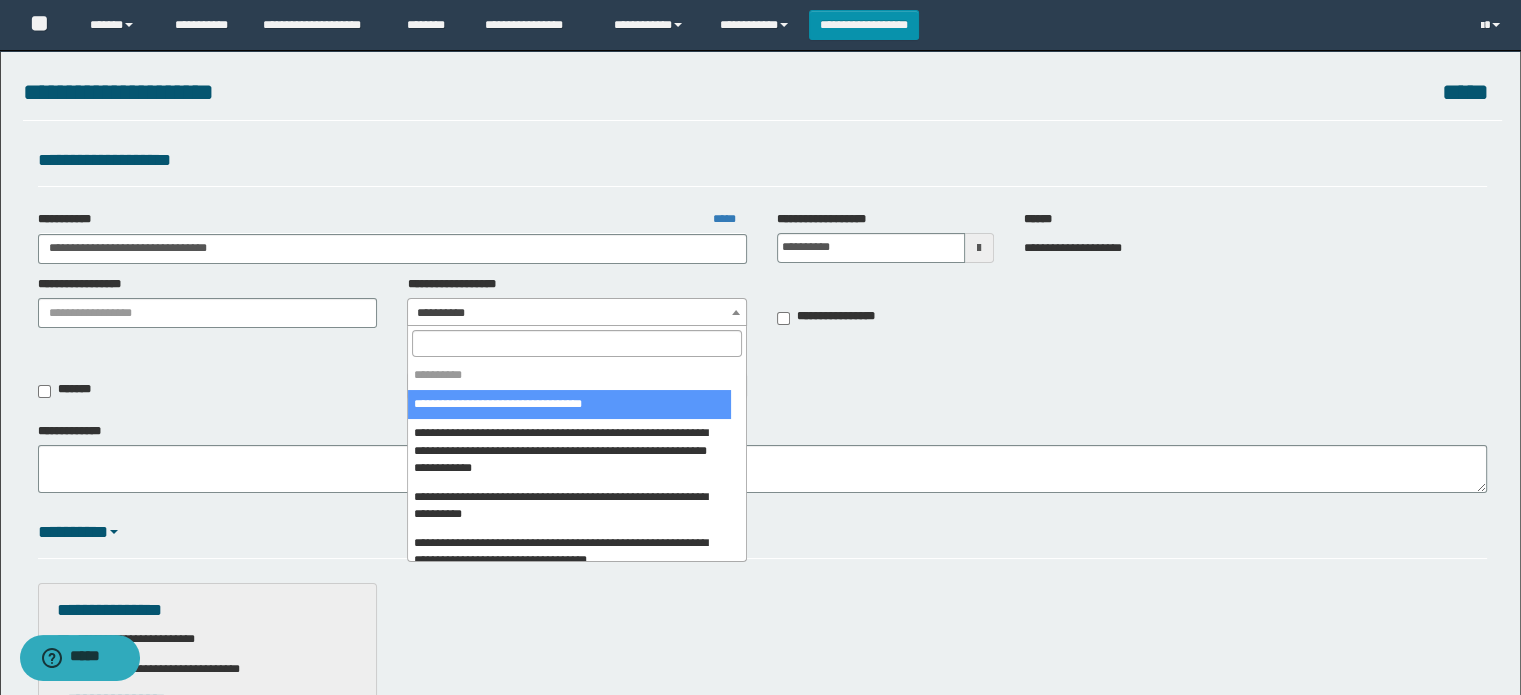 click at bounding box center (577, 343) 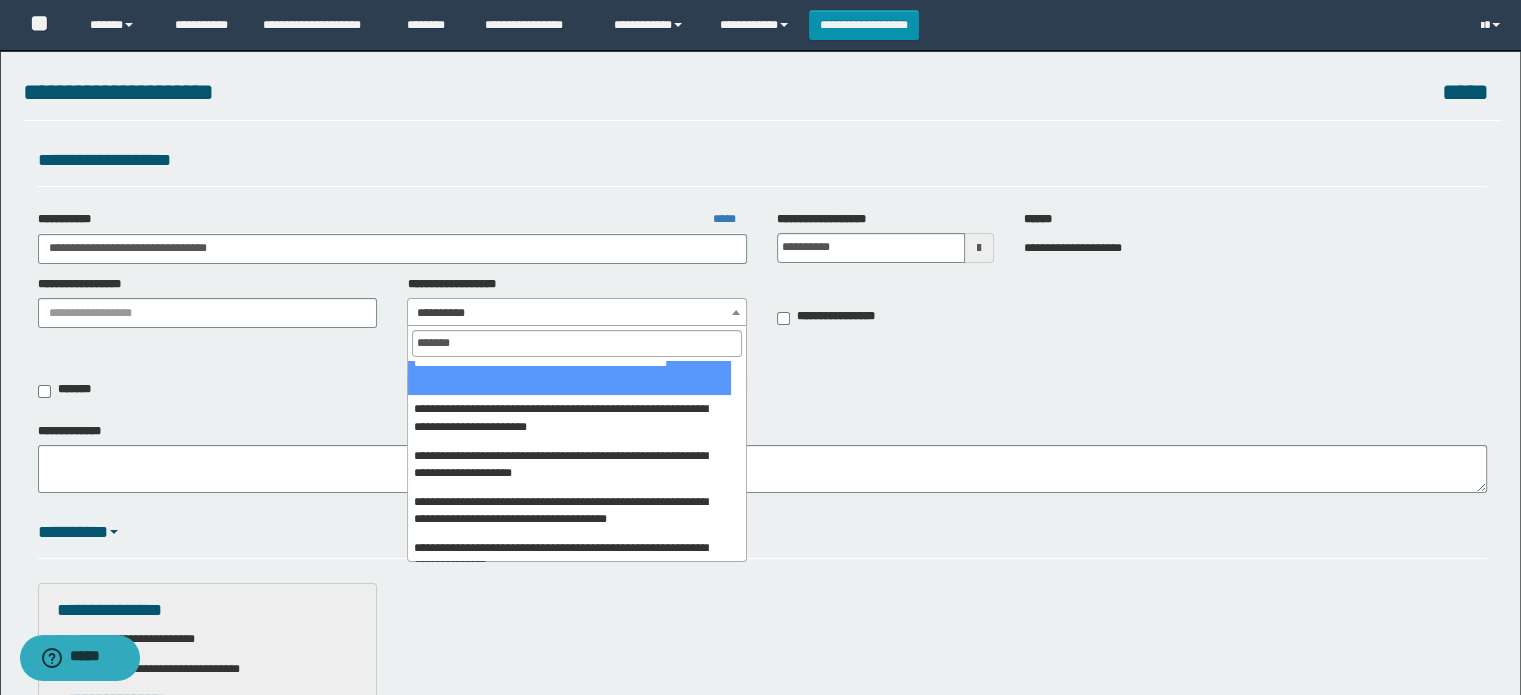scroll, scrollTop: 700, scrollLeft: 0, axis: vertical 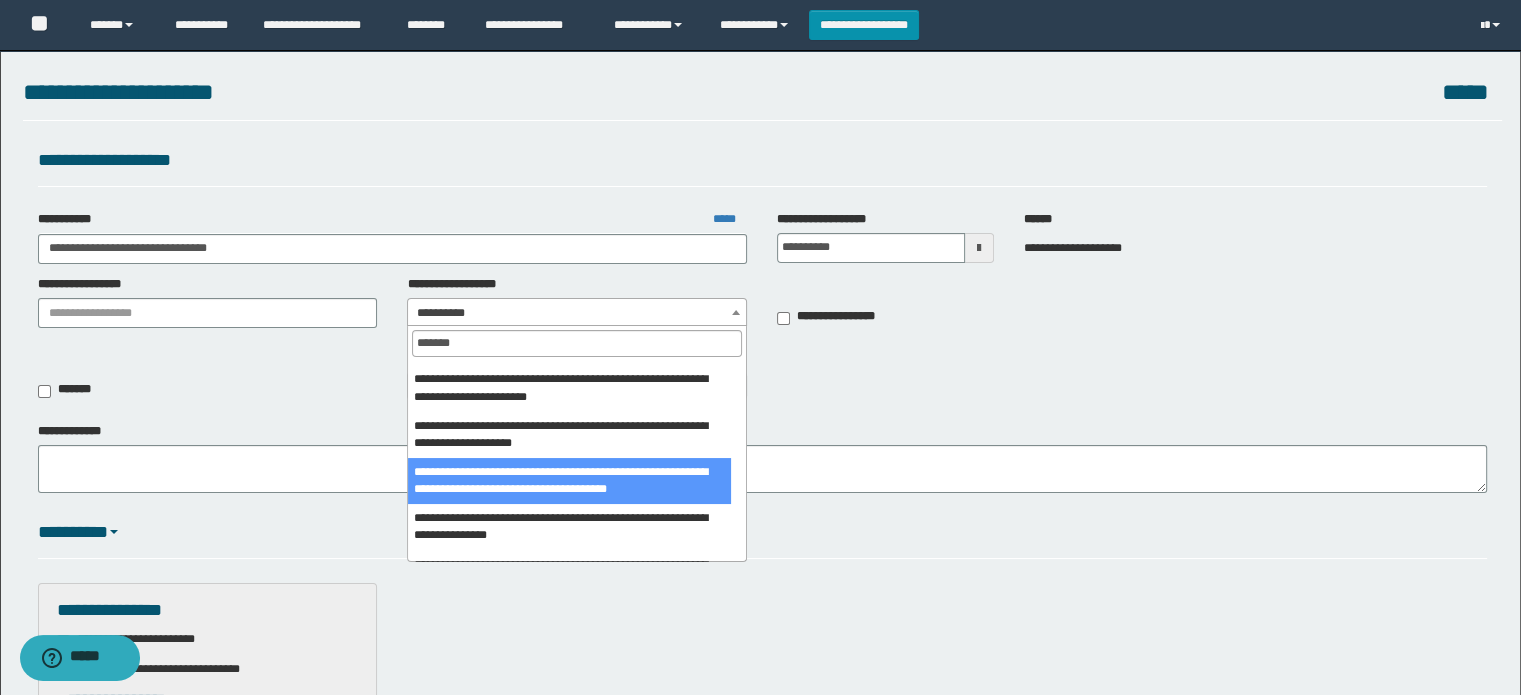 type on "*******" 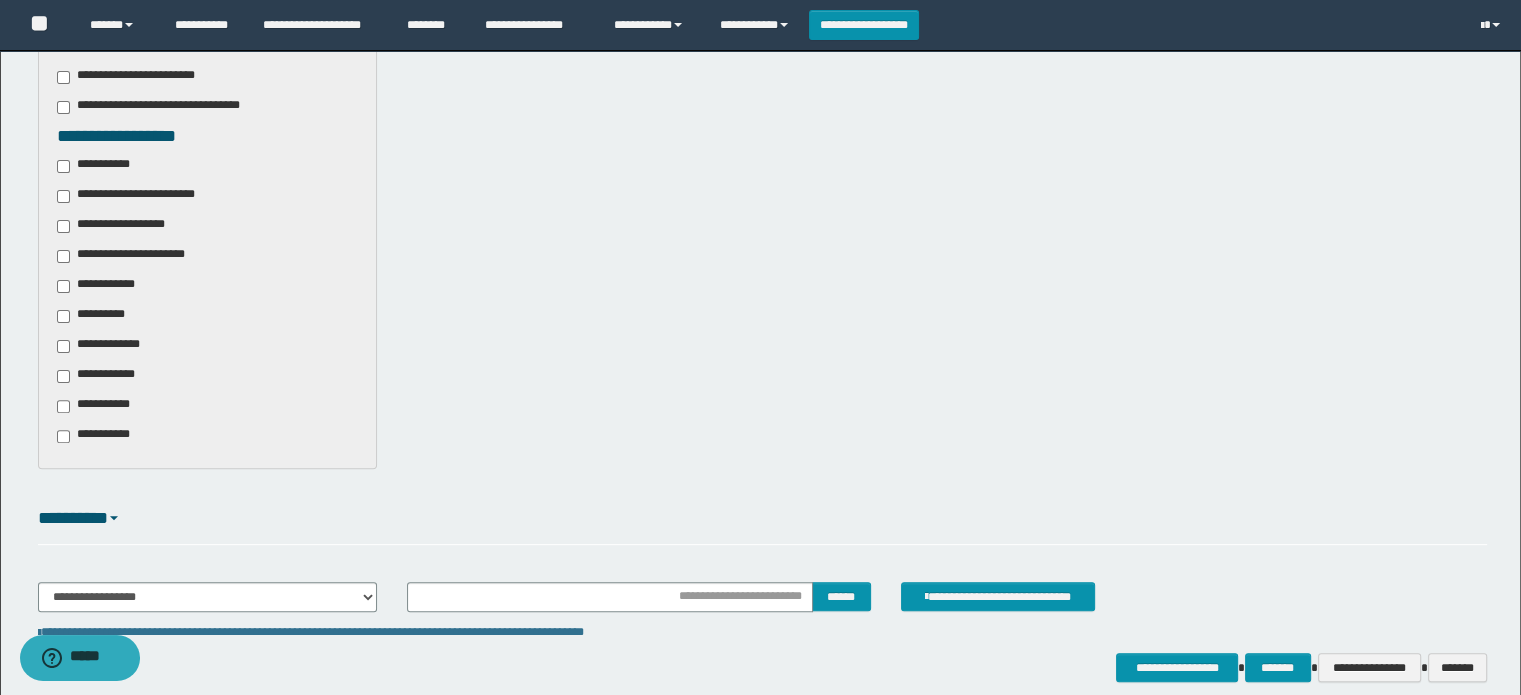scroll, scrollTop: 600, scrollLeft: 0, axis: vertical 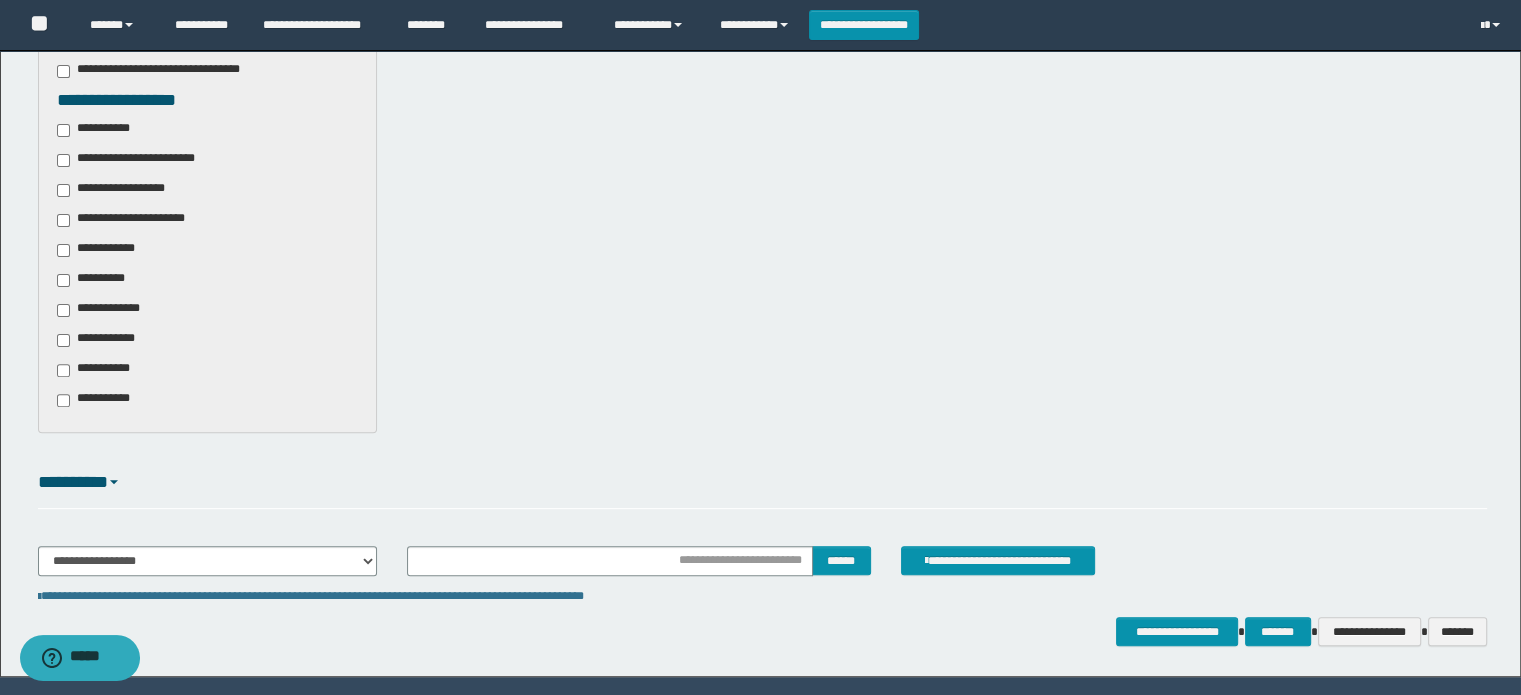 click on "**********" at bounding box center [110, 310] 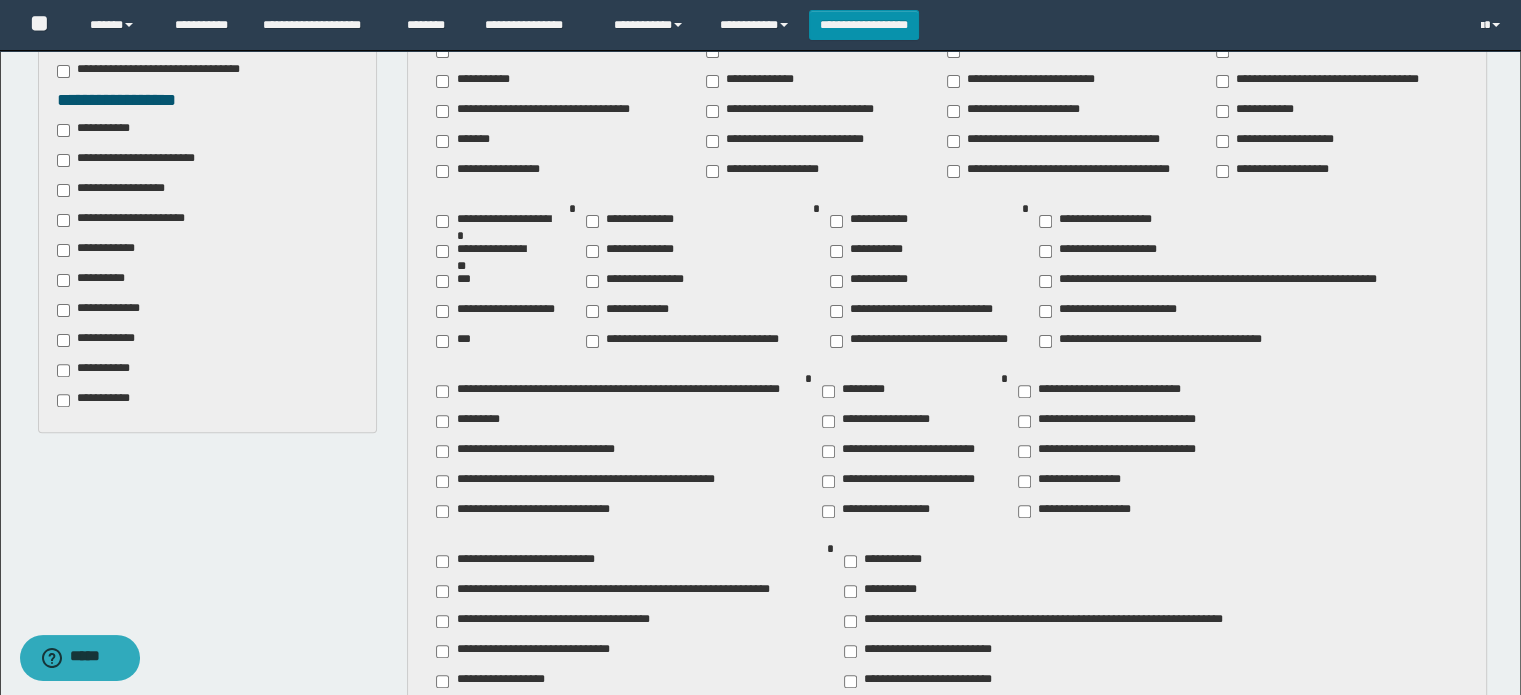 click on "**********" at bounding box center [137, 160] 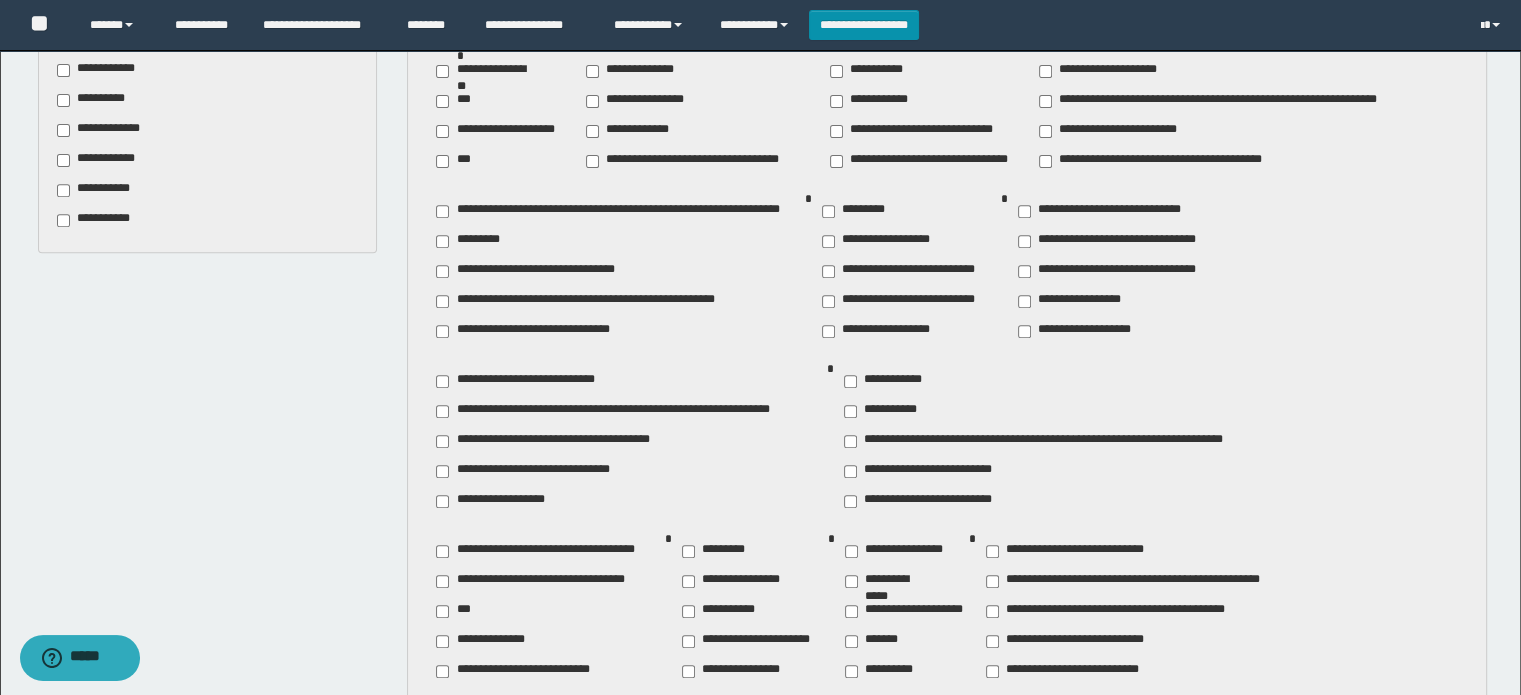 scroll, scrollTop: 800, scrollLeft: 0, axis: vertical 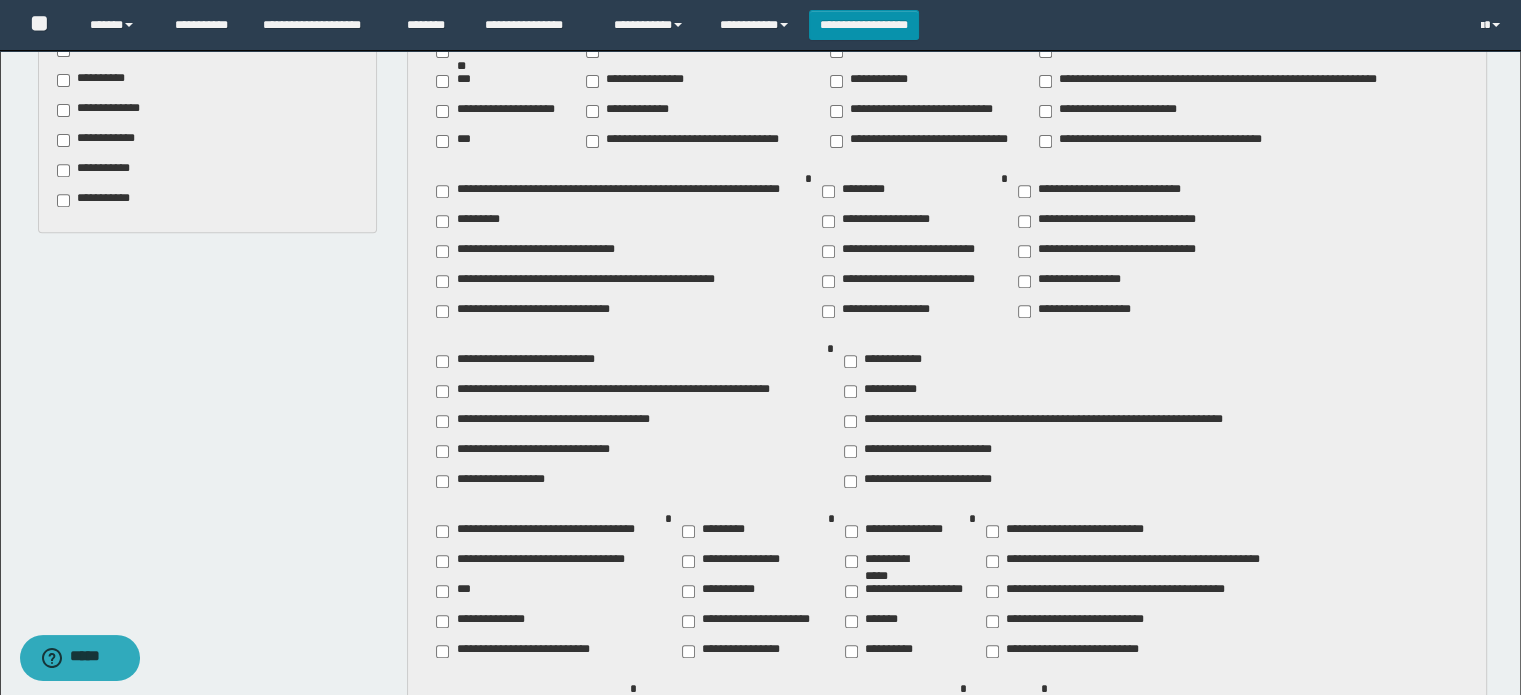 click on "**********" at bounding box center (1077, 281) 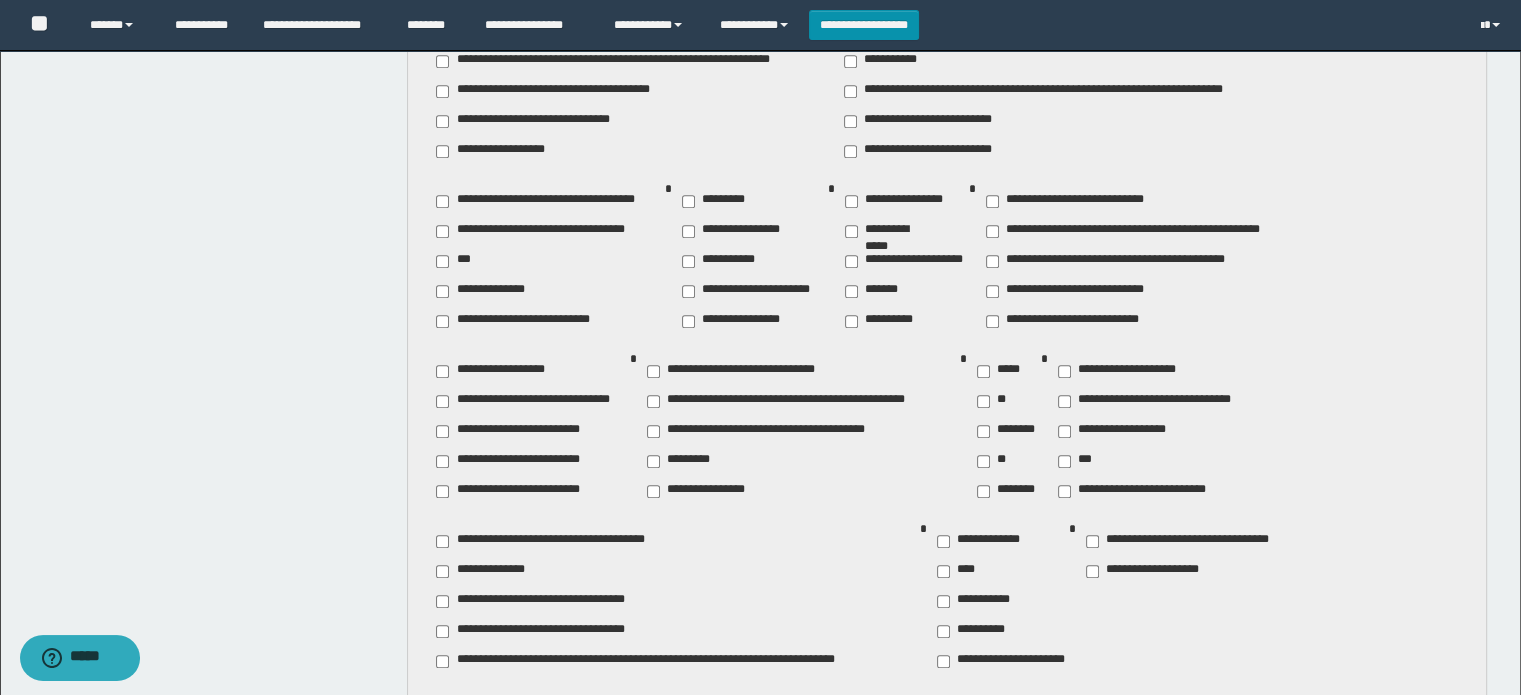 scroll, scrollTop: 1200, scrollLeft: 0, axis: vertical 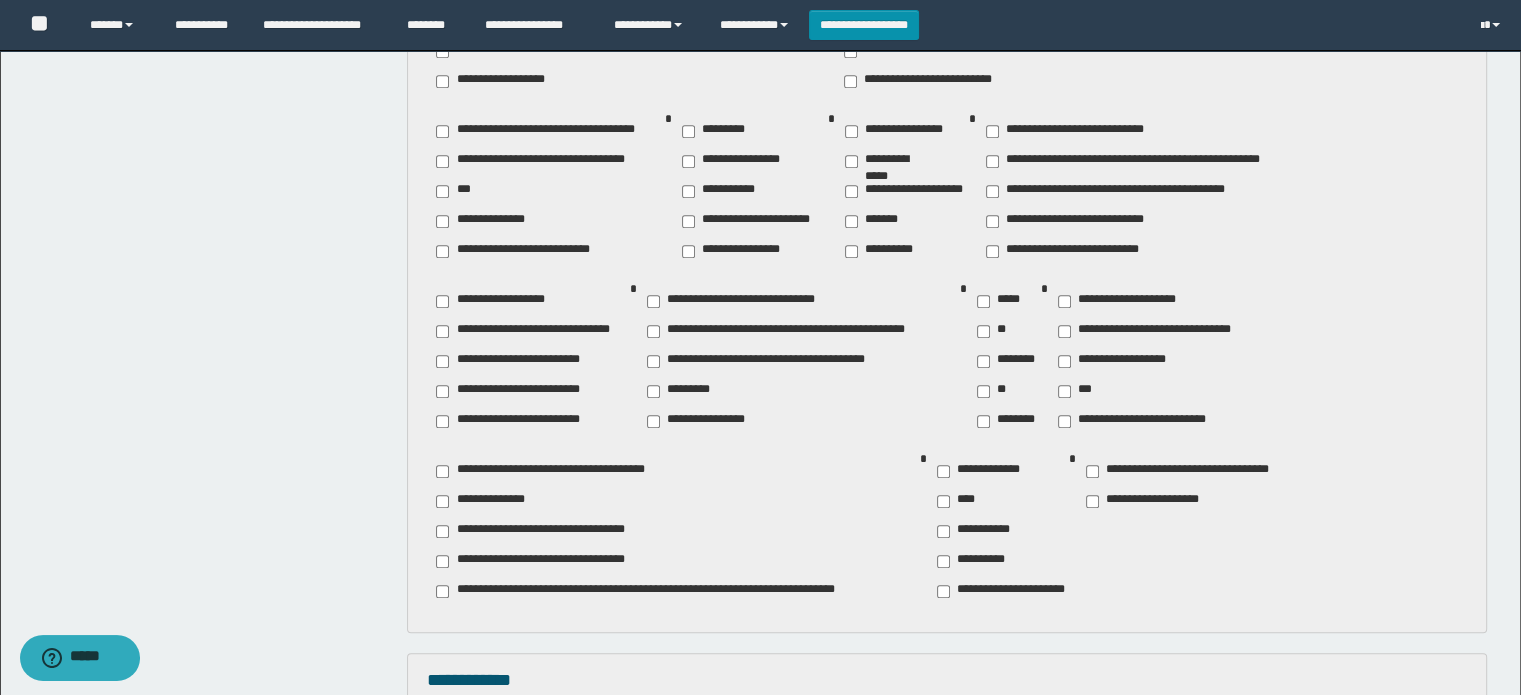 click on "**********" at bounding box center (891, 161) 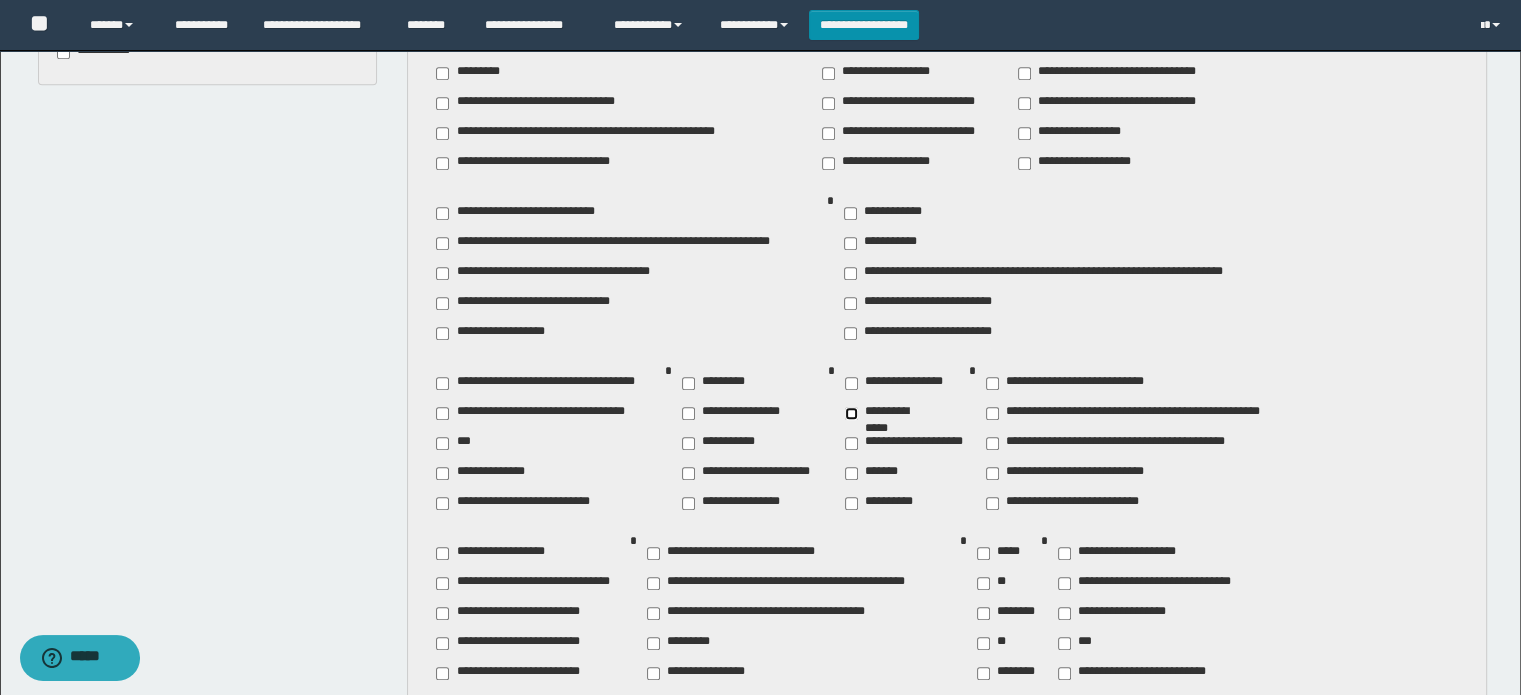 scroll, scrollTop: 900, scrollLeft: 0, axis: vertical 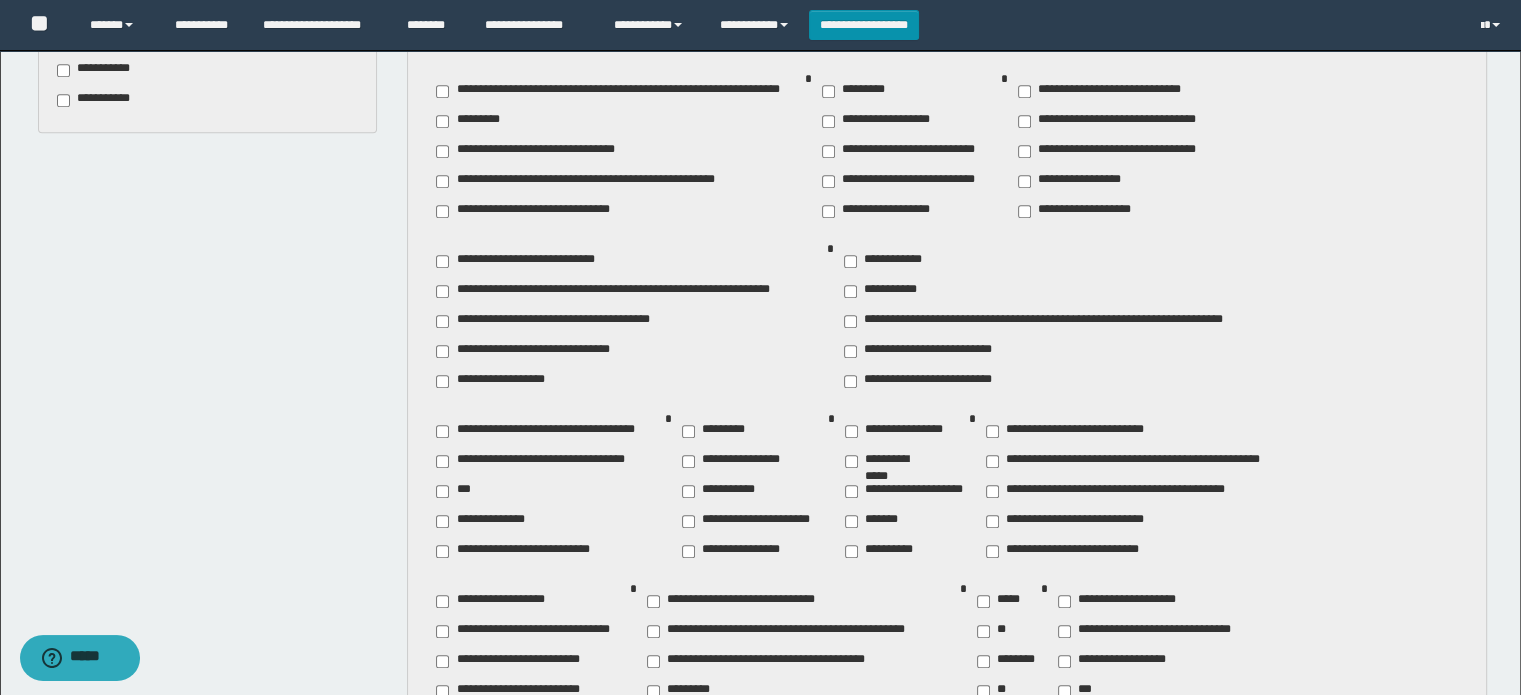 click on "**********" at bounding box center (1112, 91) 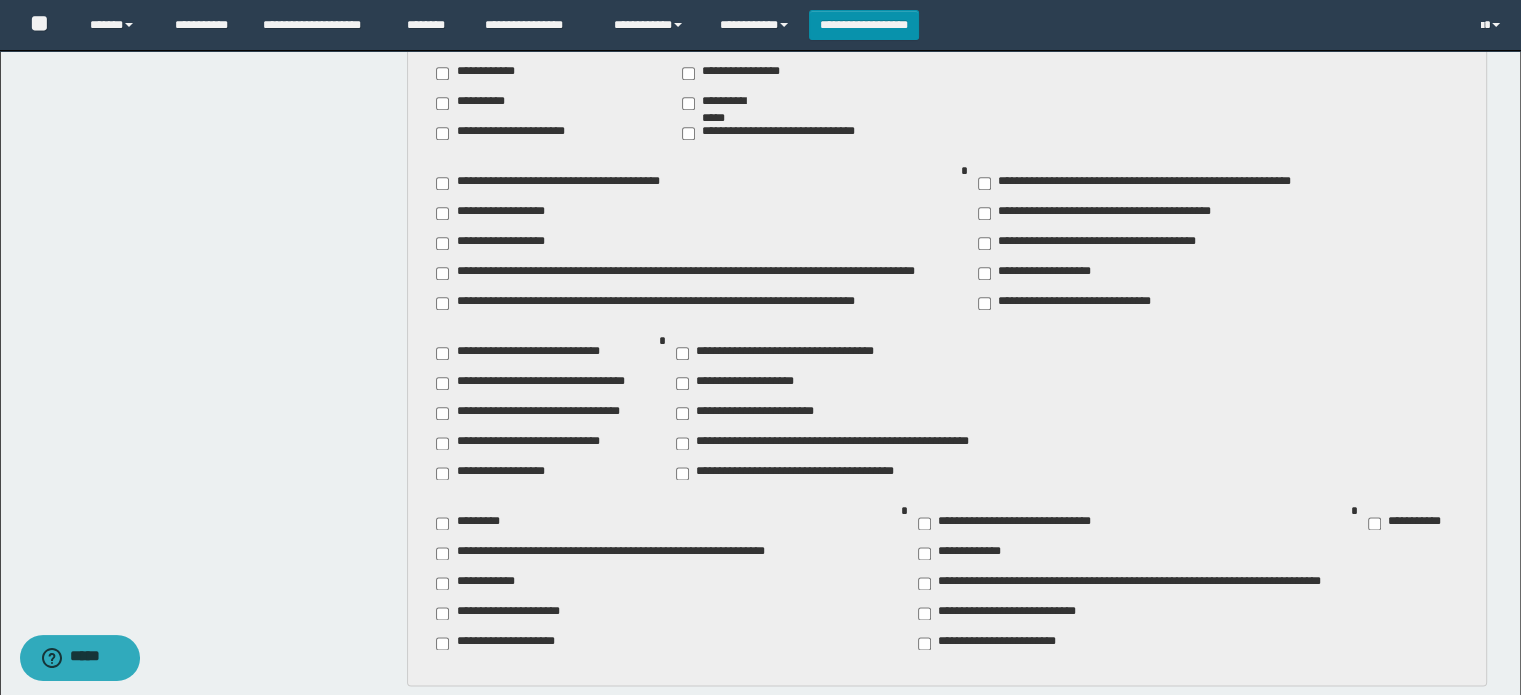scroll, scrollTop: 2500, scrollLeft: 0, axis: vertical 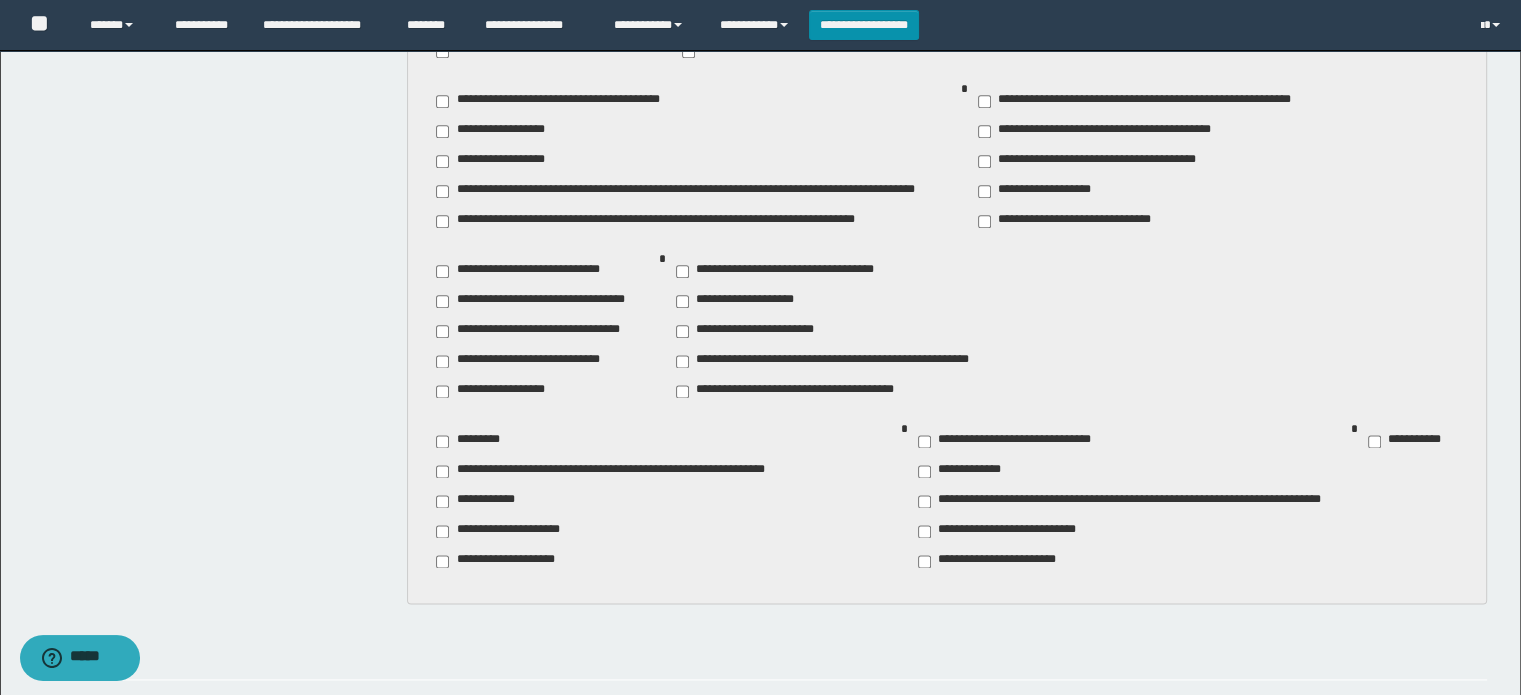 click on "**********" at bounding box center [545, 331] 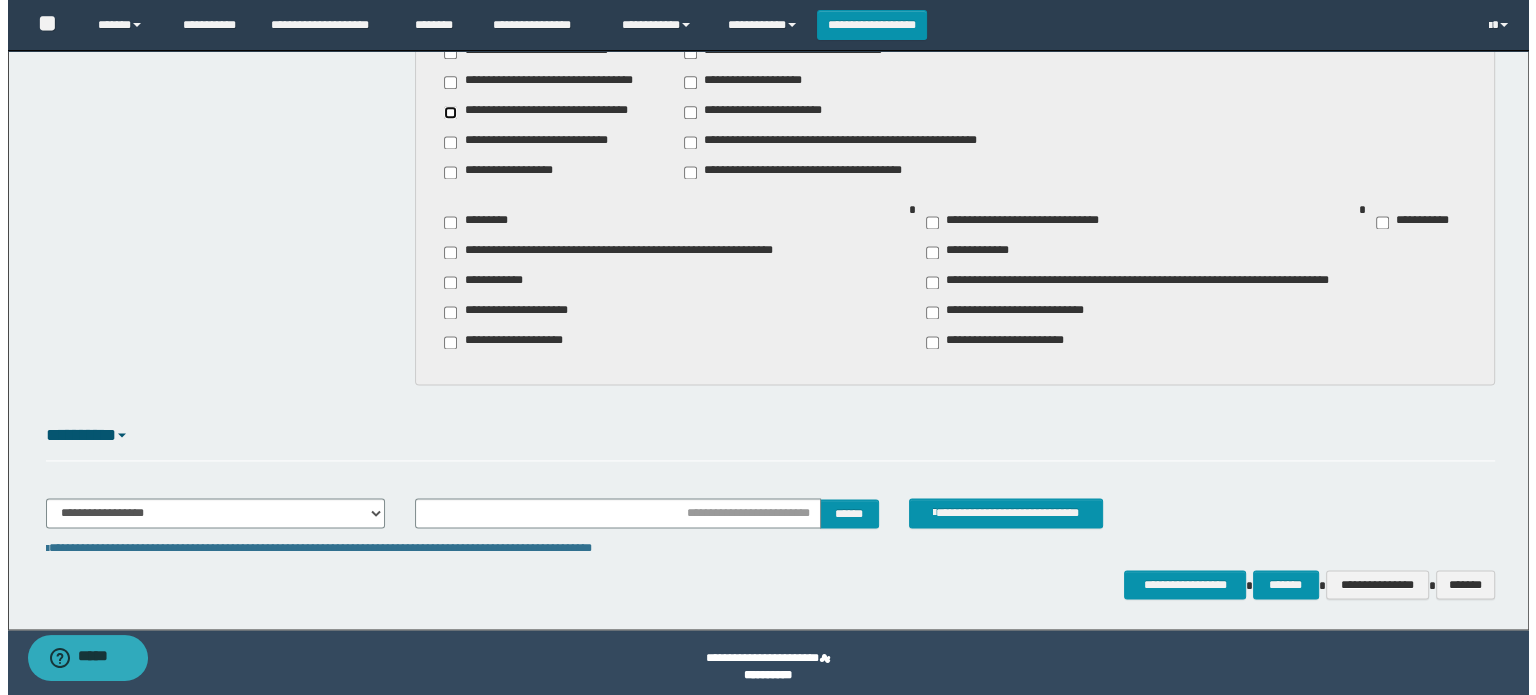 scroll, scrollTop: 2728, scrollLeft: 0, axis: vertical 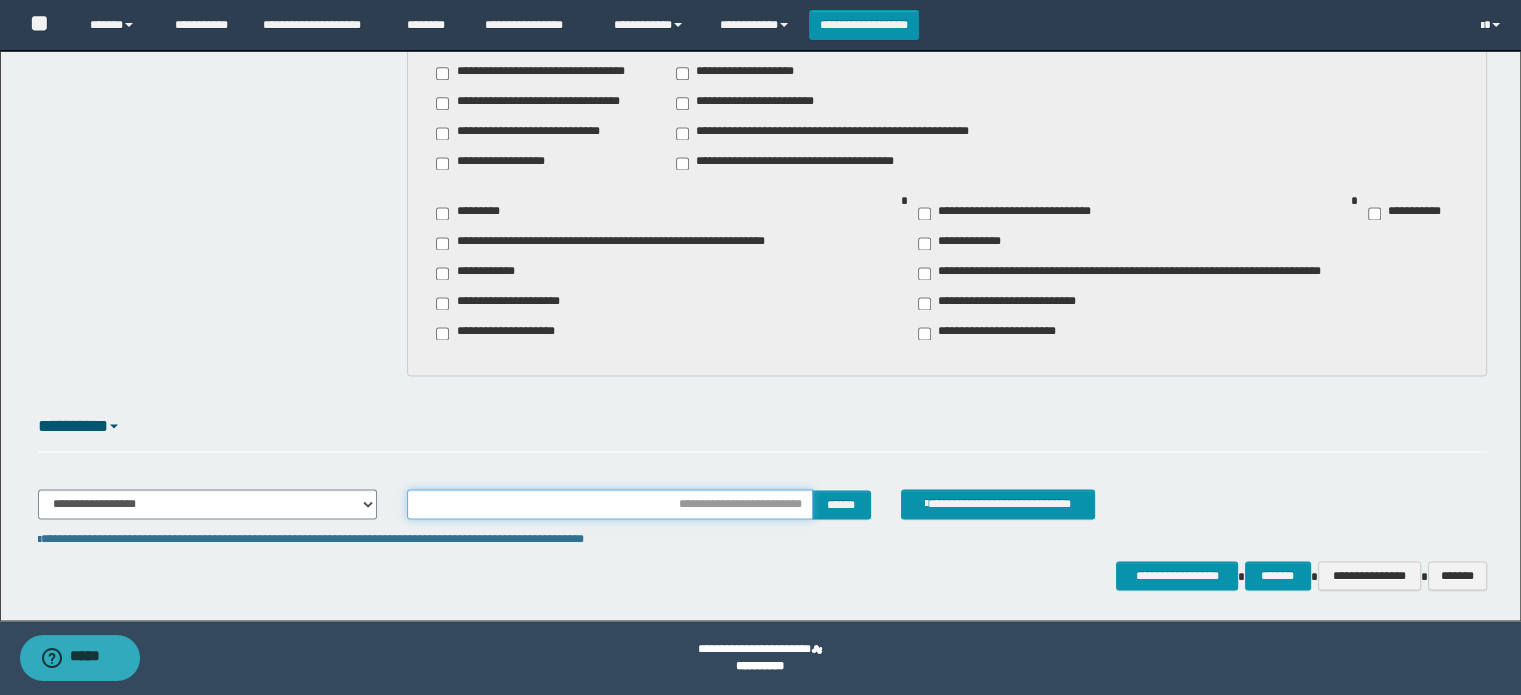 click at bounding box center (609, 504) 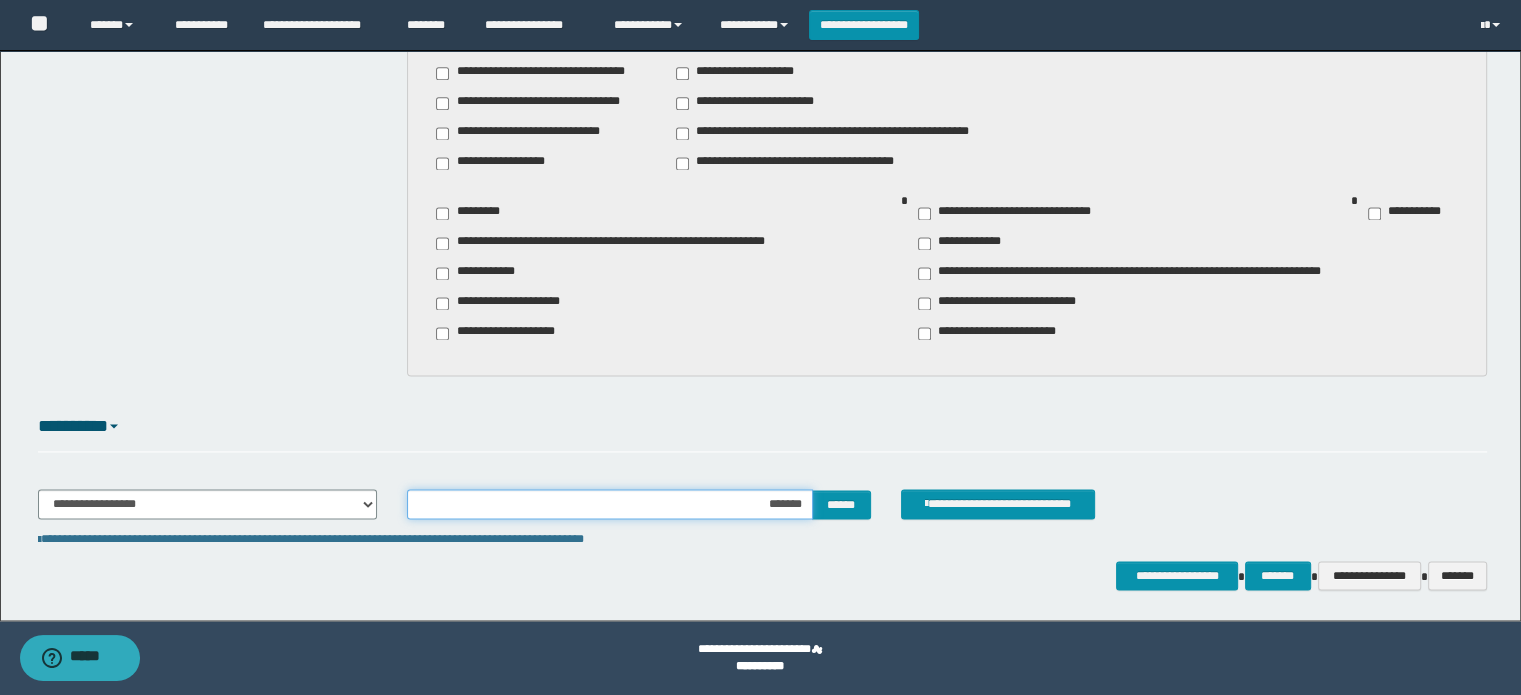 type on "********" 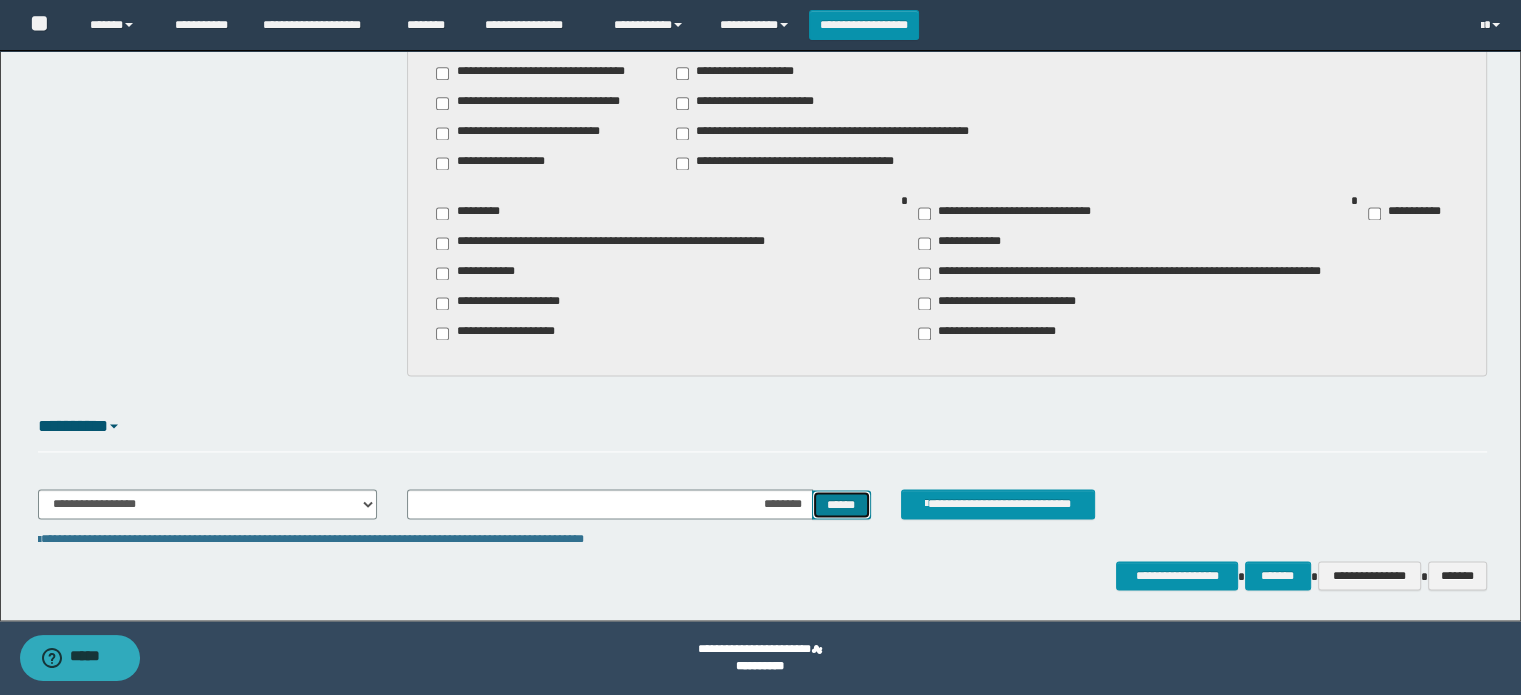 click on "******" at bounding box center (841, 505) 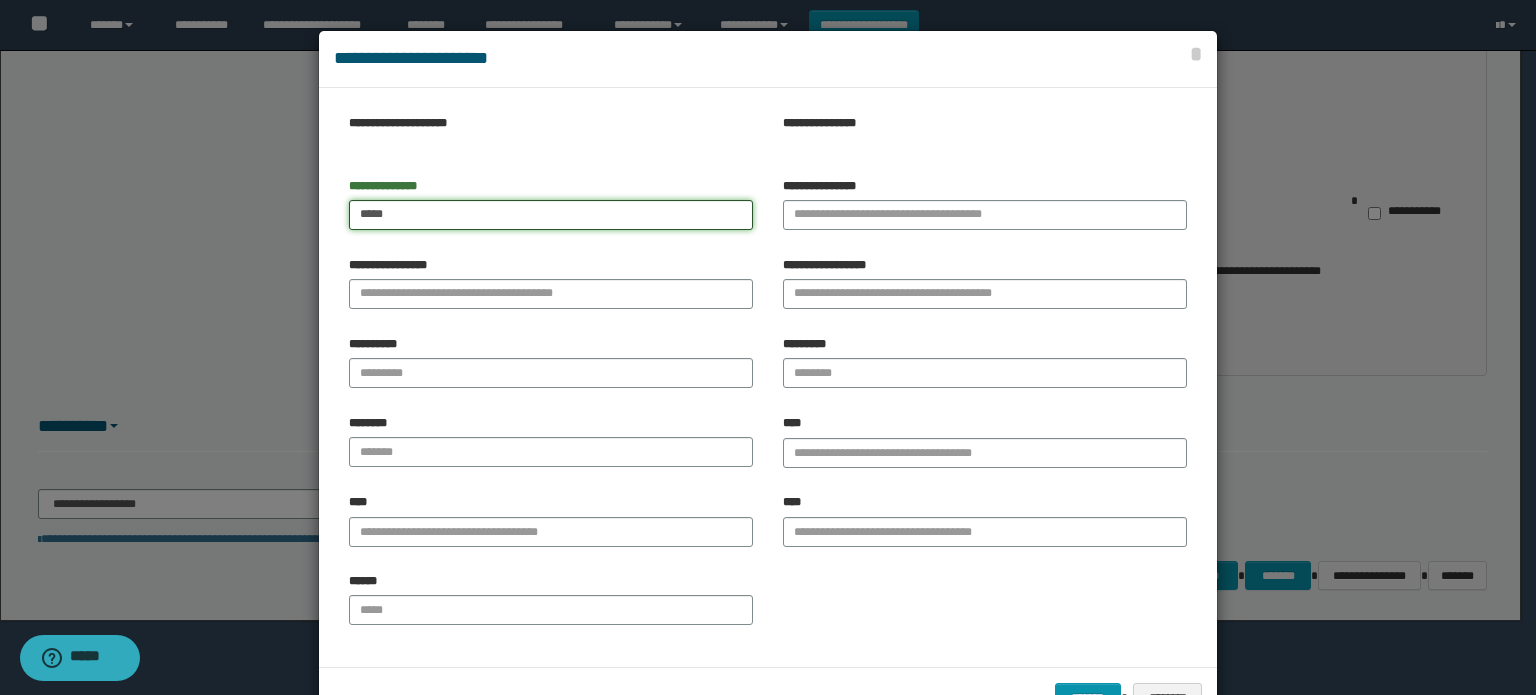 type on "*****" 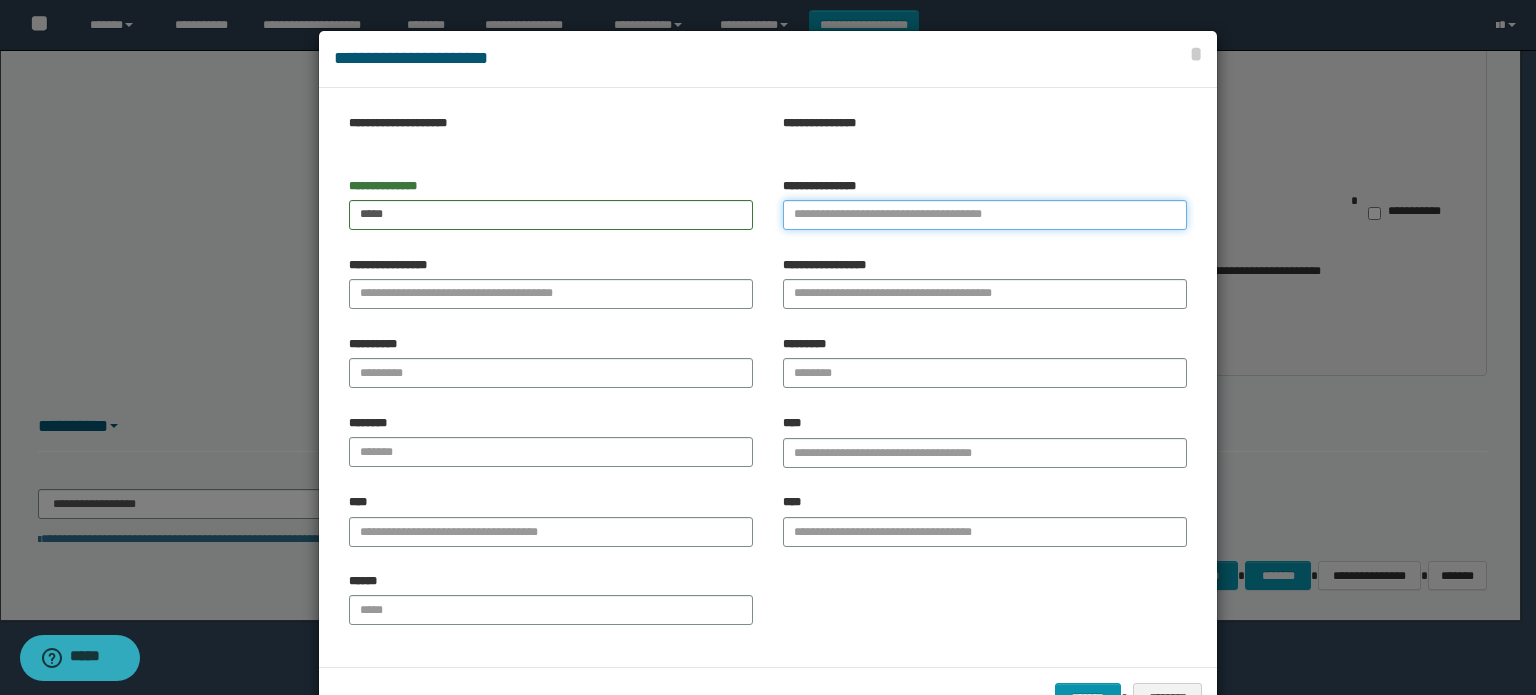 click on "**********" at bounding box center [985, 215] 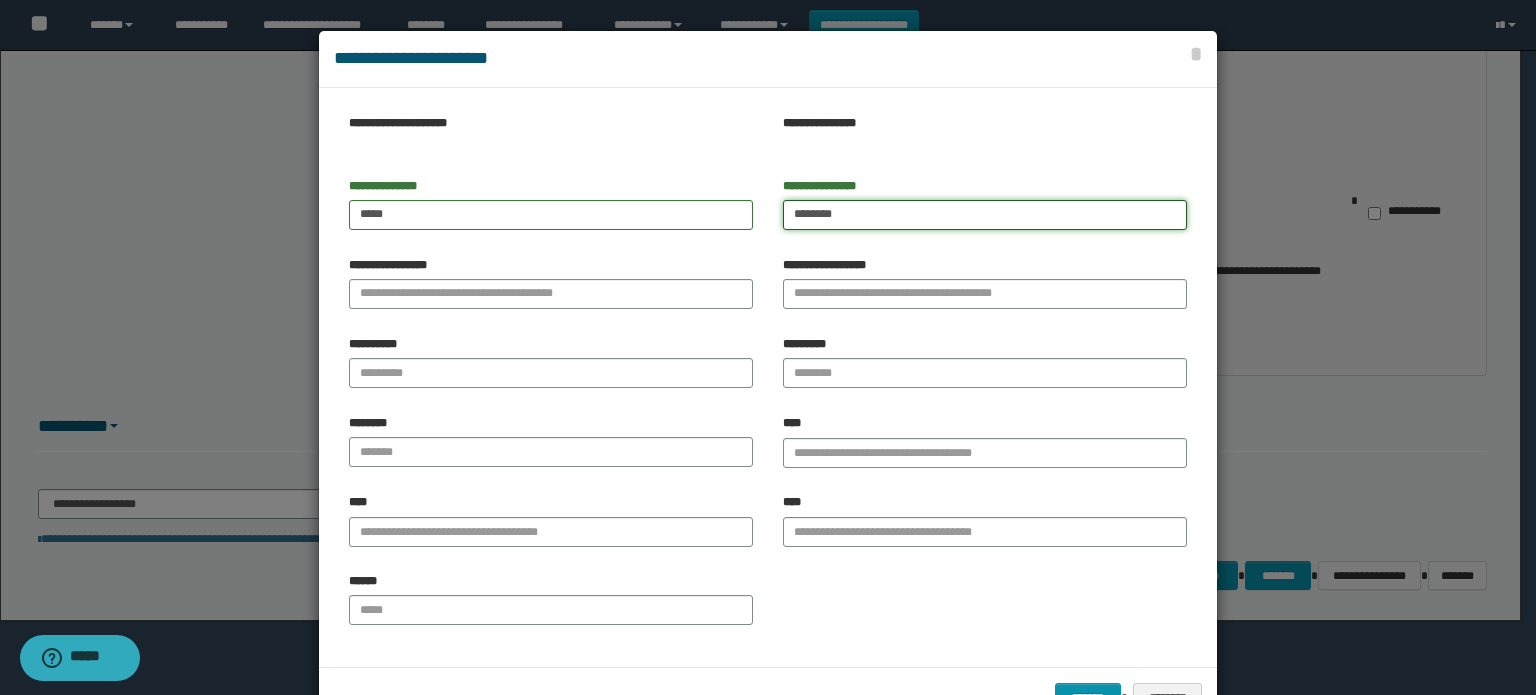 type on "********" 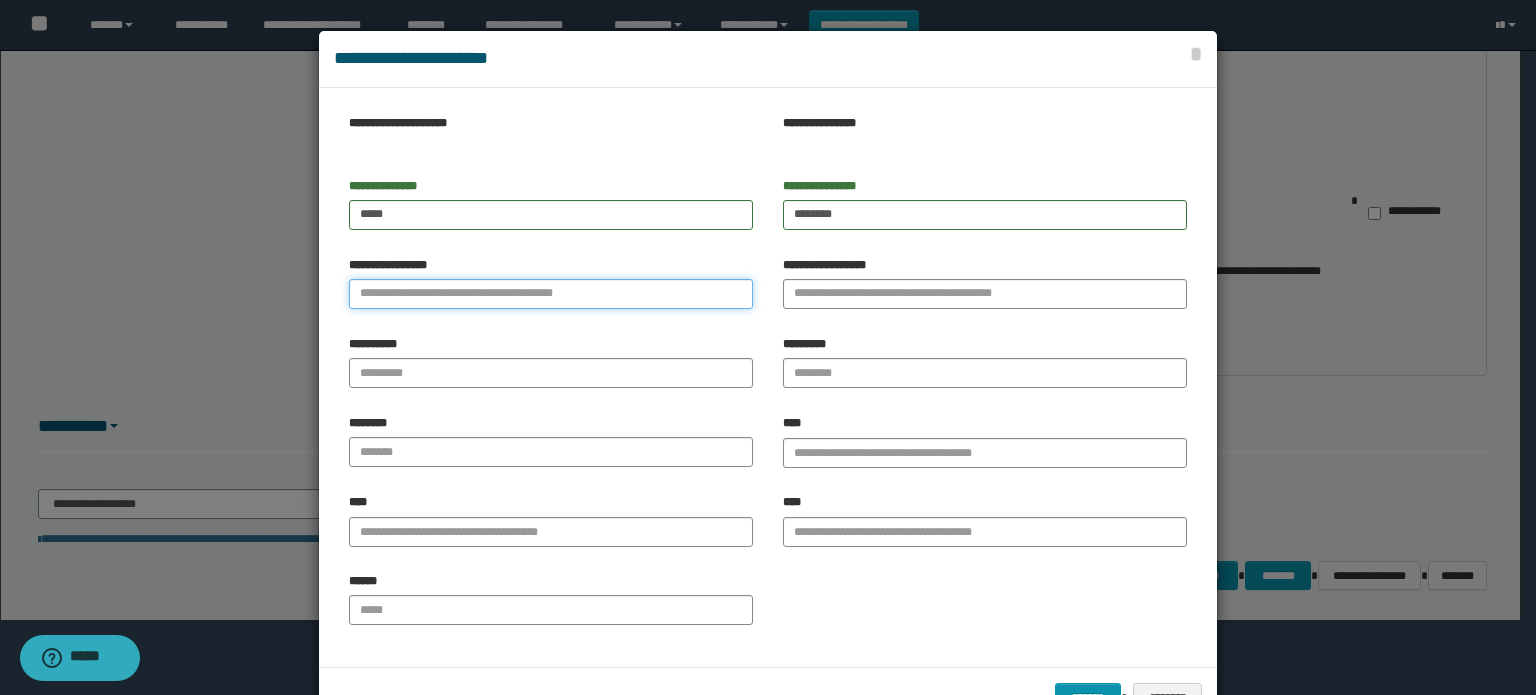 click on "**********" at bounding box center [551, 294] 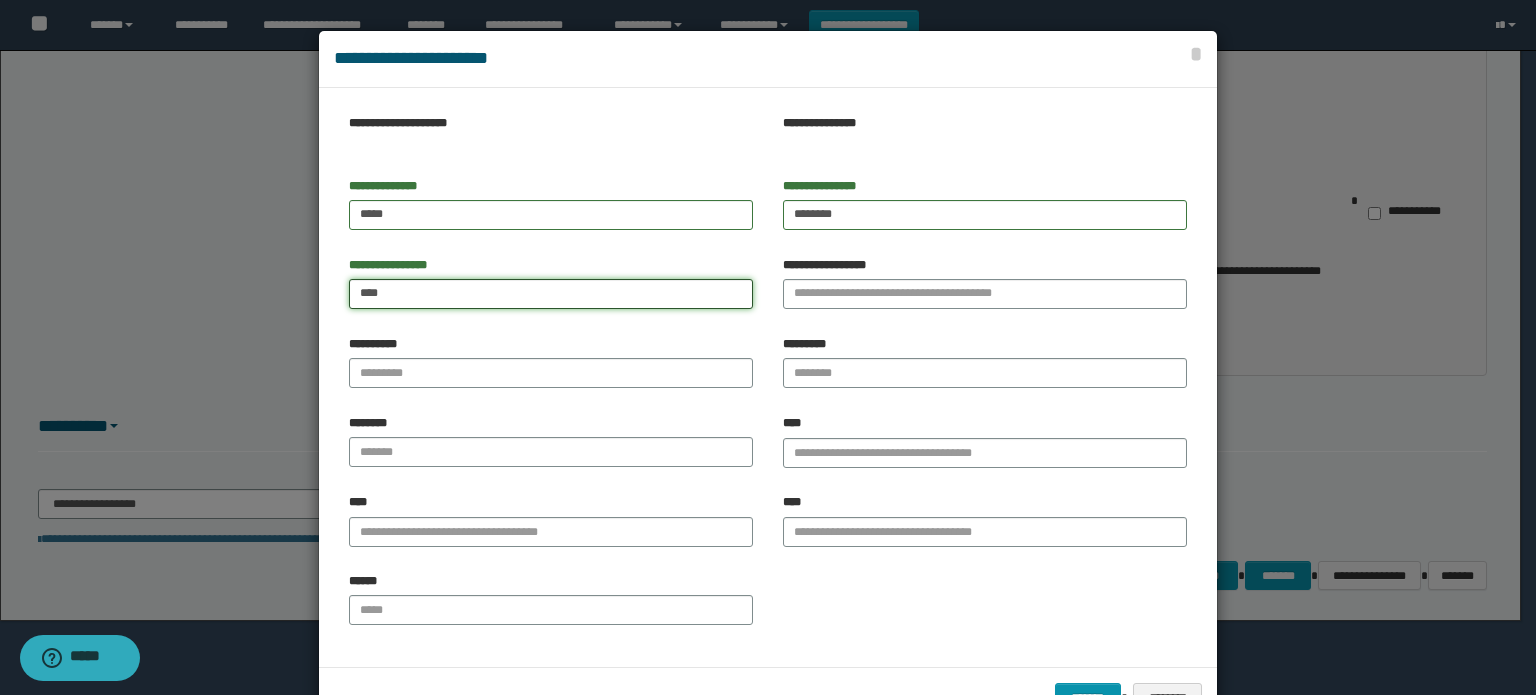 type on "****" 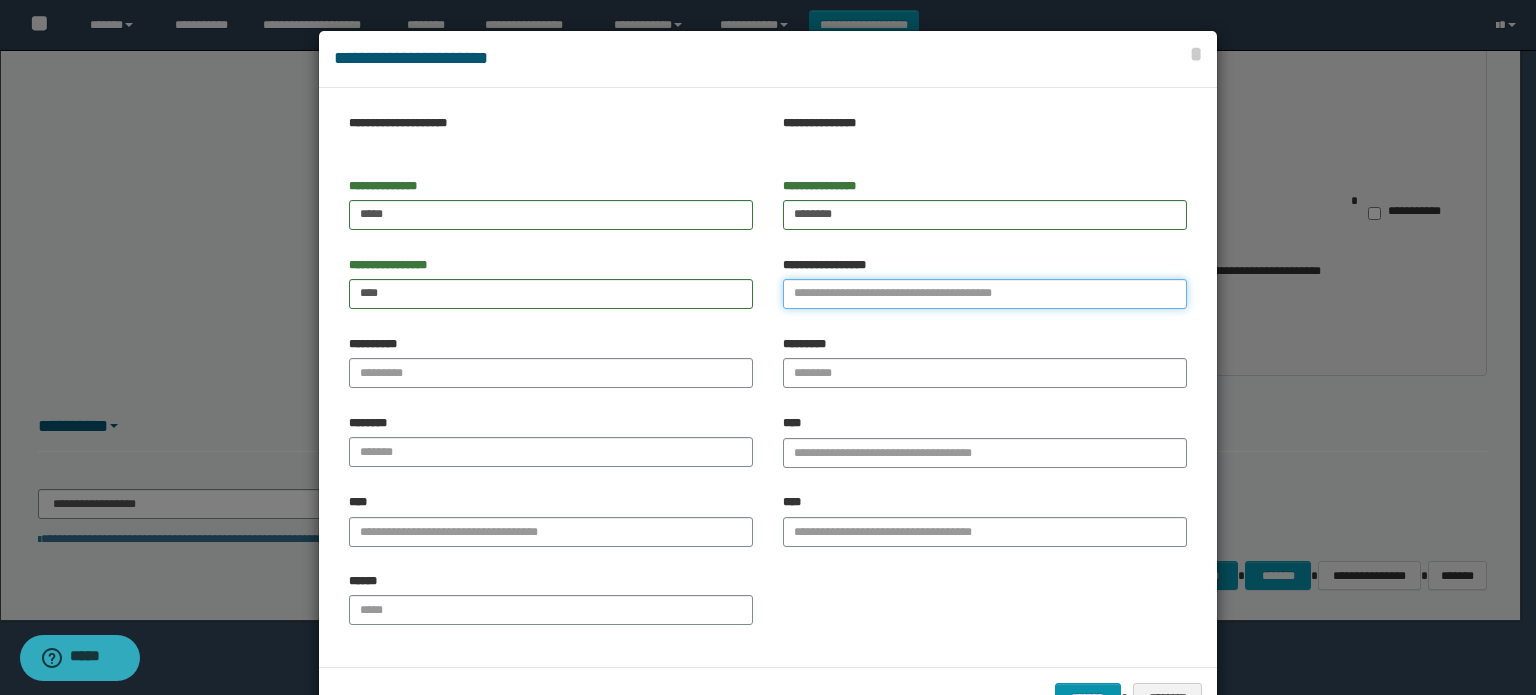 click on "**********" at bounding box center (985, 294) 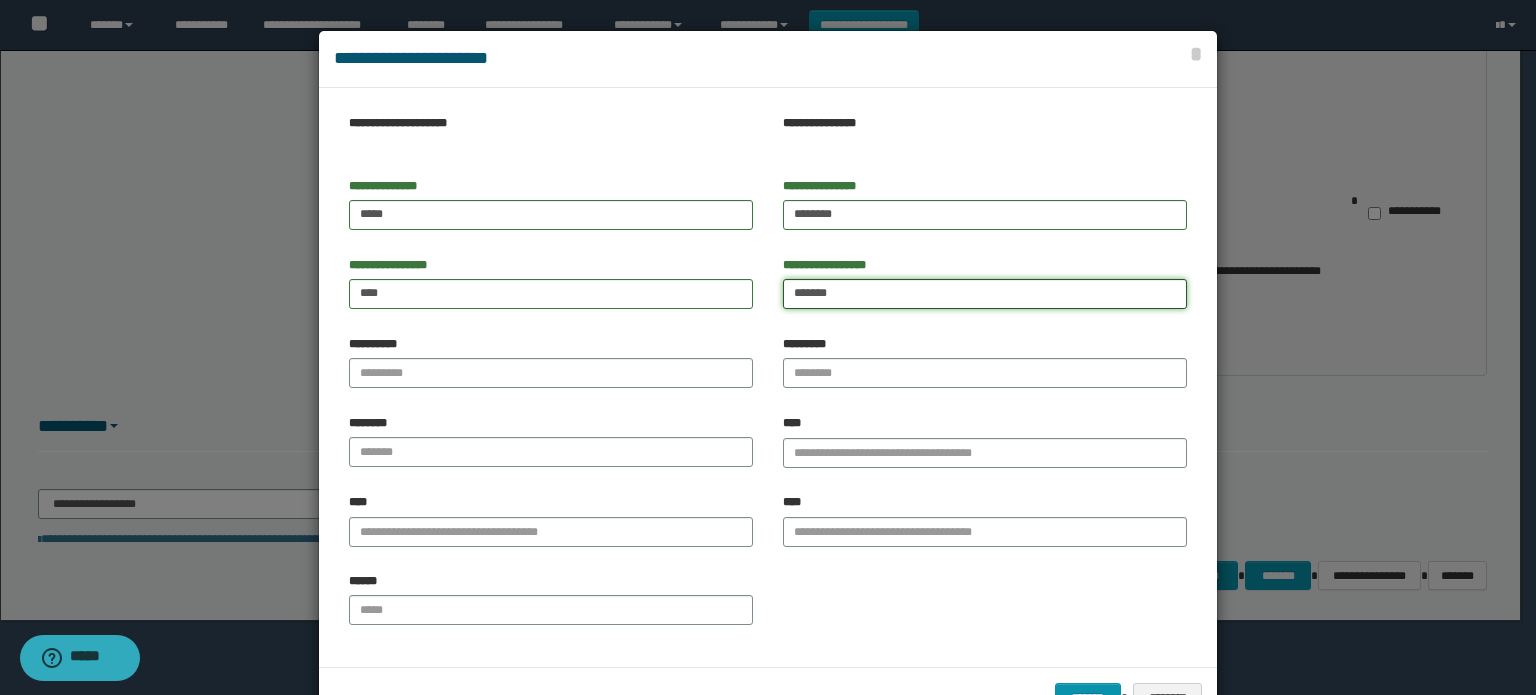 type on "*******" 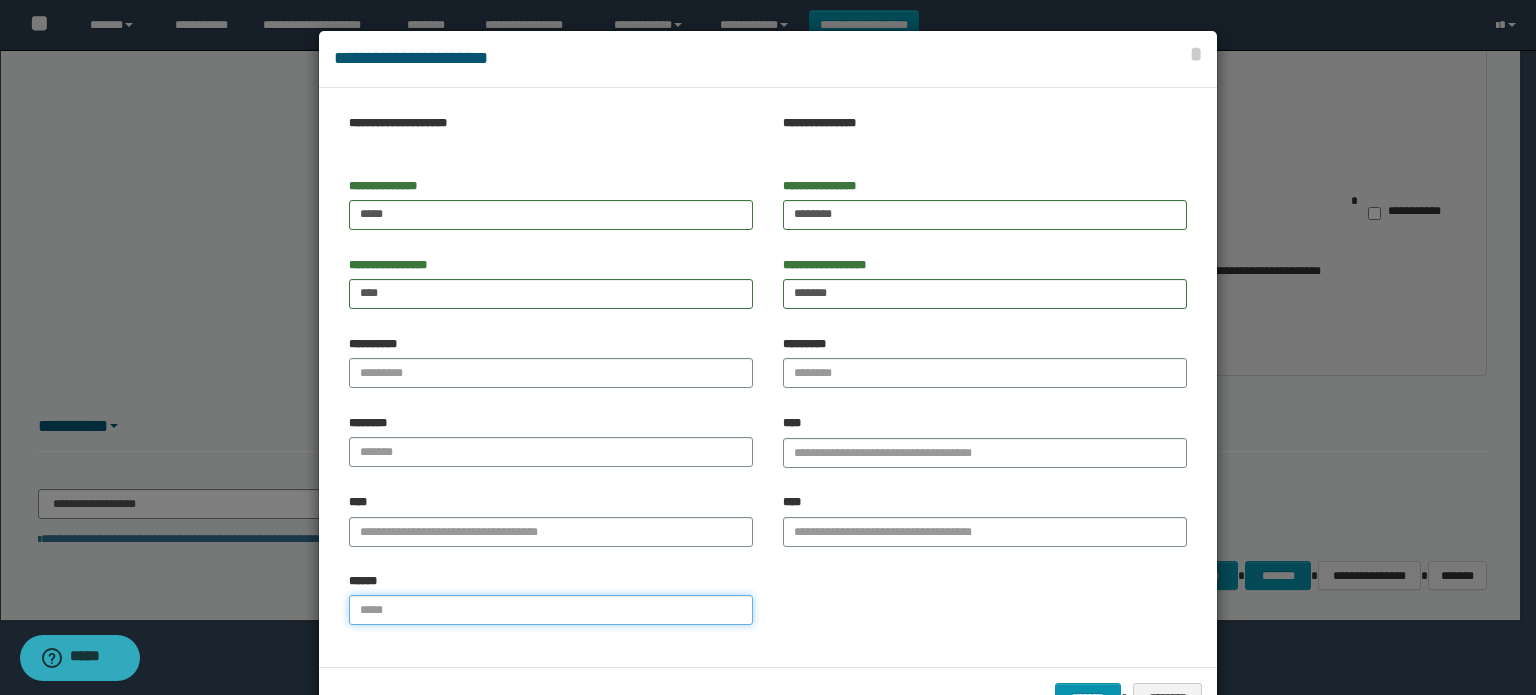 click on "******" at bounding box center (551, 610) 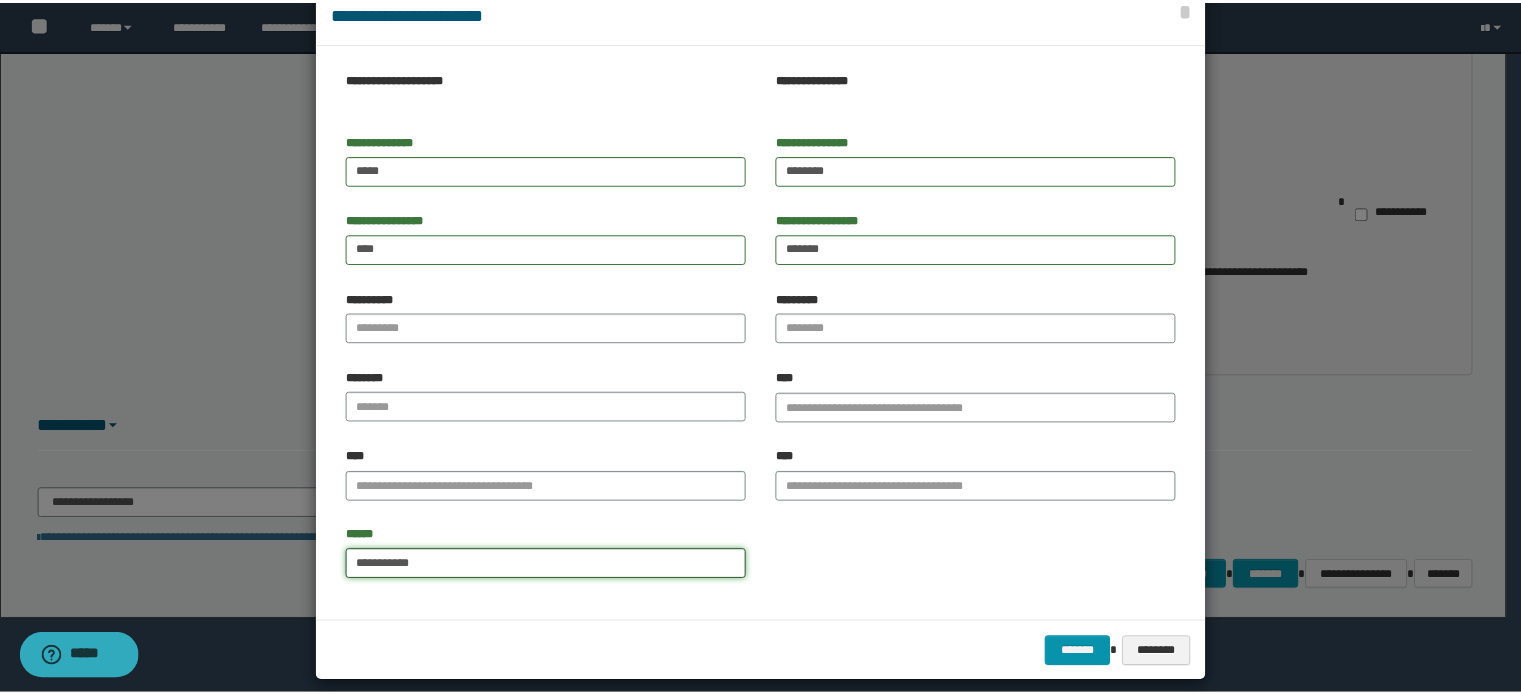 scroll, scrollTop: 63, scrollLeft: 0, axis: vertical 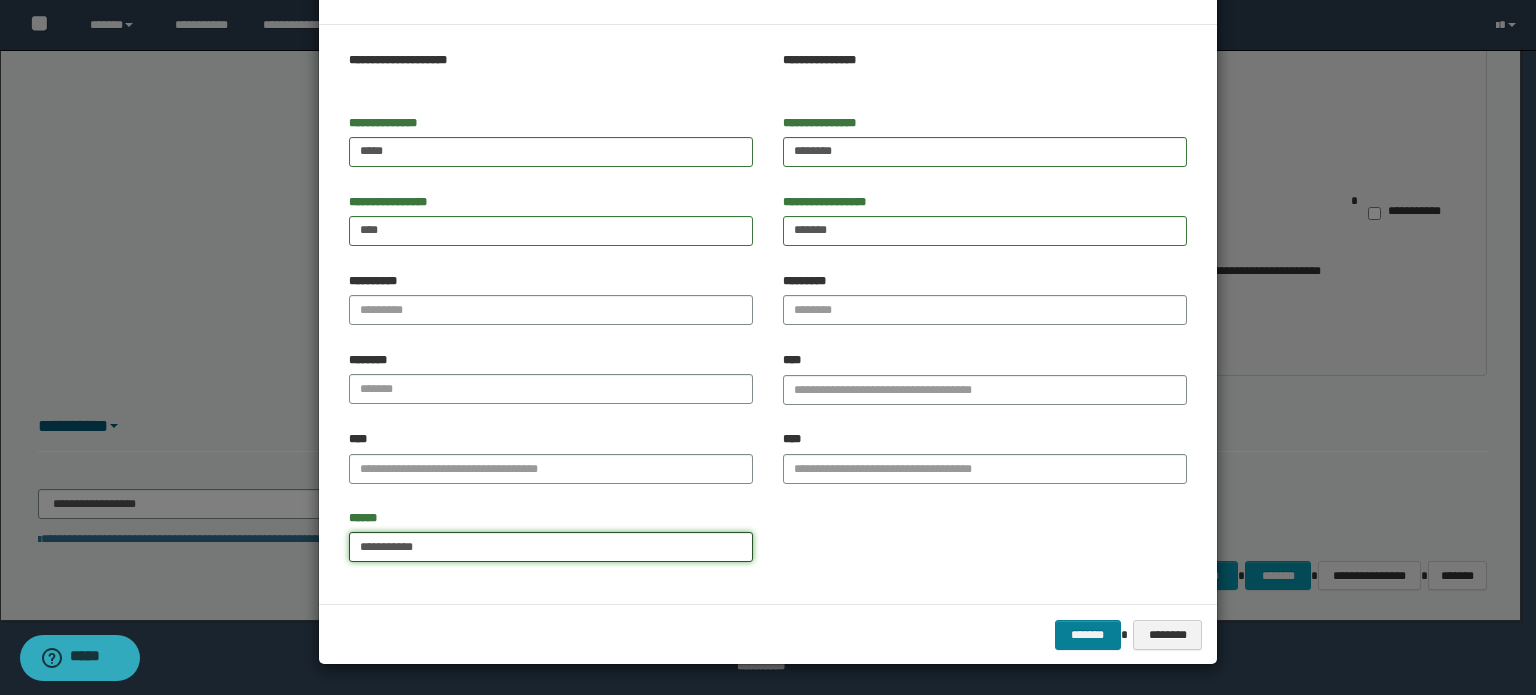 type on "**********" 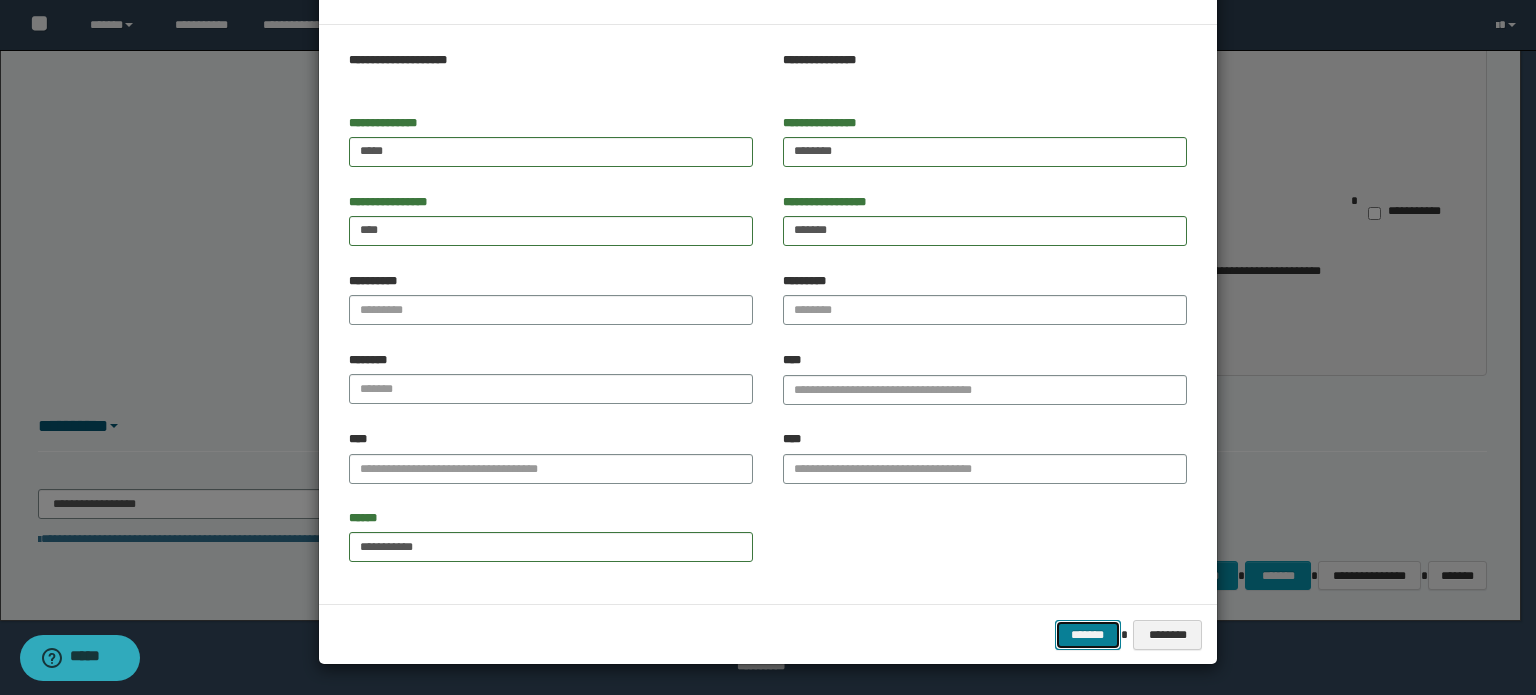 click on "*******" at bounding box center (1088, 635) 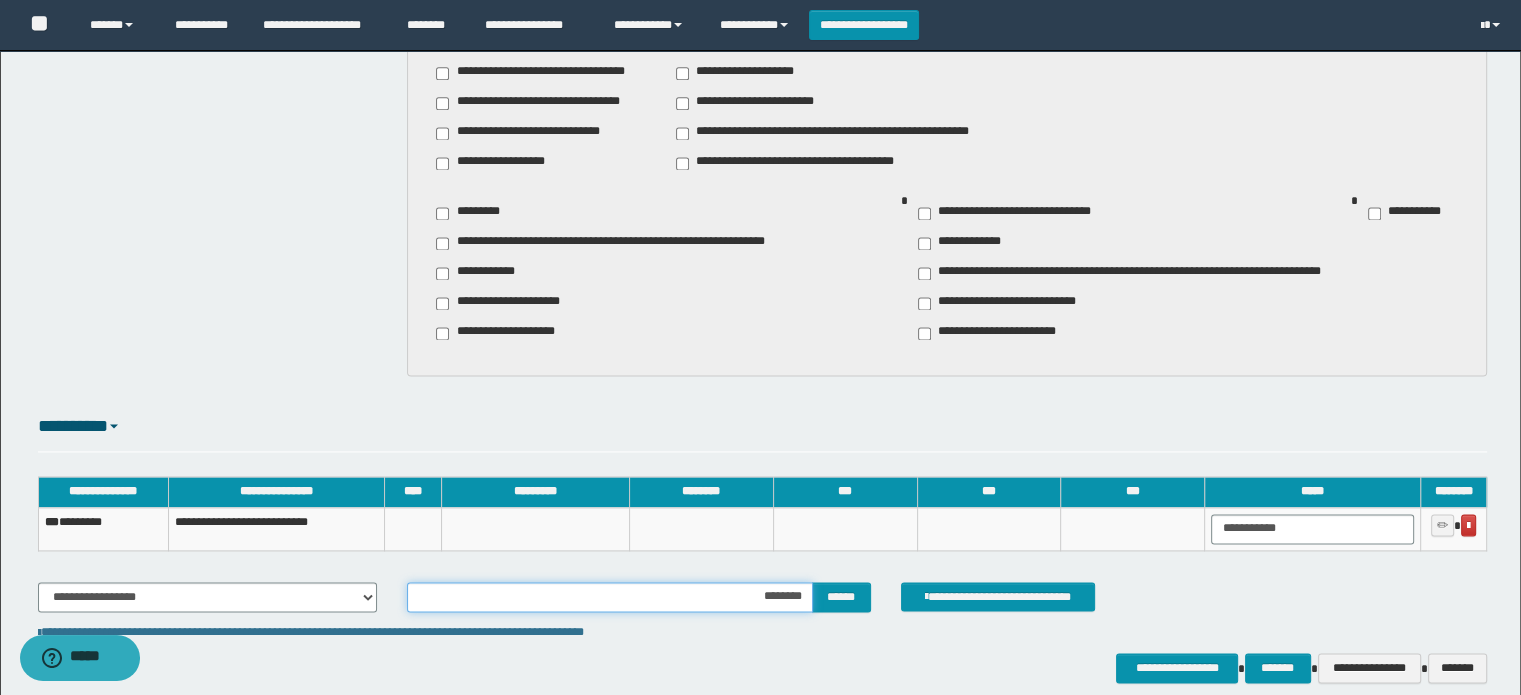 click on "********" at bounding box center (609, 597) 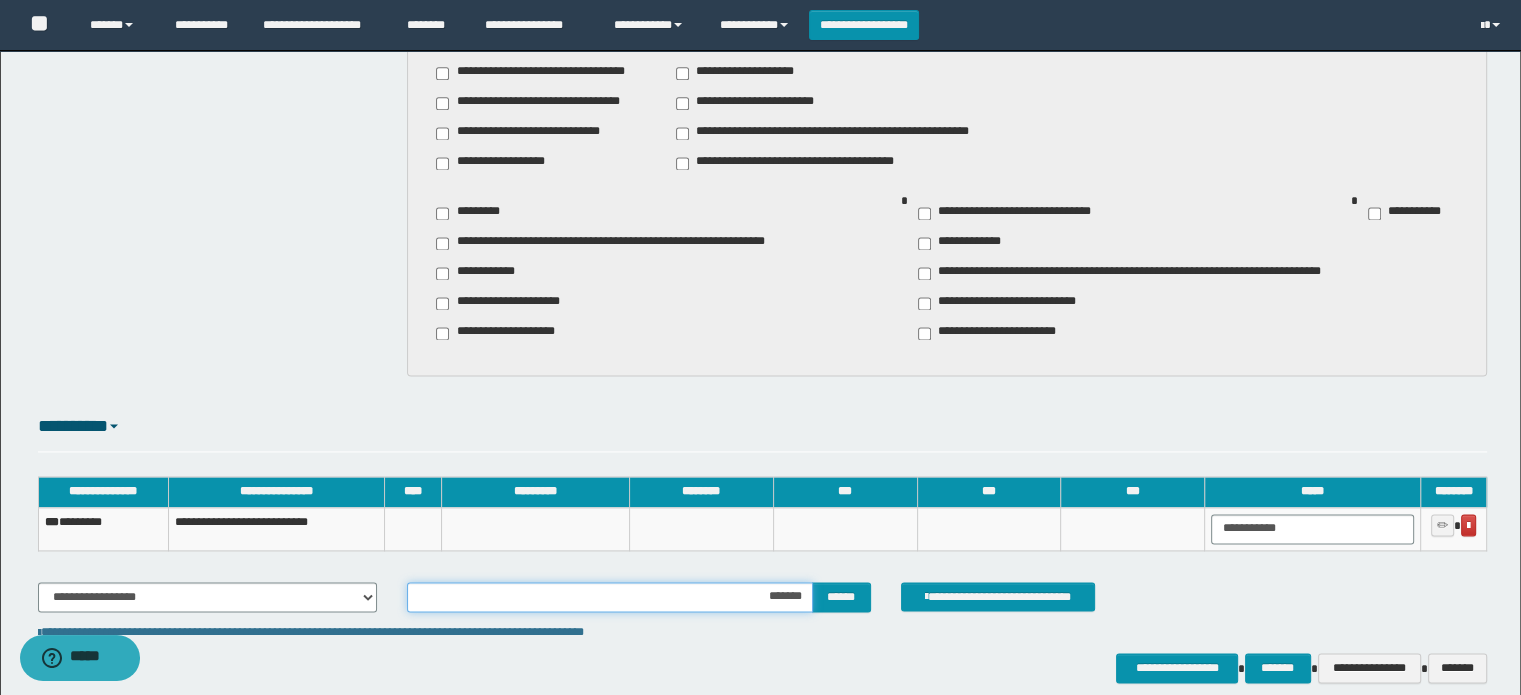 type on "********" 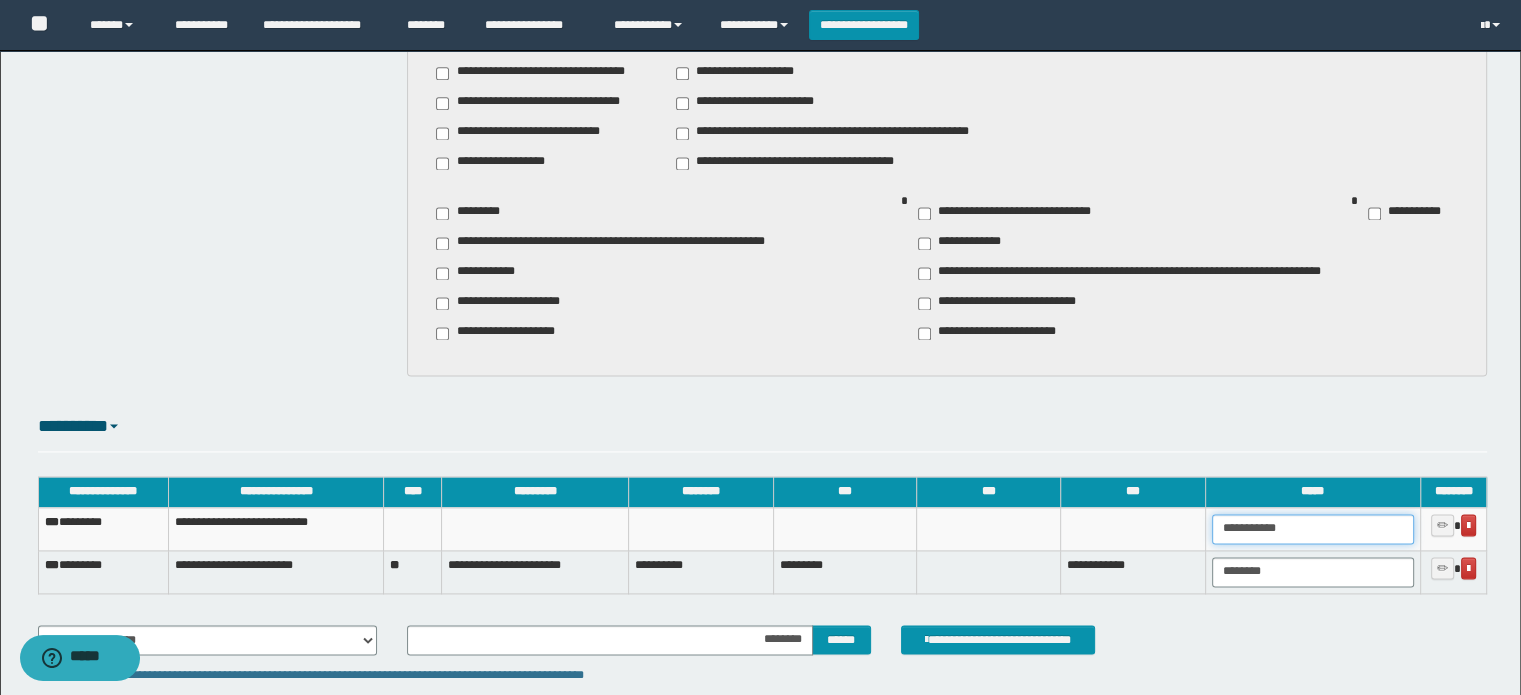 drag, startPoint x: 1316, startPoint y: 534, endPoint x: 1189, endPoint y: 535, distance: 127.00394 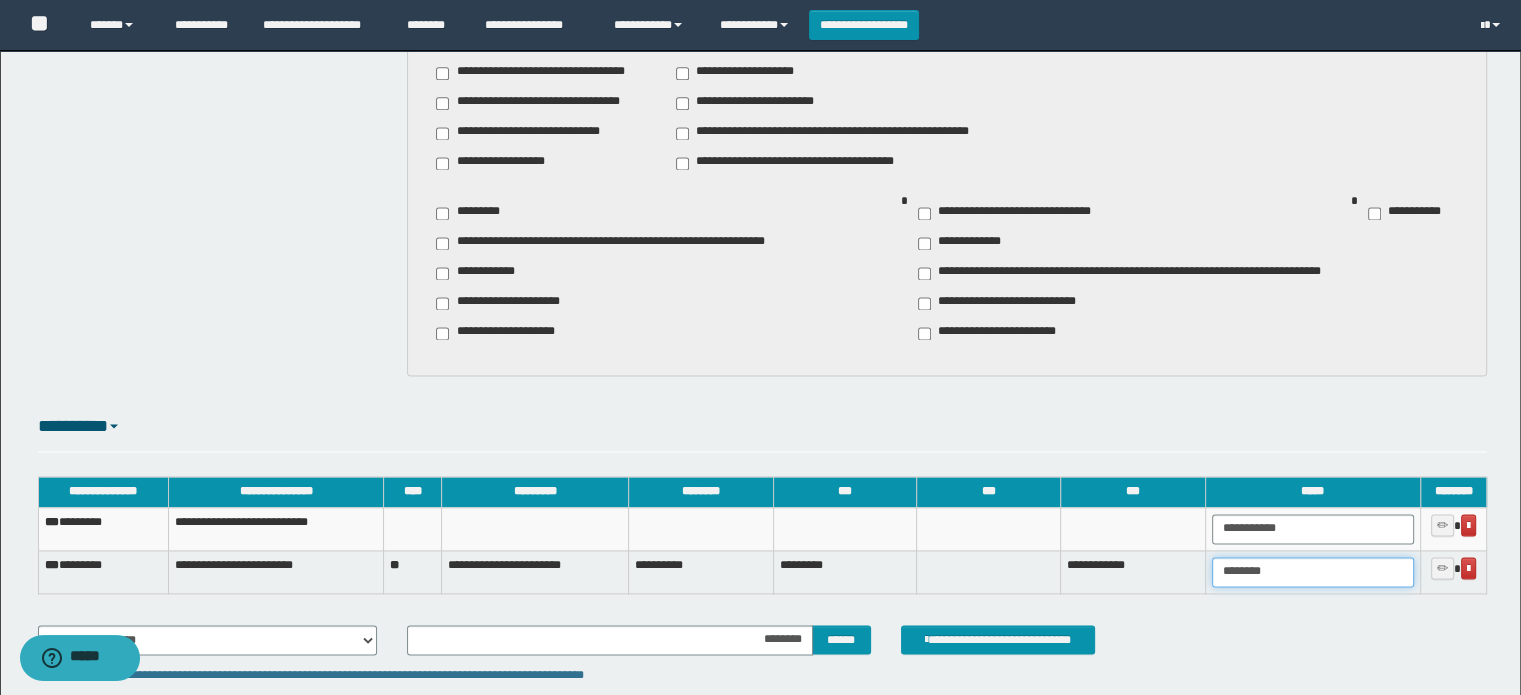 drag, startPoint x: 1314, startPoint y: 576, endPoint x: 1140, endPoint y: 575, distance: 174.00287 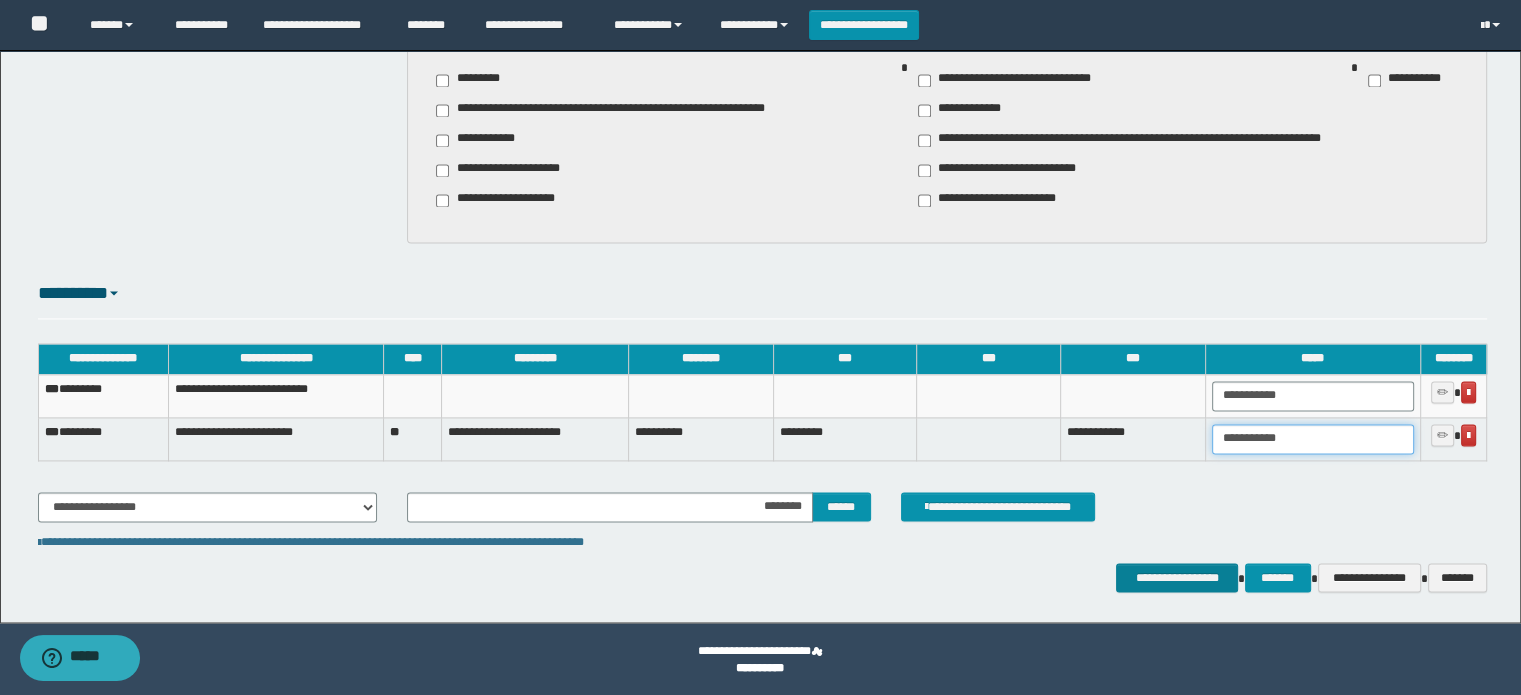 scroll, scrollTop: 2863, scrollLeft: 0, axis: vertical 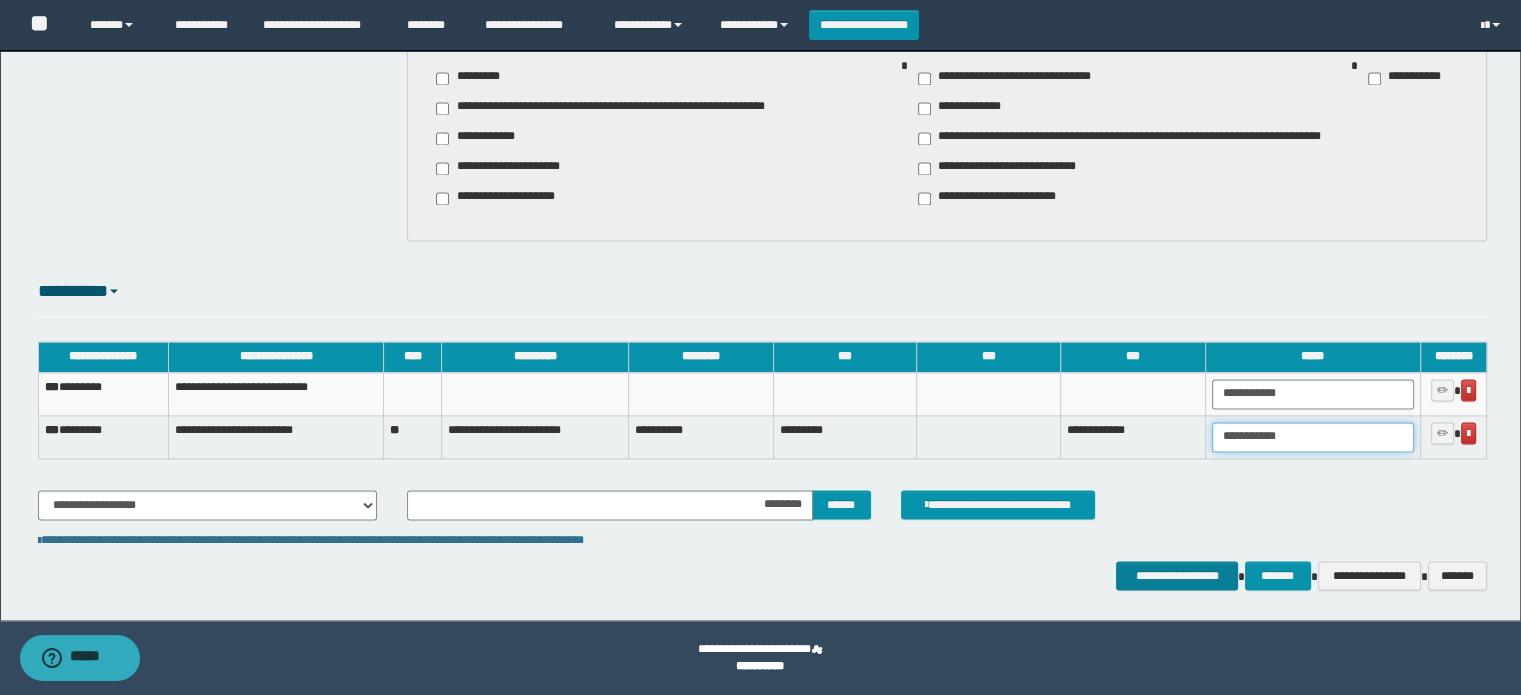 type on "**********" 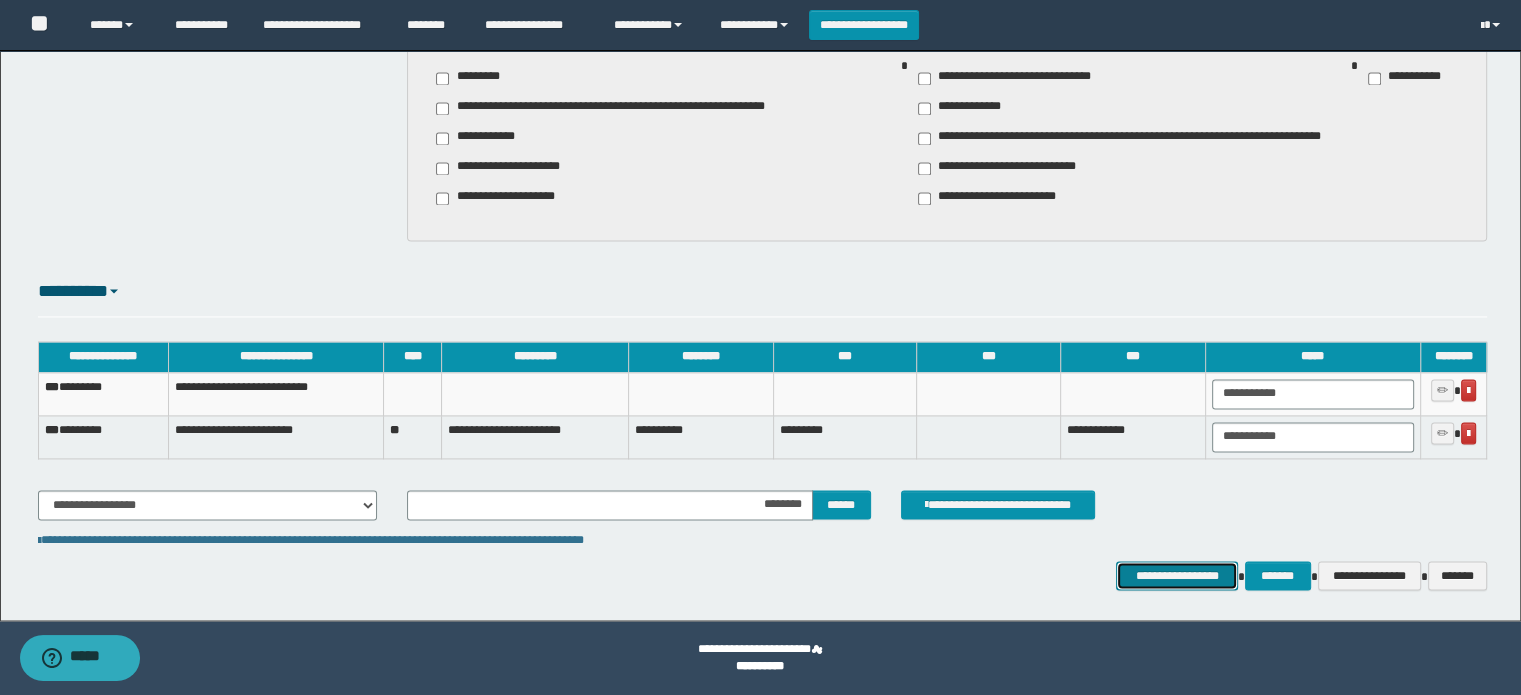 click on "**********" at bounding box center (1177, 576) 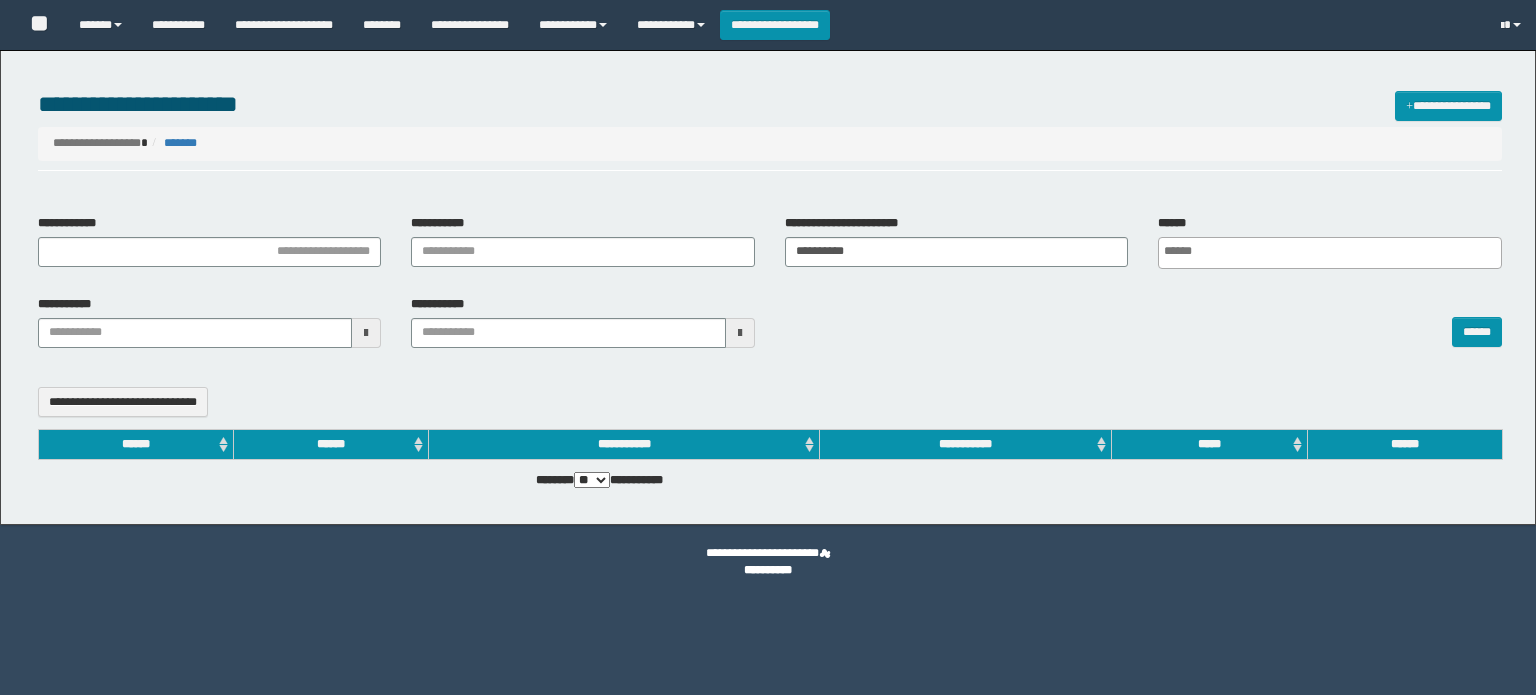 select 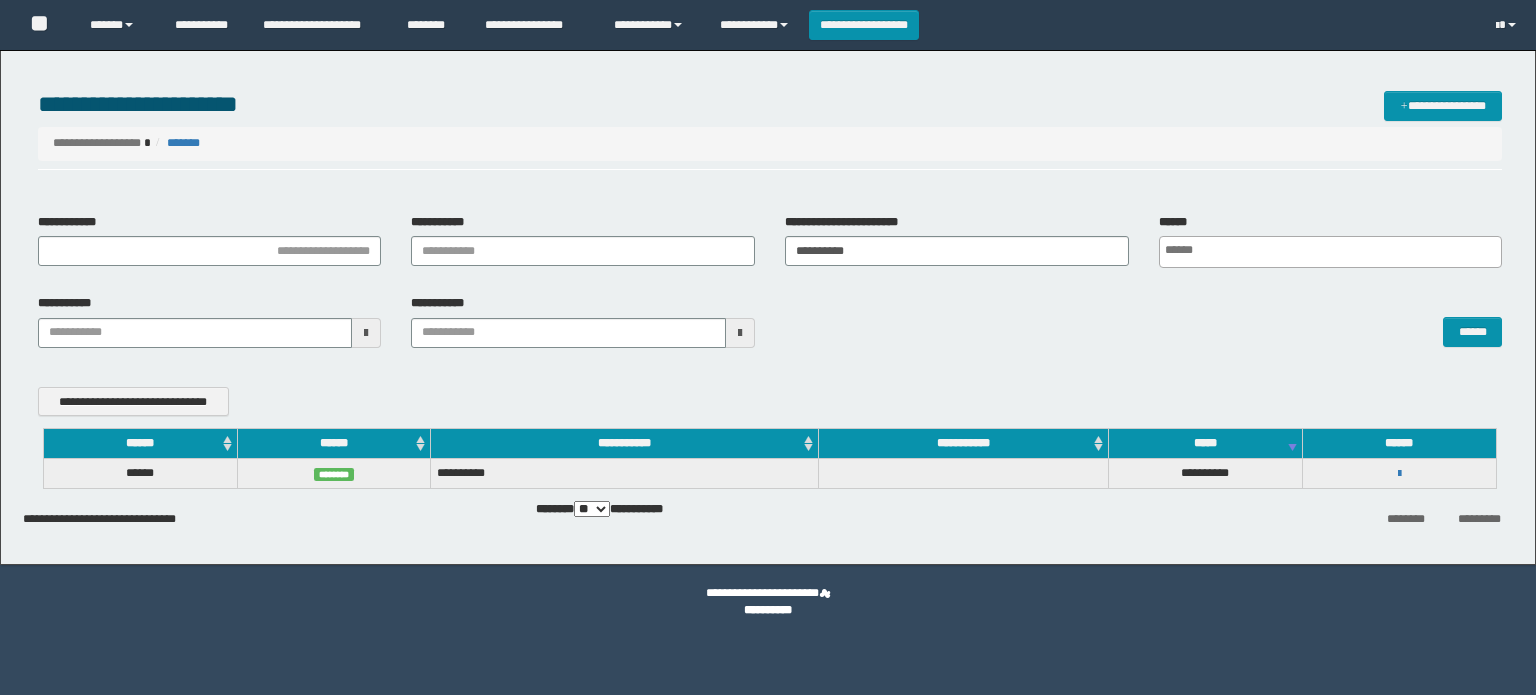 scroll, scrollTop: 0, scrollLeft: 0, axis: both 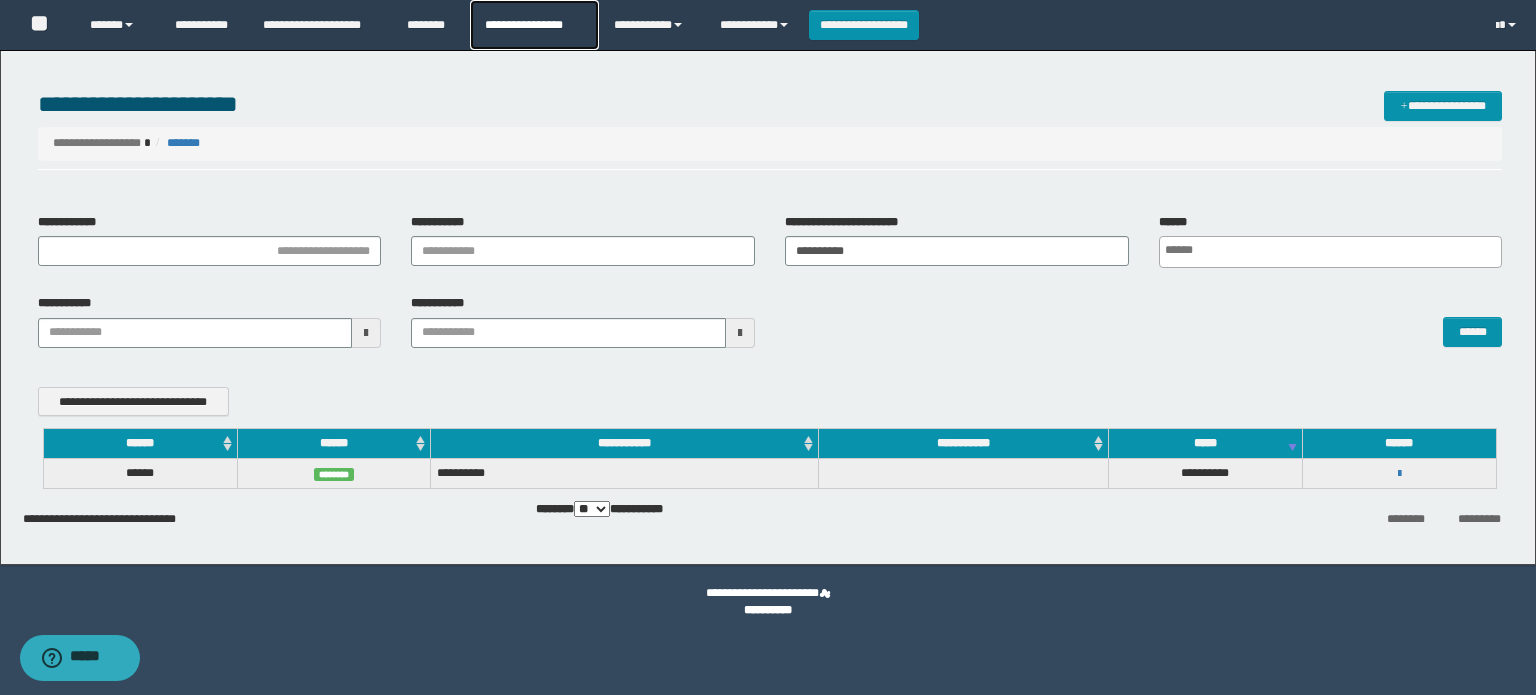 click on "**********" at bounding box center [534, 25] 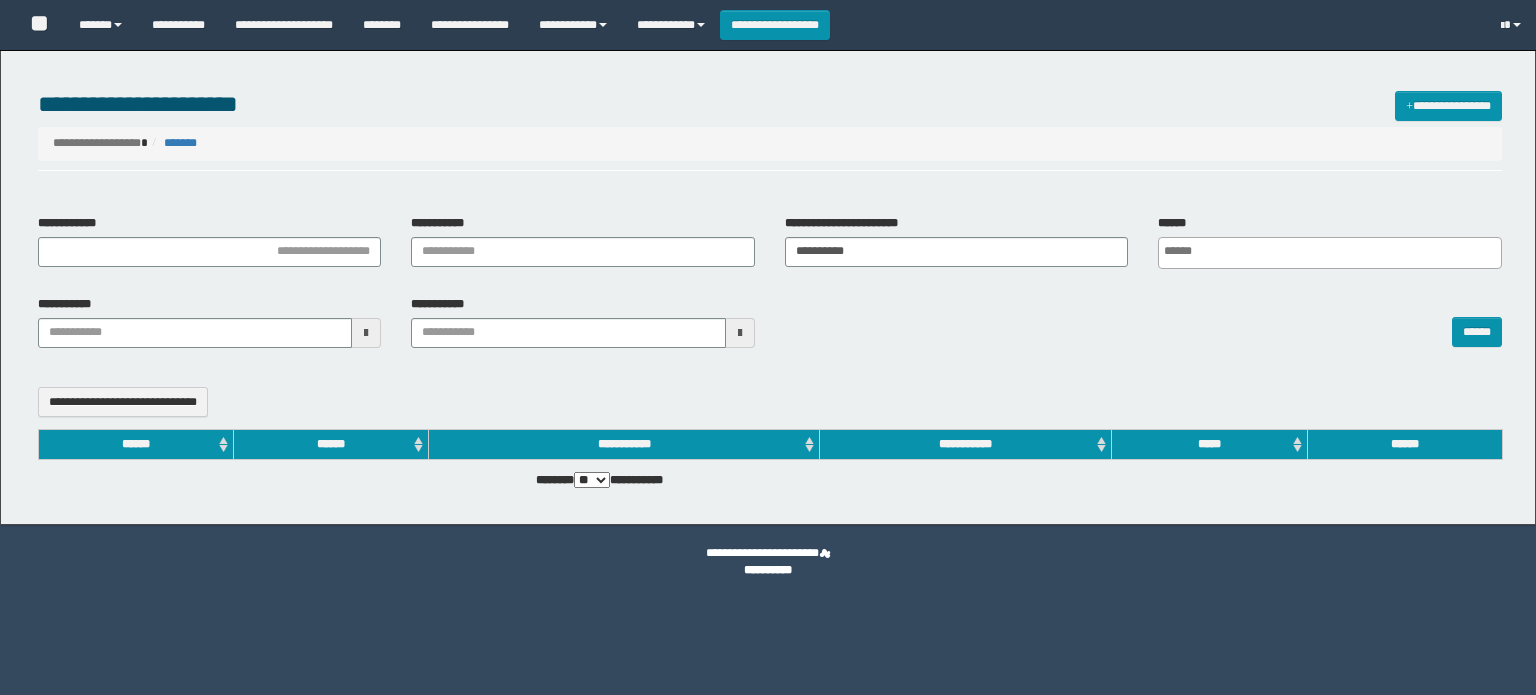 select 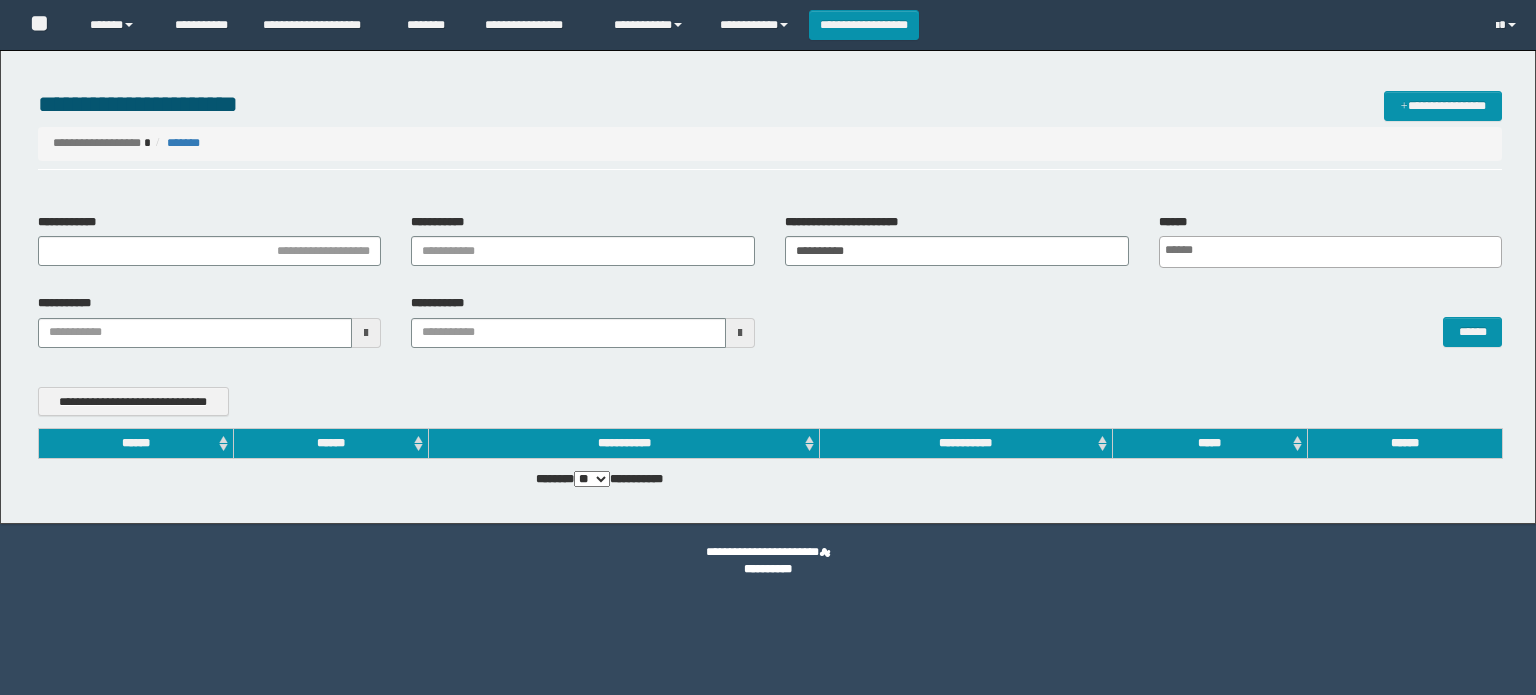 scroll, scrollTop: 0, scrollLeft: 0, axis: both 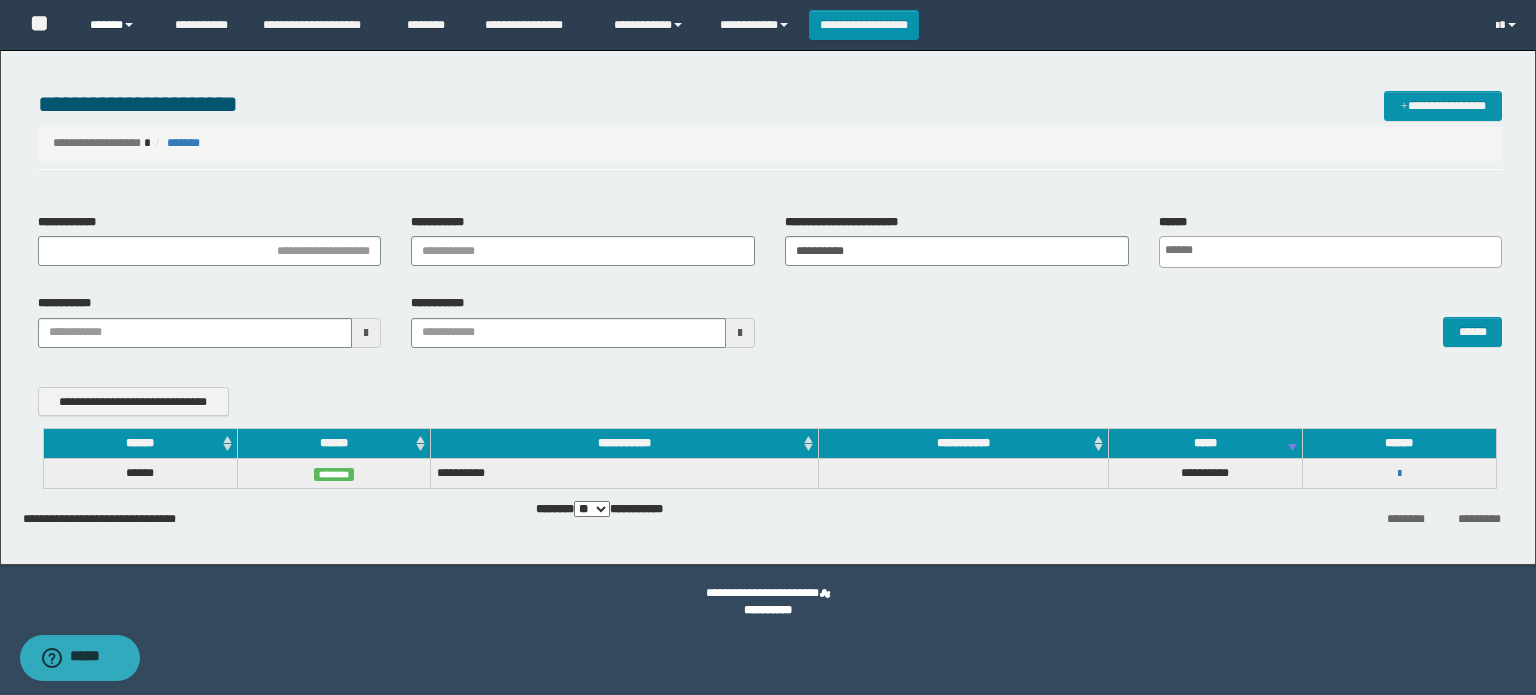 click at bounding box center (129, 25) 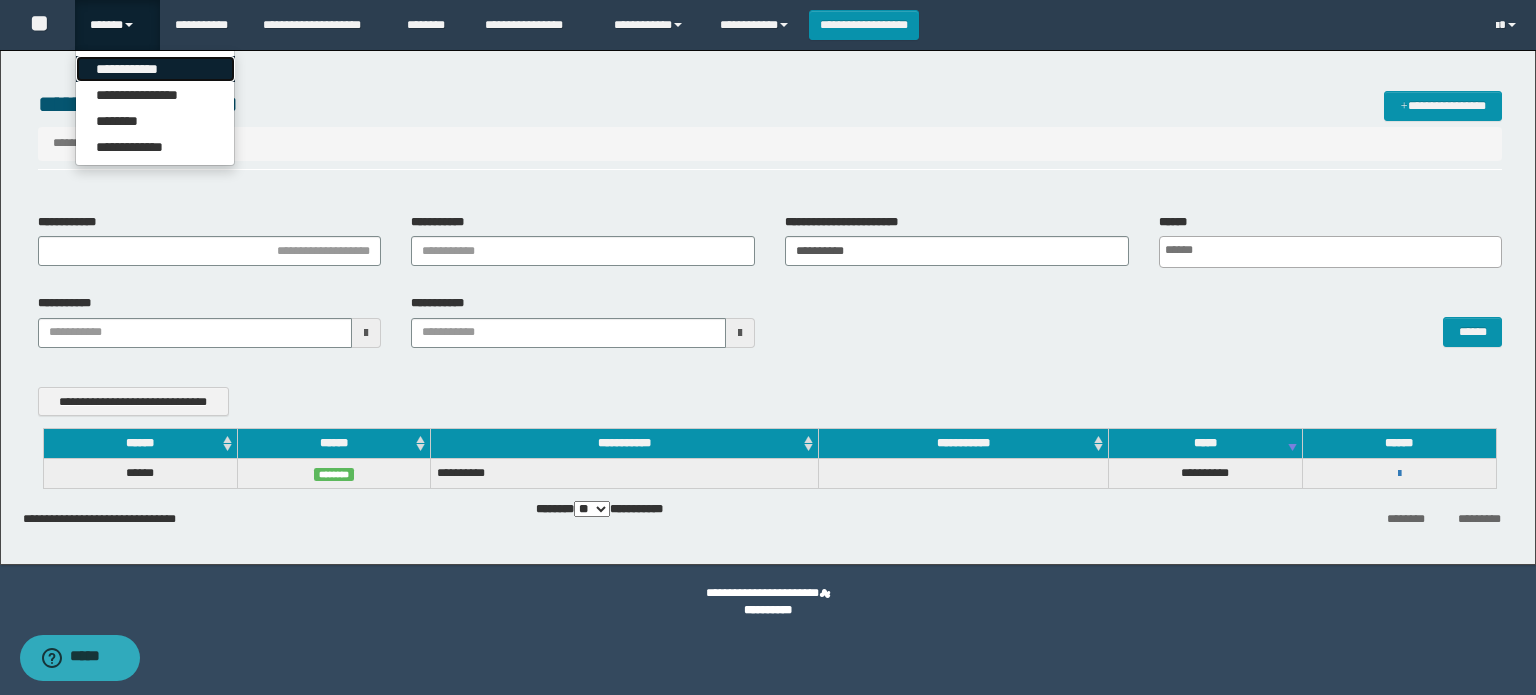 click on "**********" at bounding box center (155, 69) 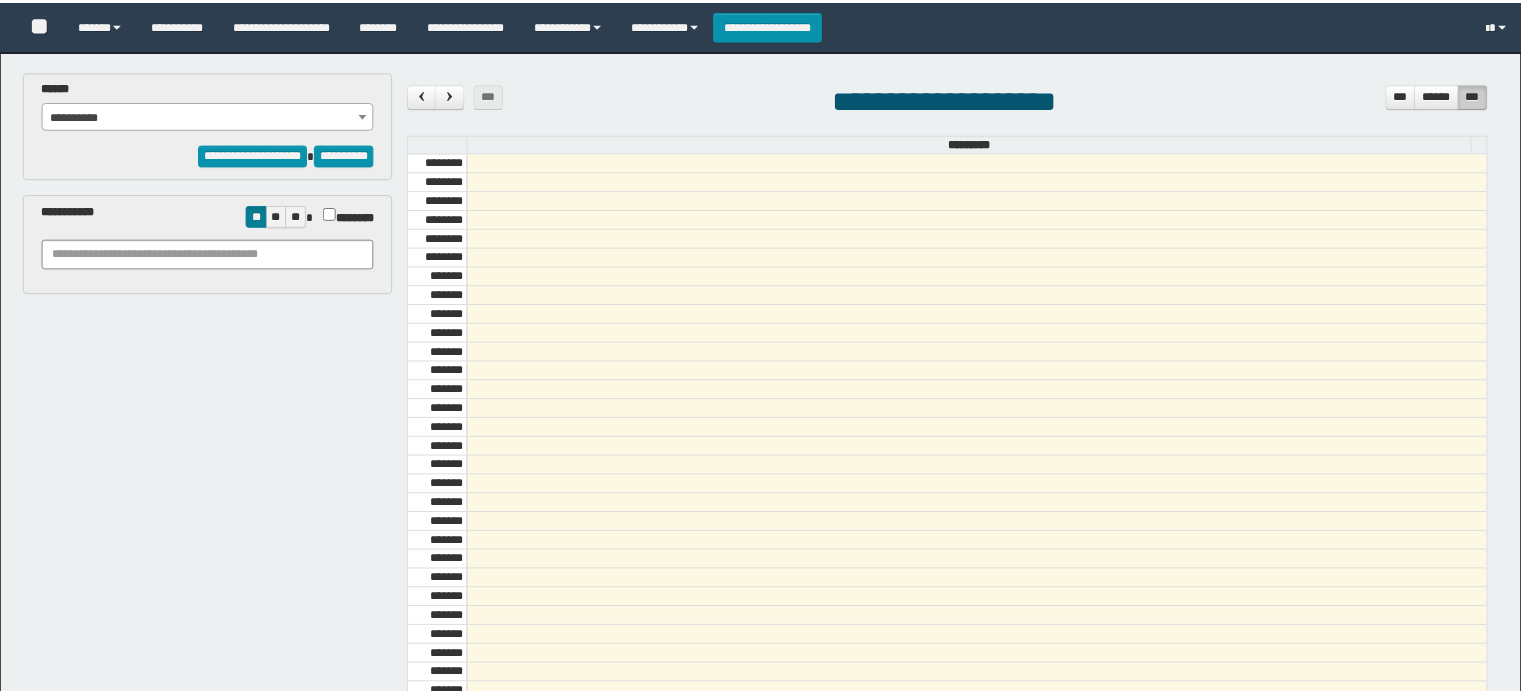 scroll, scrollTop: 0, scrollLeft: 0, axis: both 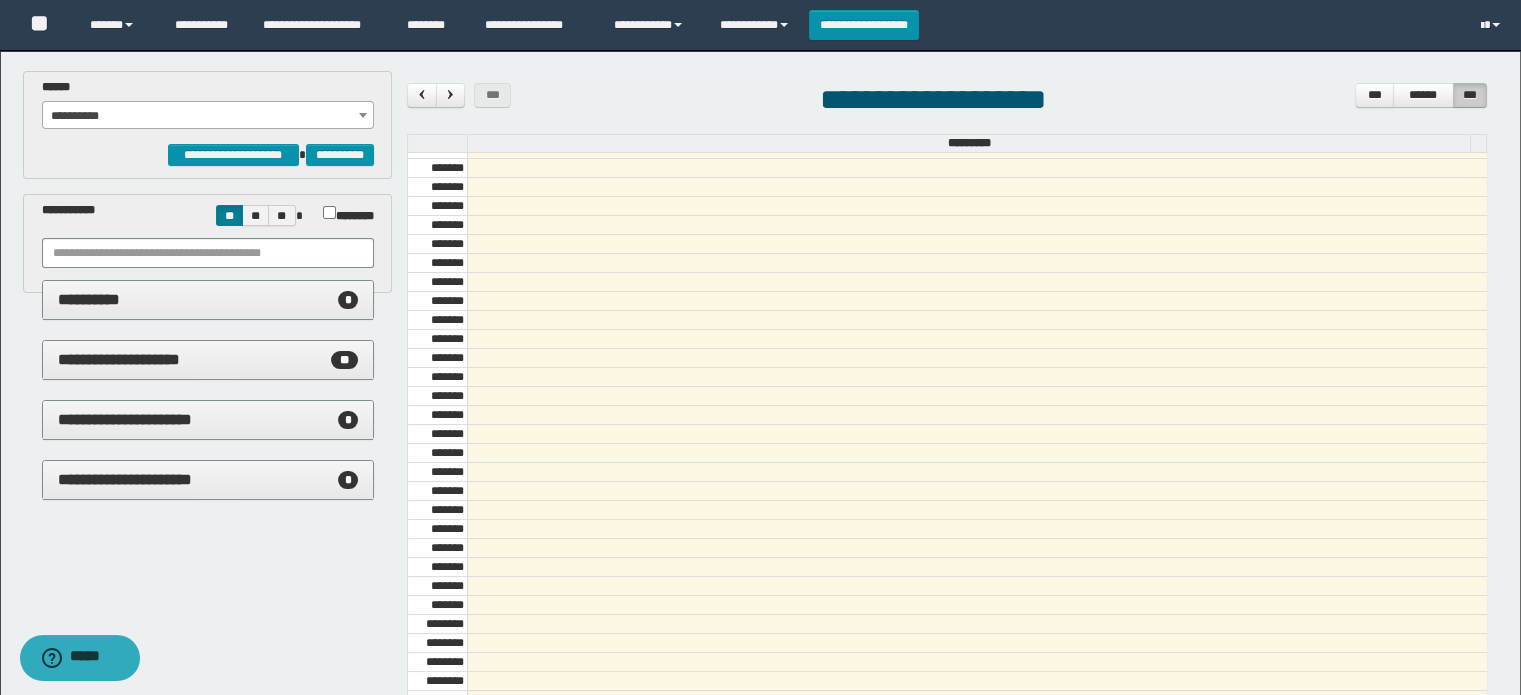 click on "**********" at bounding box center (208, 116) 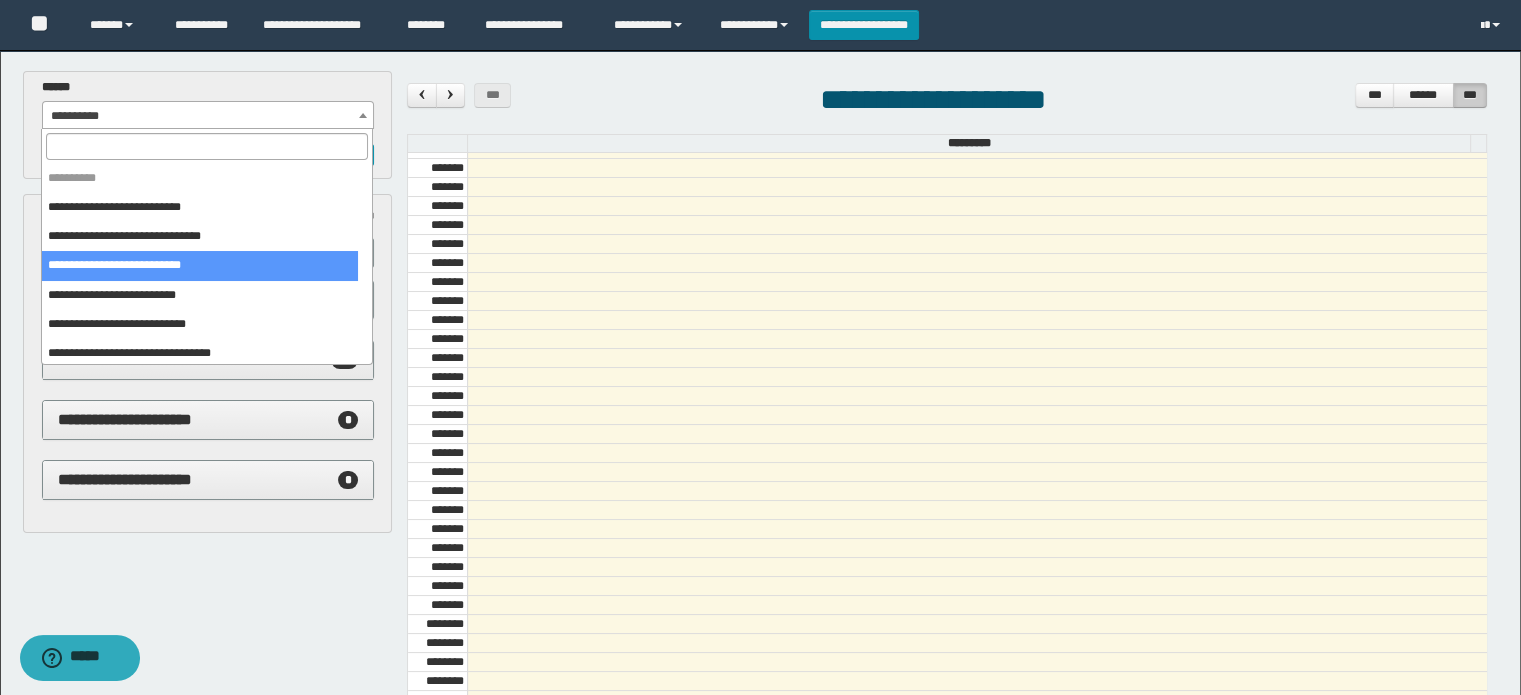 select on "******" 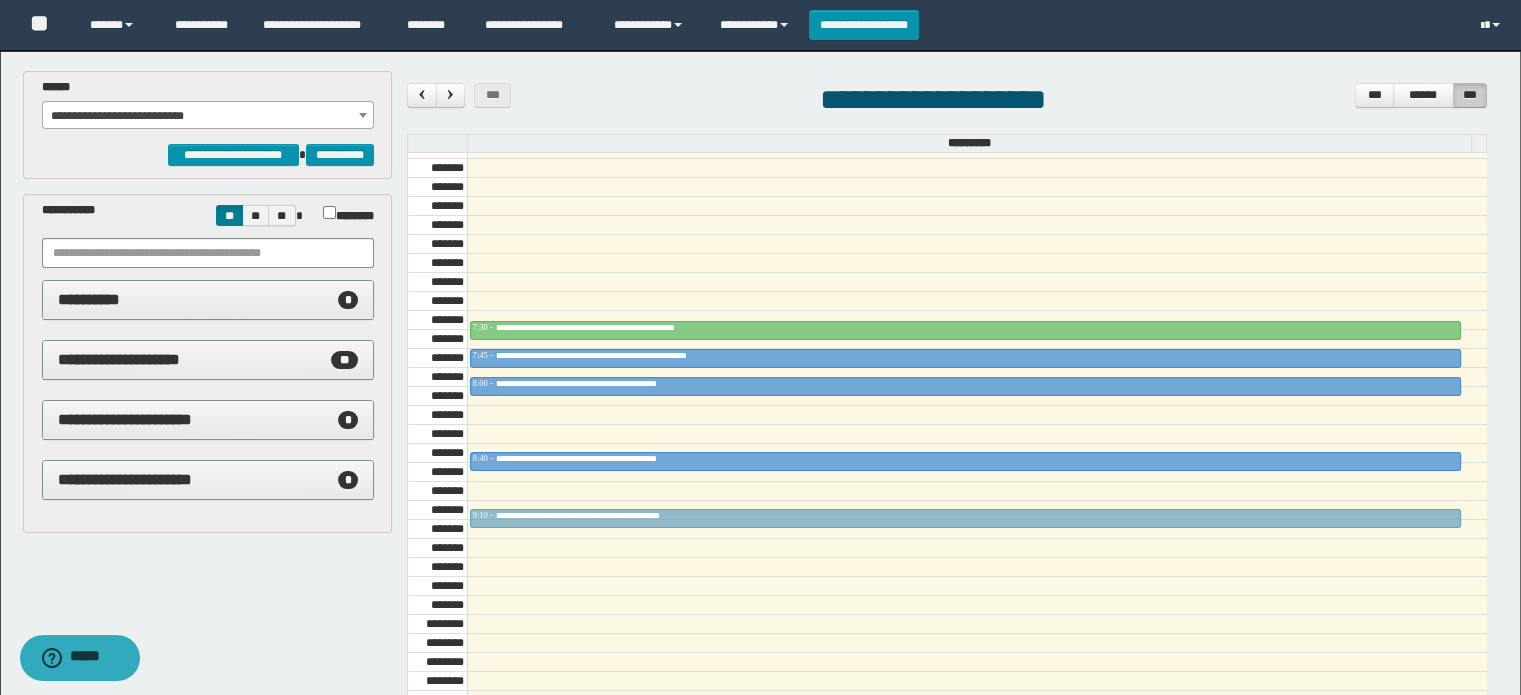 drag, startPoint x: 656, startPoint y: 418, endPoint x: 656, endPoint y: 520, distance: 102 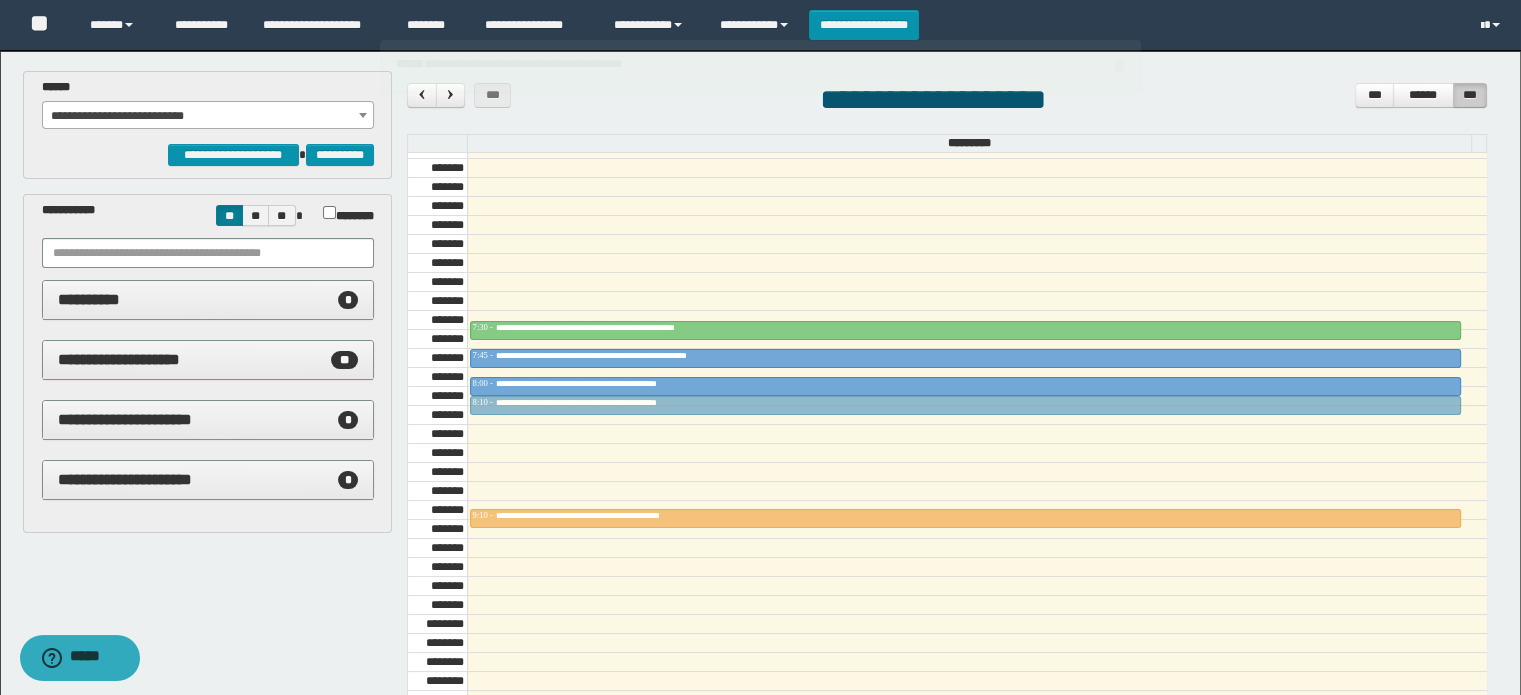 drag, startPoint x: 558, startPoint y: 453, endPoint x: 572, endPoint y: 403, distance: 51.92302 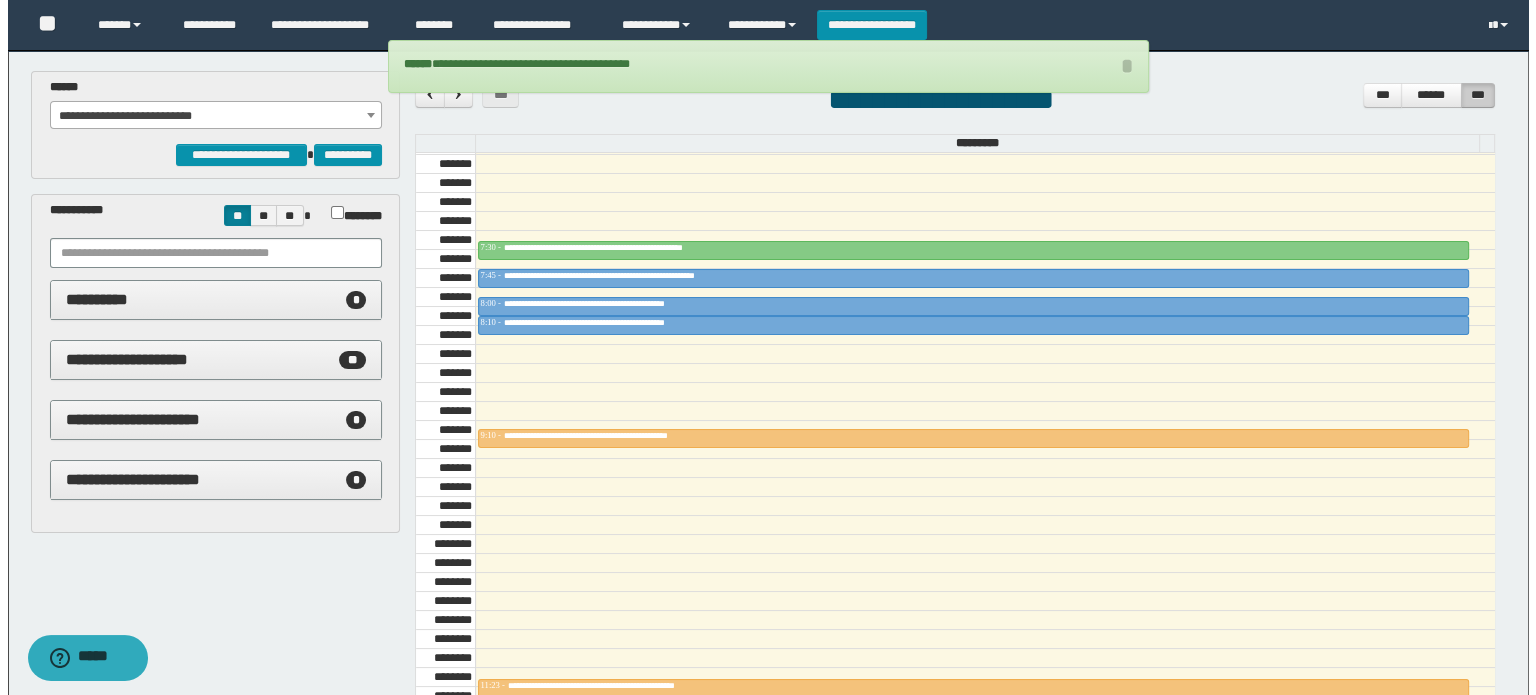 scroll, scrollTop: 878, scrollLeft: 0, axis: vertical 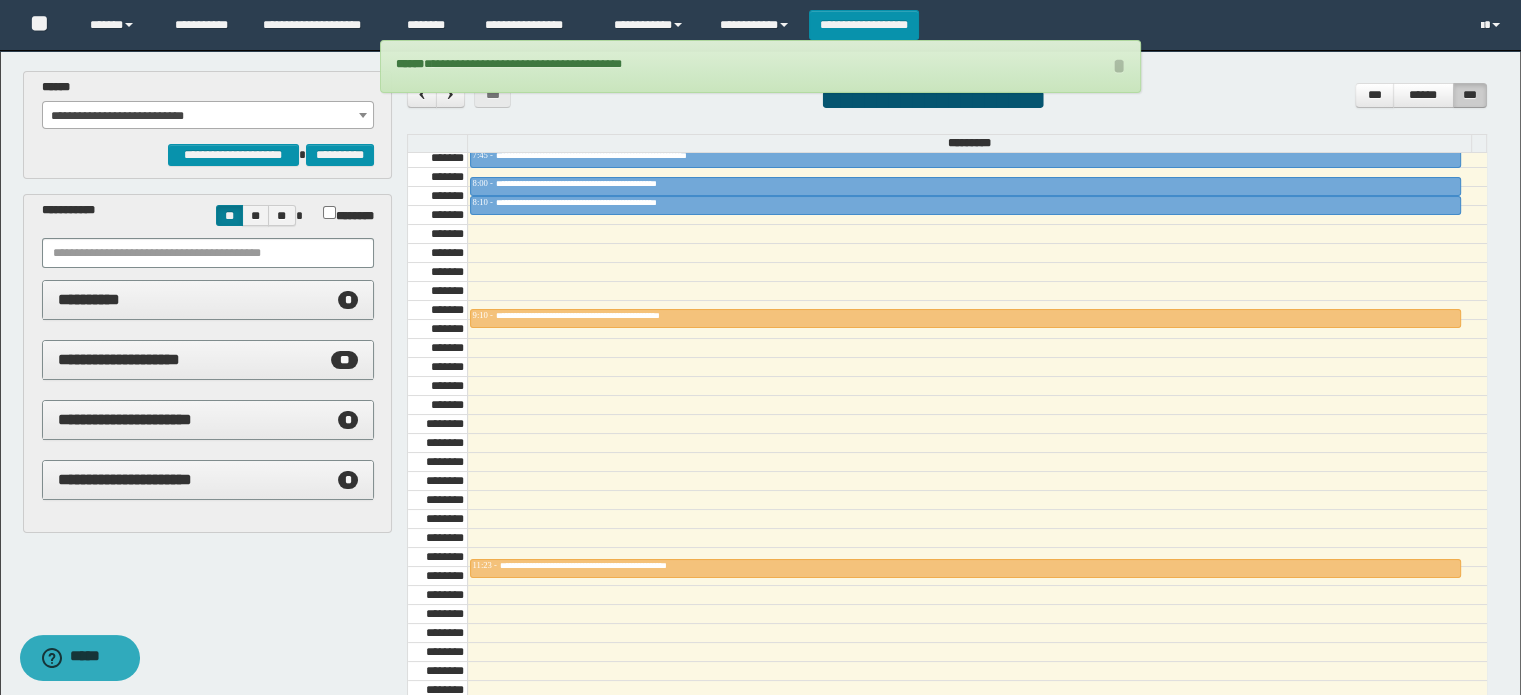 click at bounding box center (977, 310) 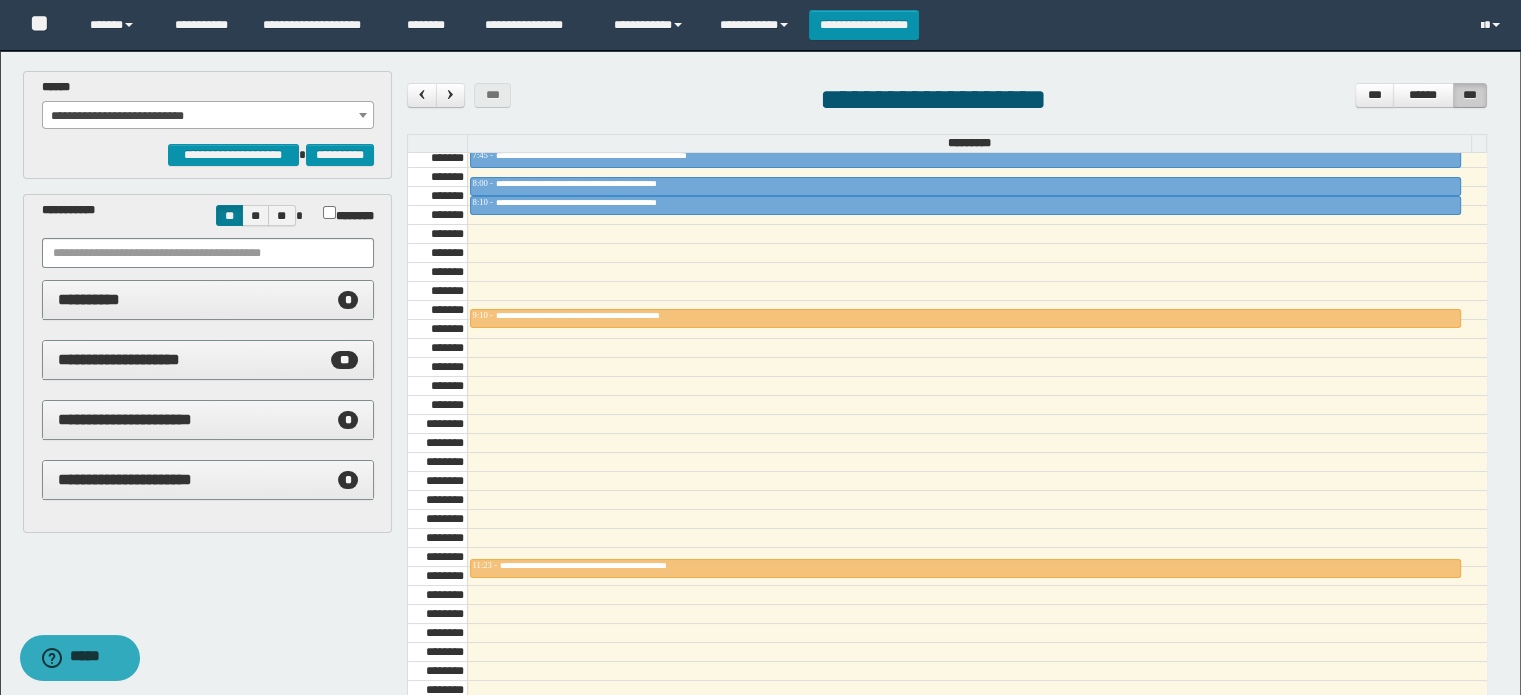 click at bounding box center [977, 329] 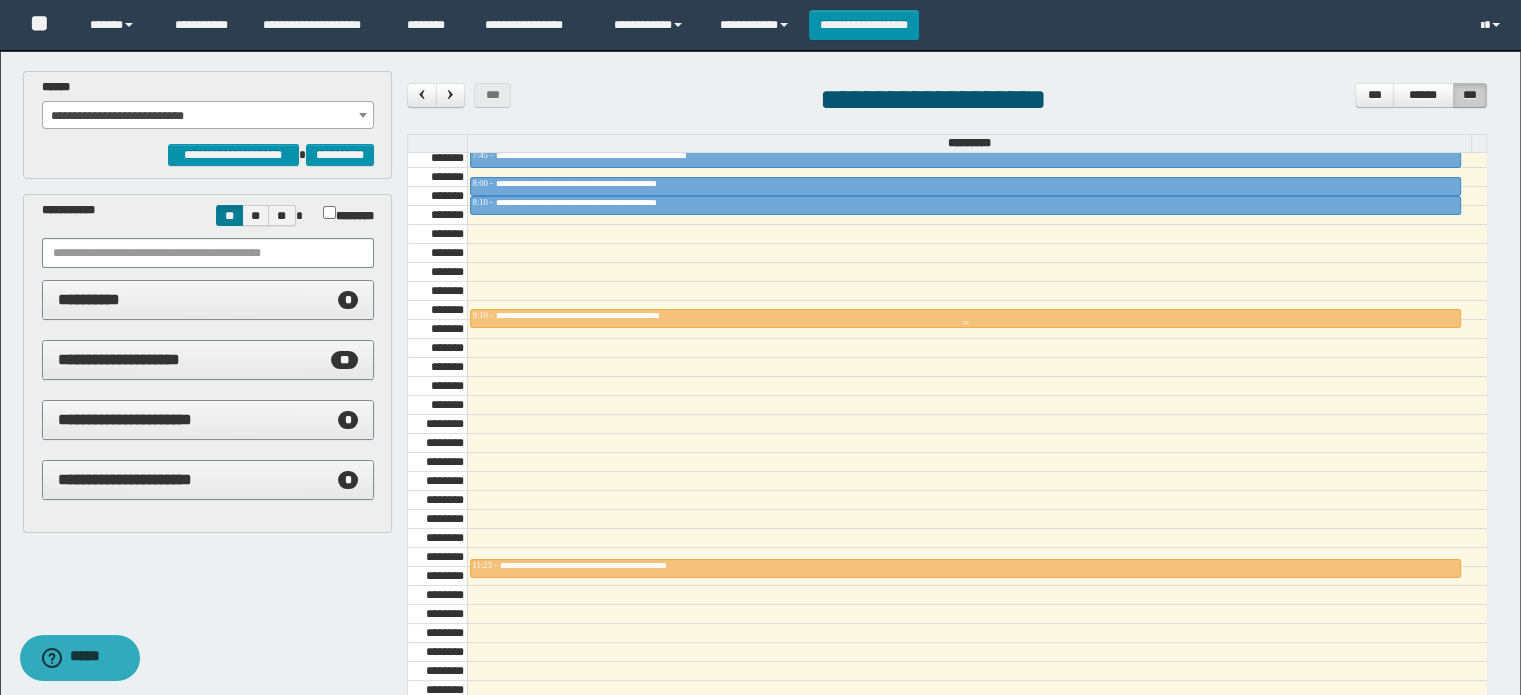 click on "**********" at bounding box center [617, 315] 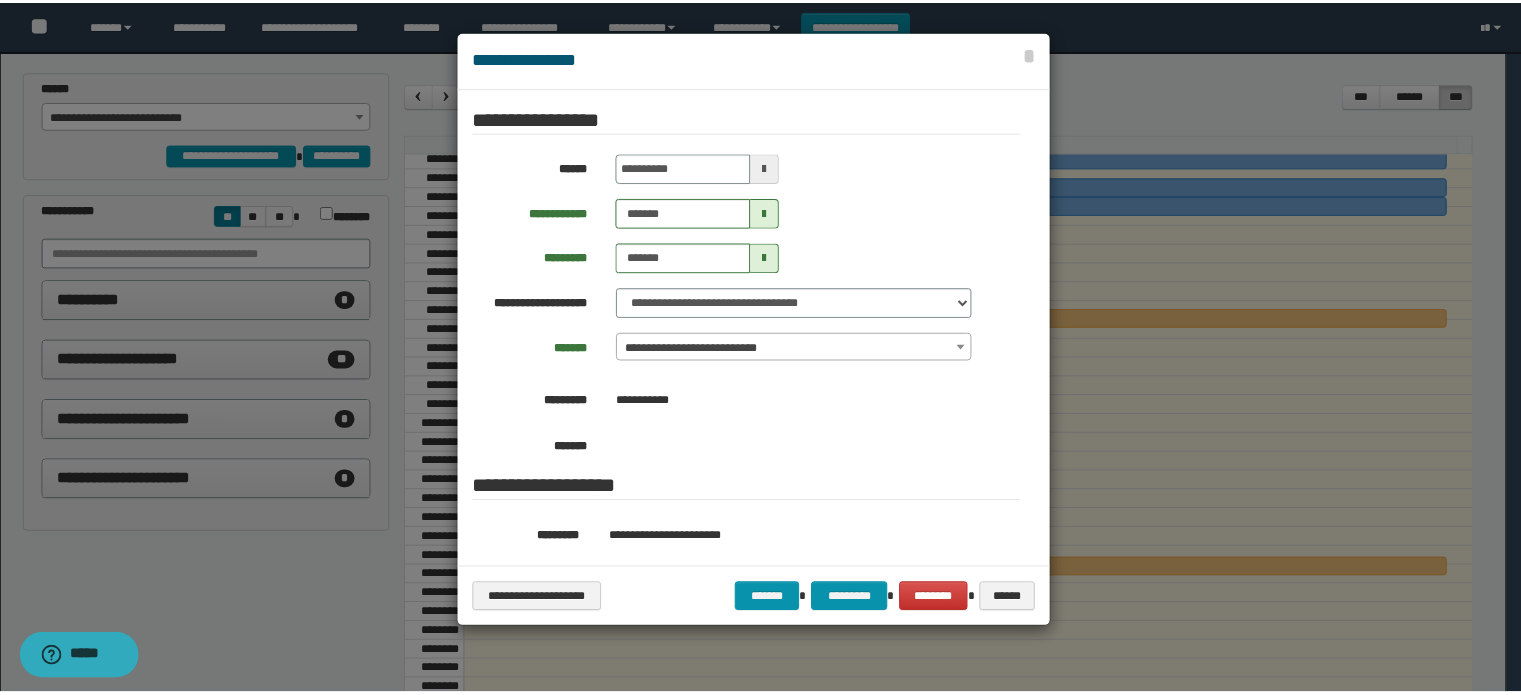 scroll, scrollTop: 200, scrollLeft: 0, axis: vertical 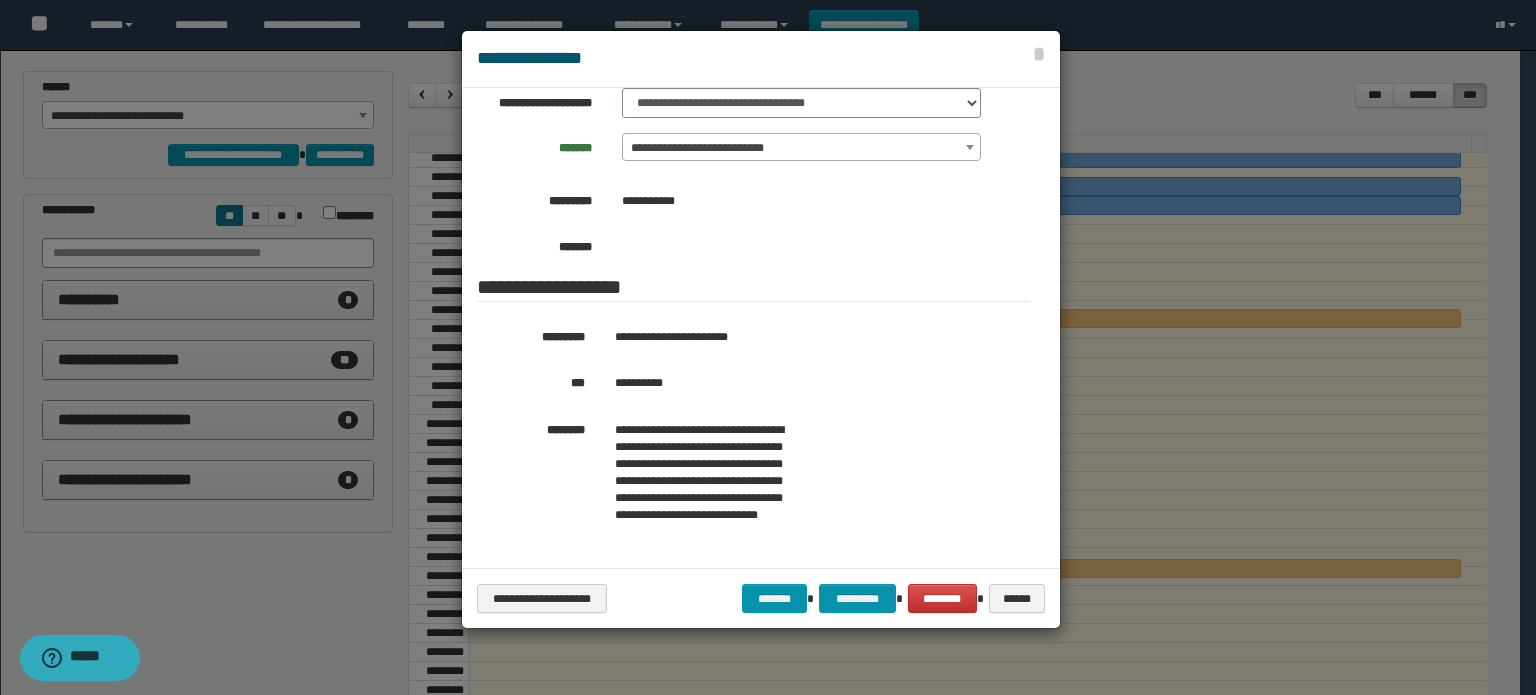 click at bounding box center (768, 347) 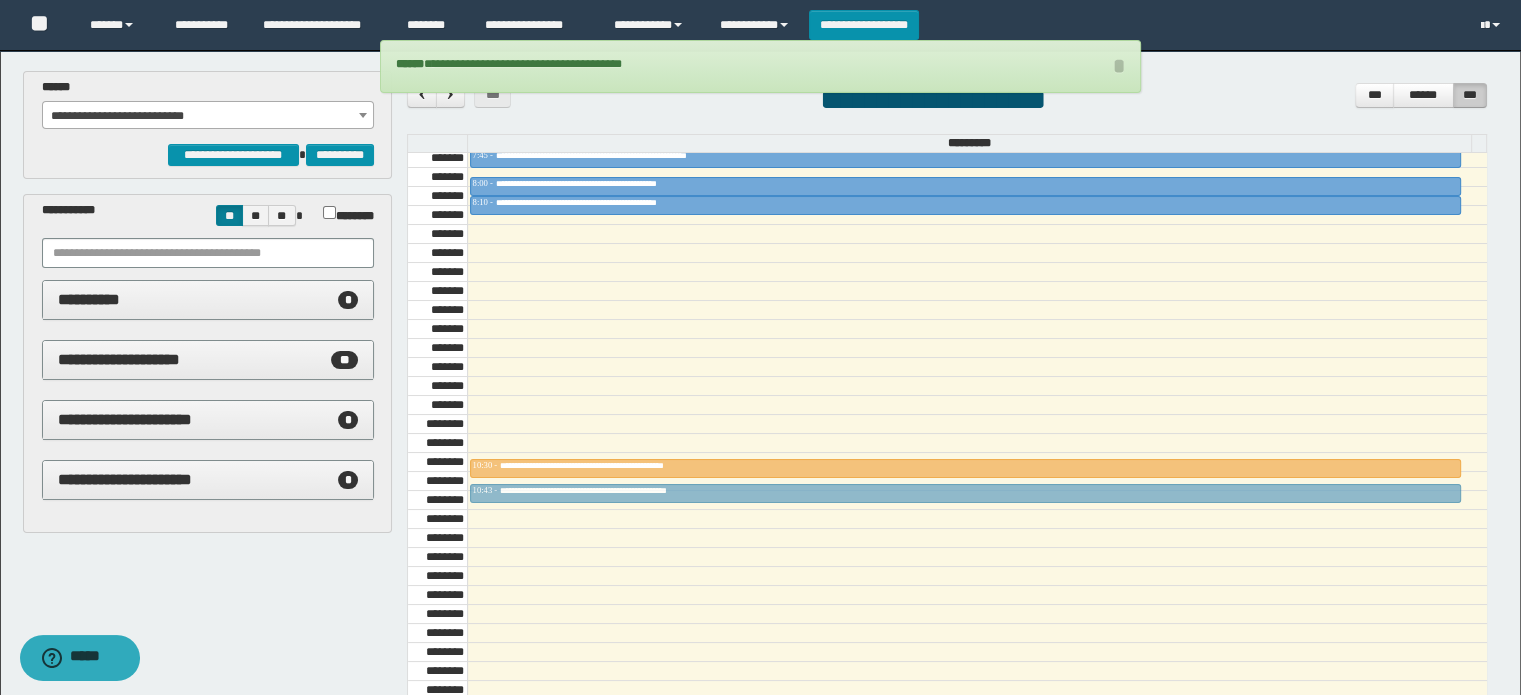 drag, startPoint x: 561, startPoint y: 563, endPoint x: 580, endPoint y: 485, distance: 80.280754 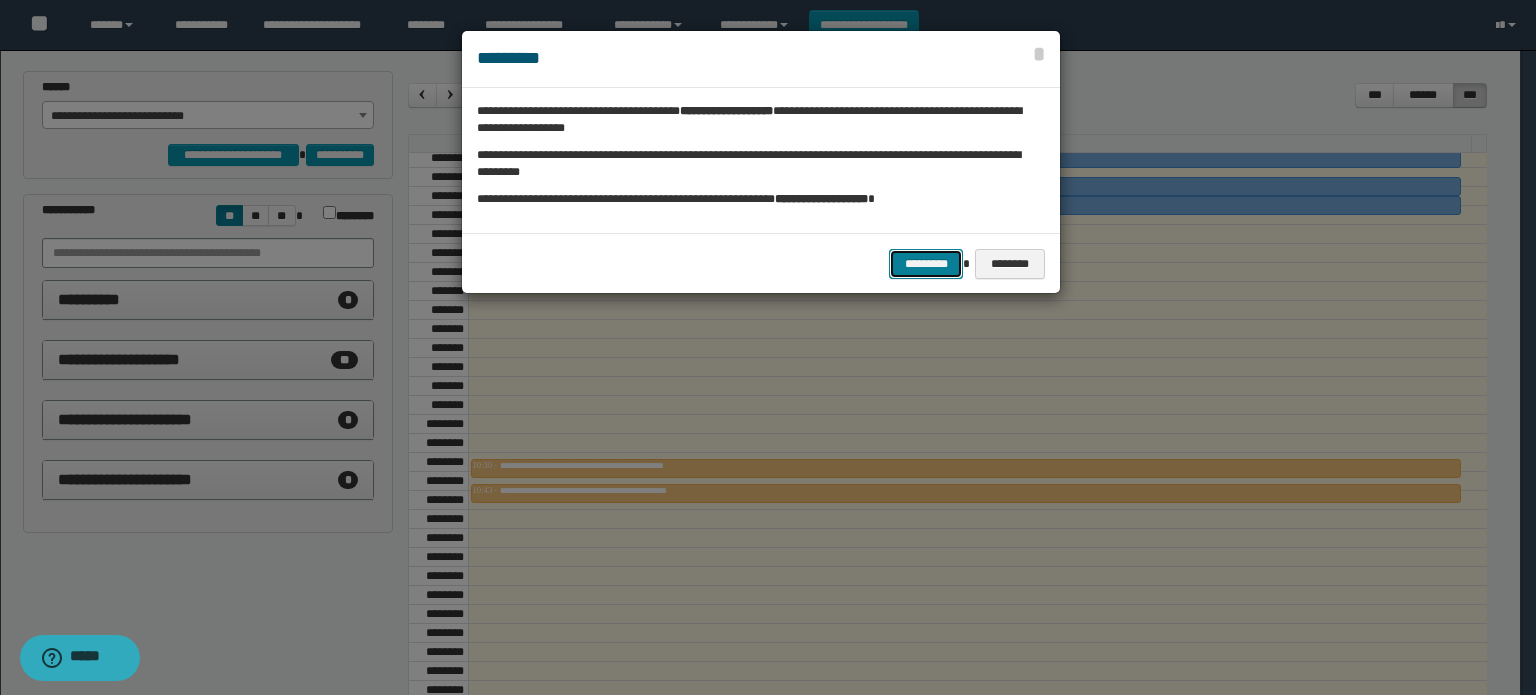 click on "*********" at bounding box center [926, 264] 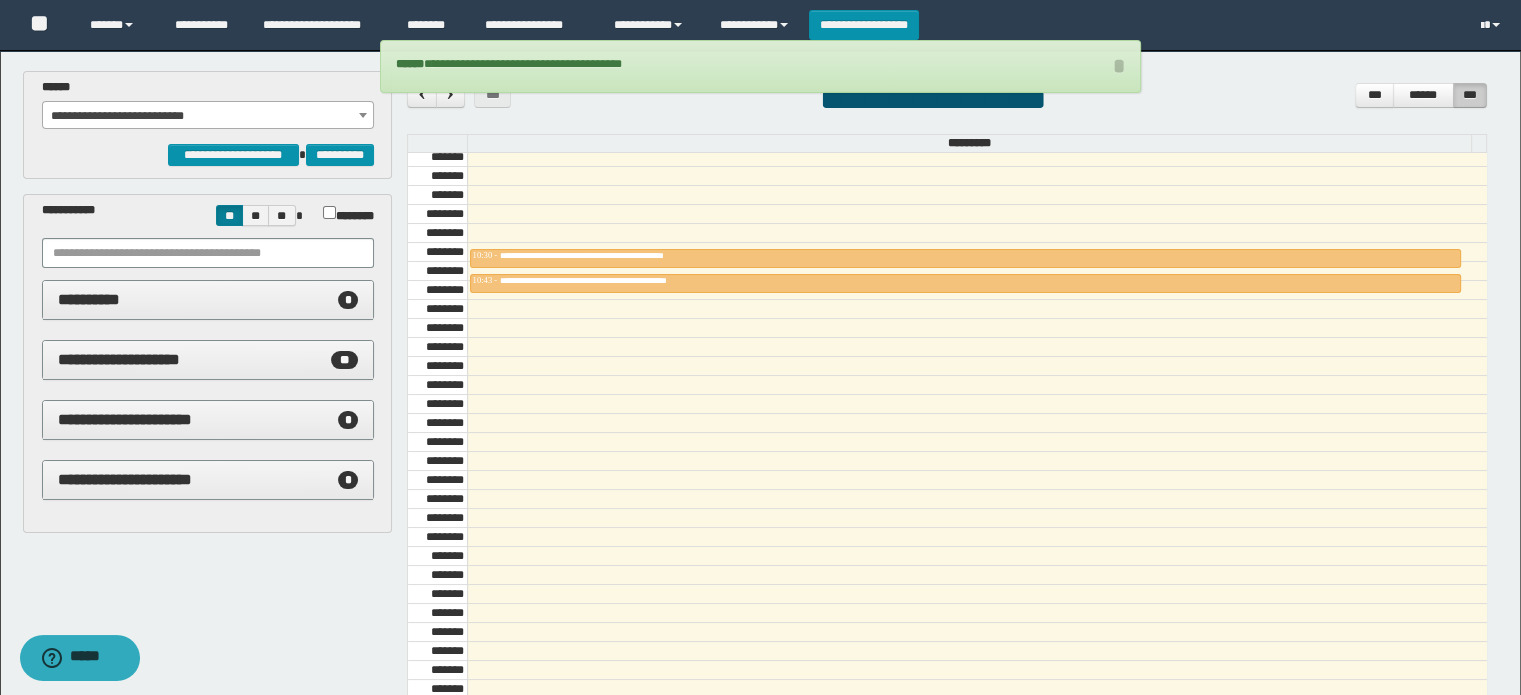 scroll, scrollTop: 1078, scrollLeft: 0, axis: vertical 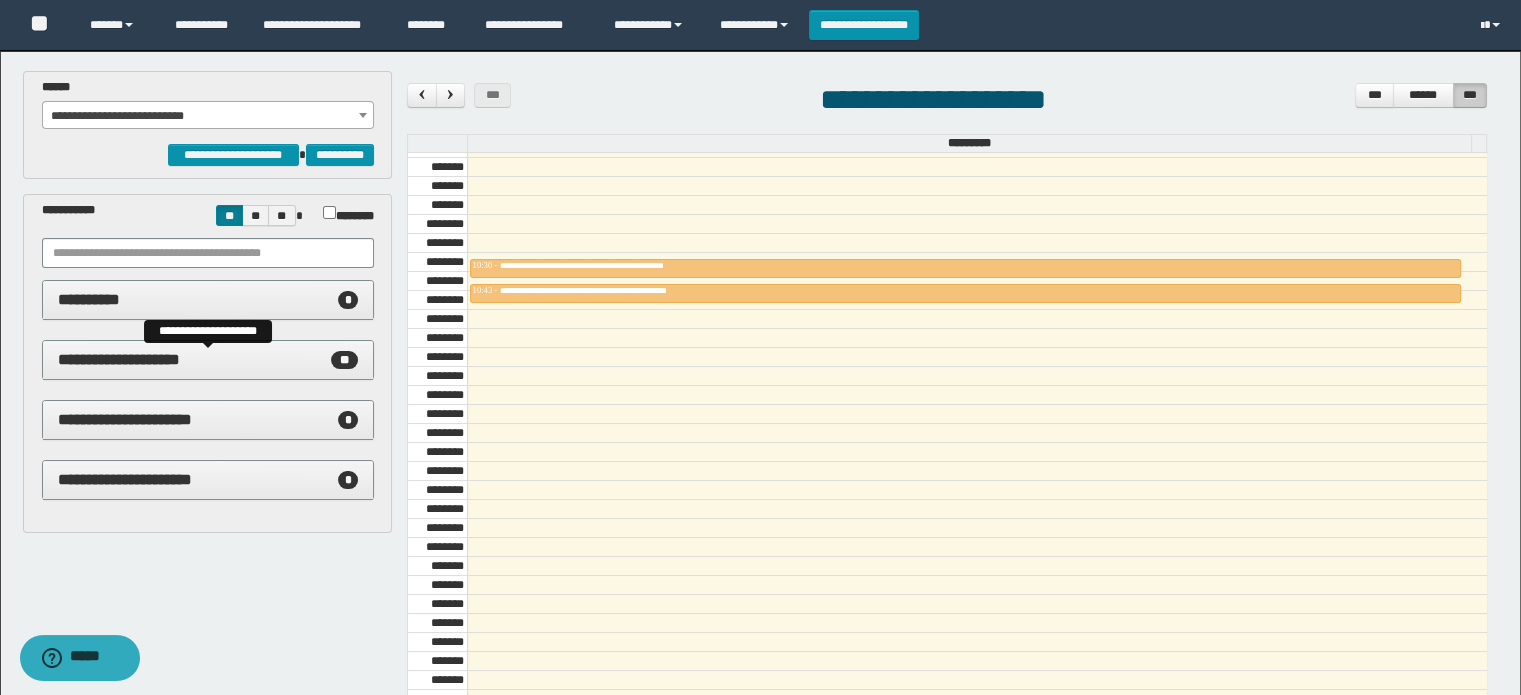 click on "**********" at bounding box center (208, 360) 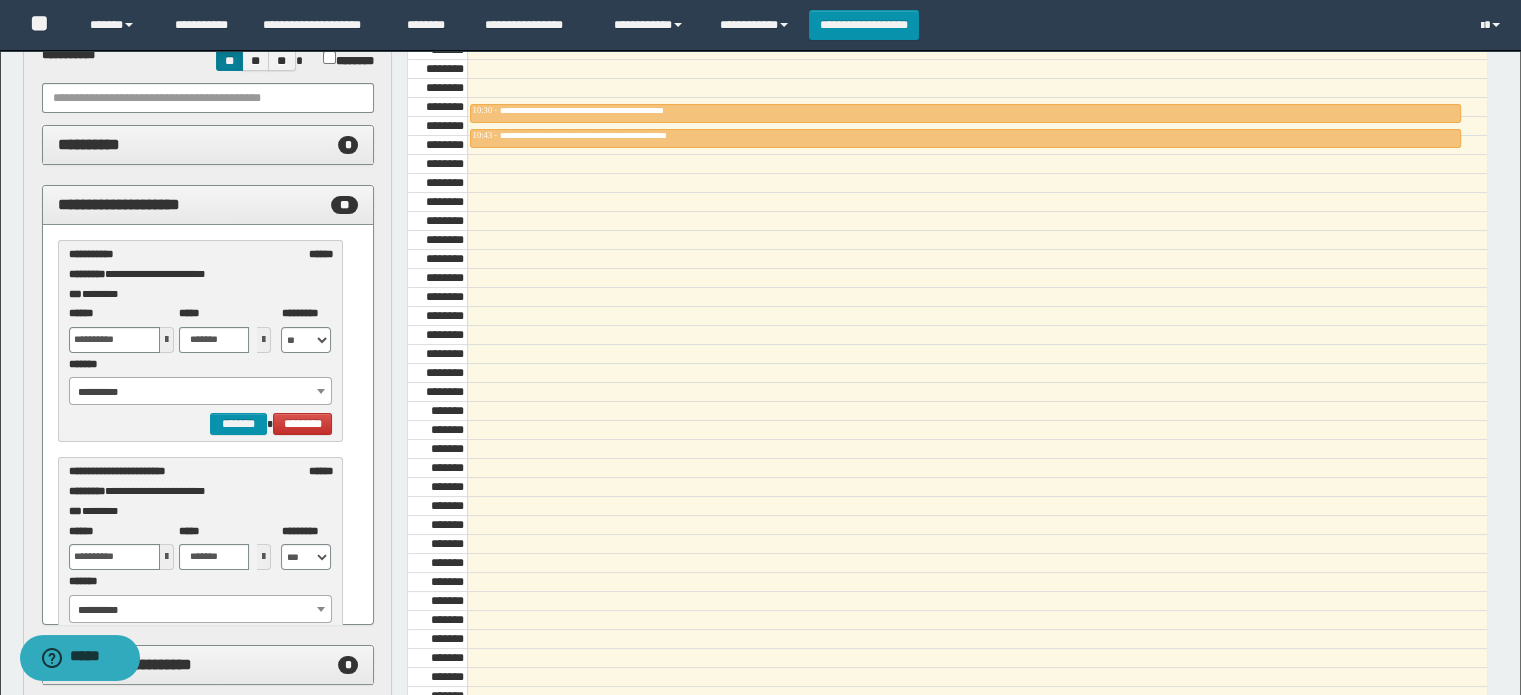 scroll, scrollTop: 200, scrollLeft: 0, axis: vertical 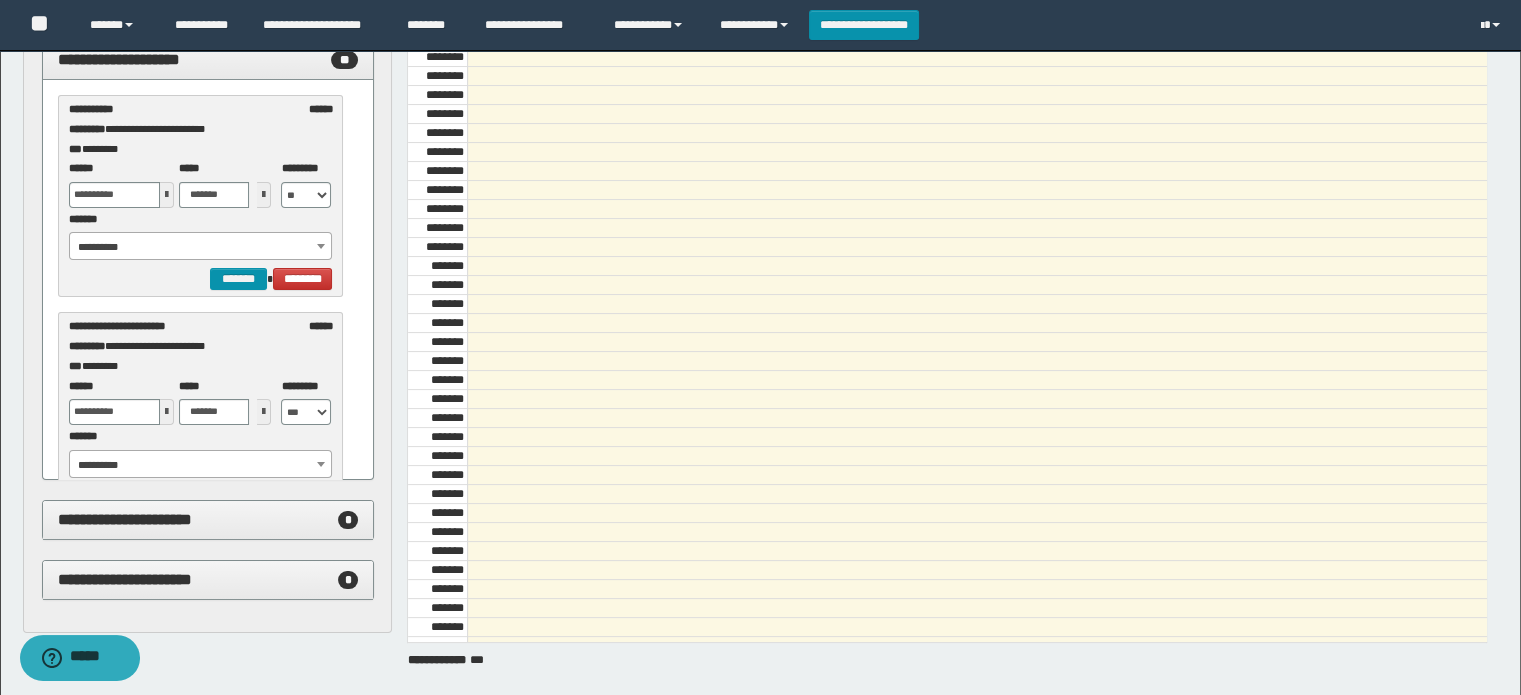 click on "**********" at bounding box center [201, 247] 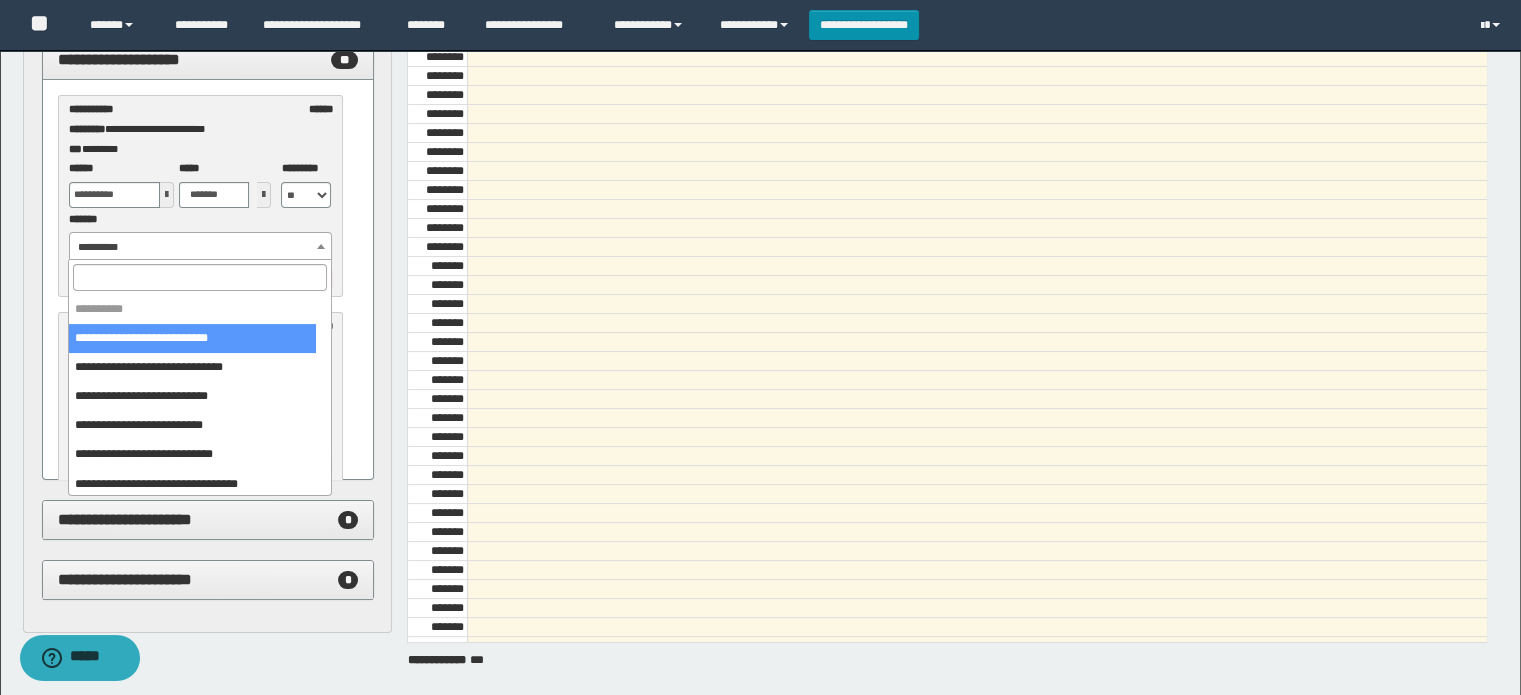 select on "******" 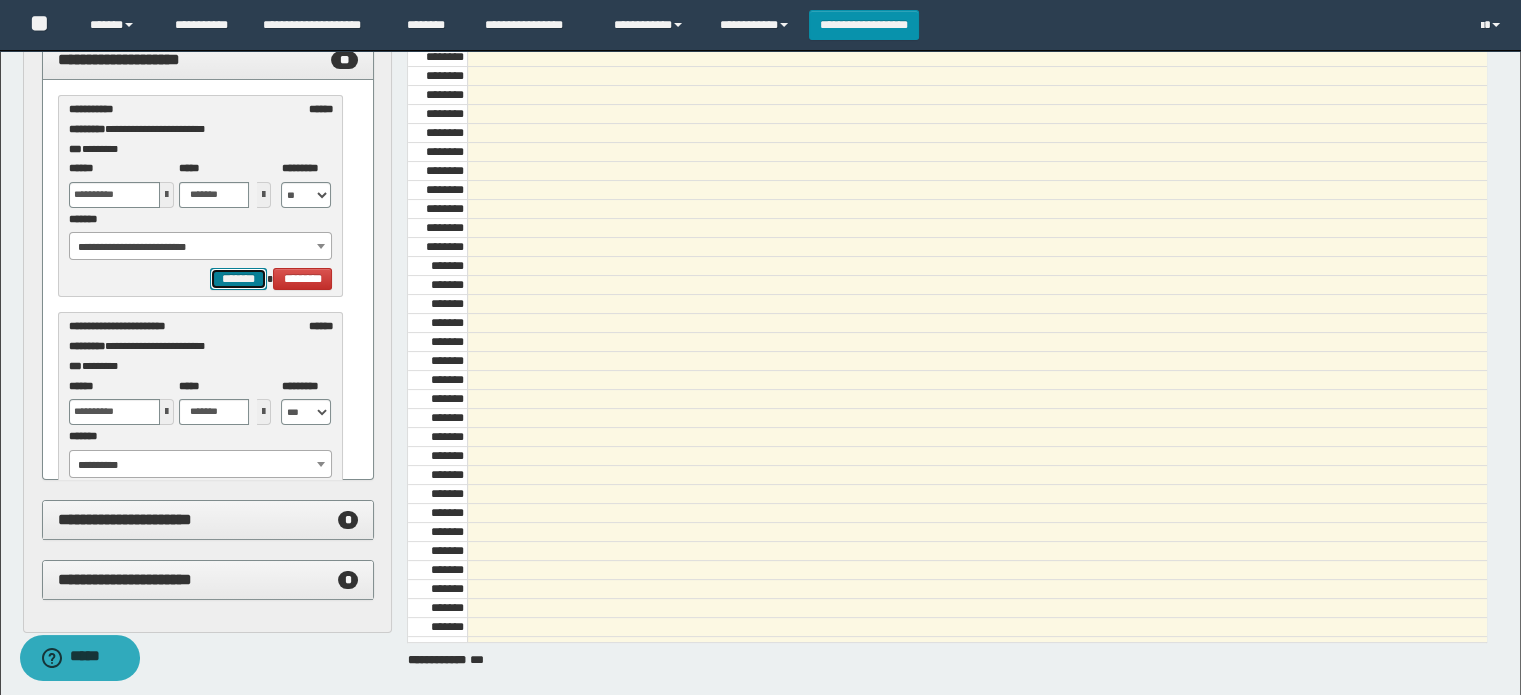 click on "*******" at bounding box center (238, 279) 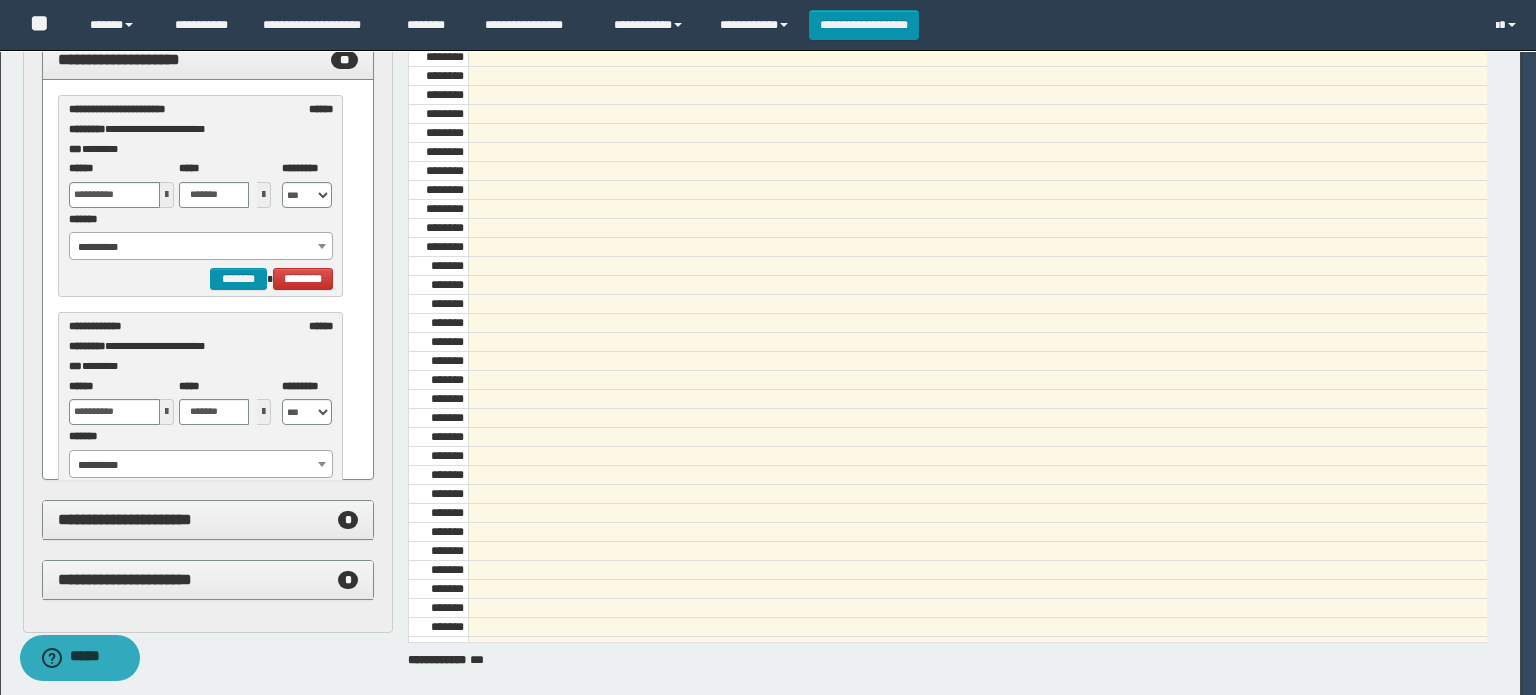 select on "******" 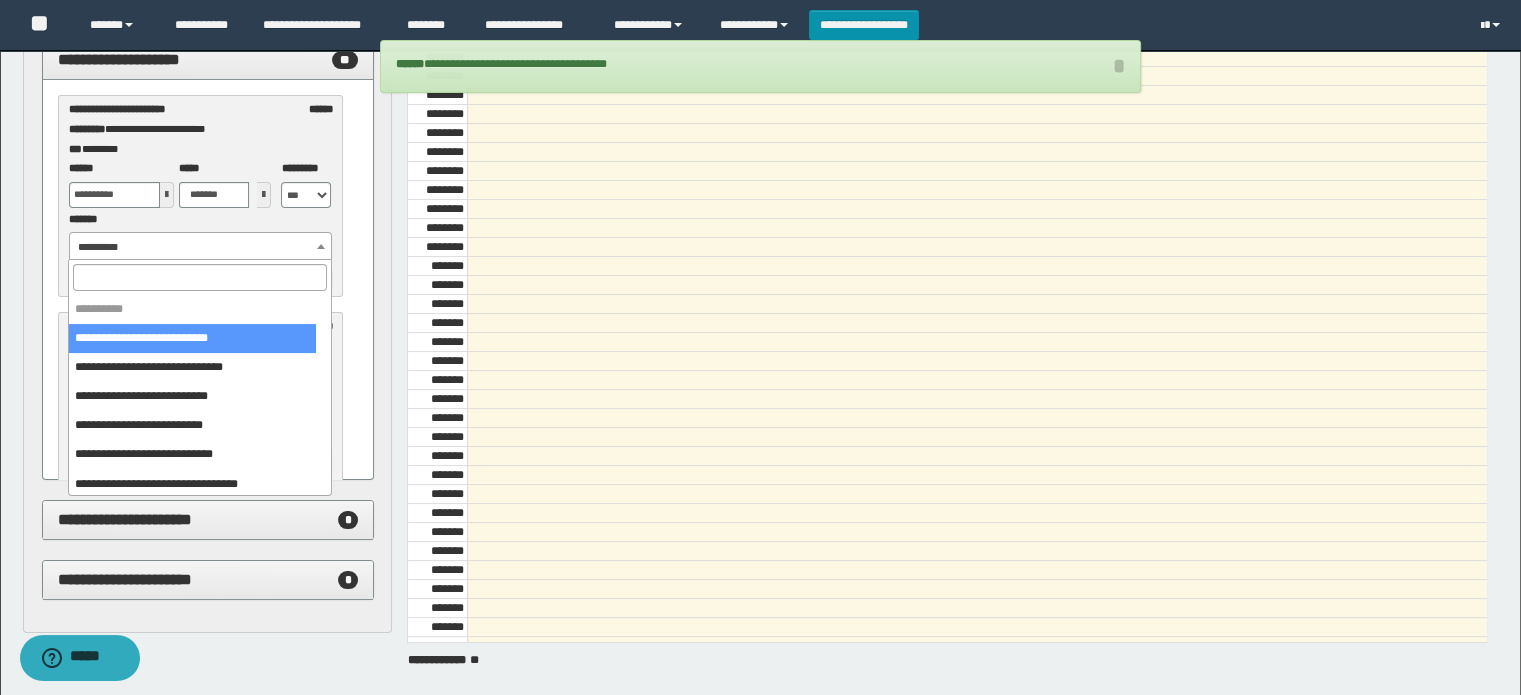 click on "**********" at bounding box center [201, 247] 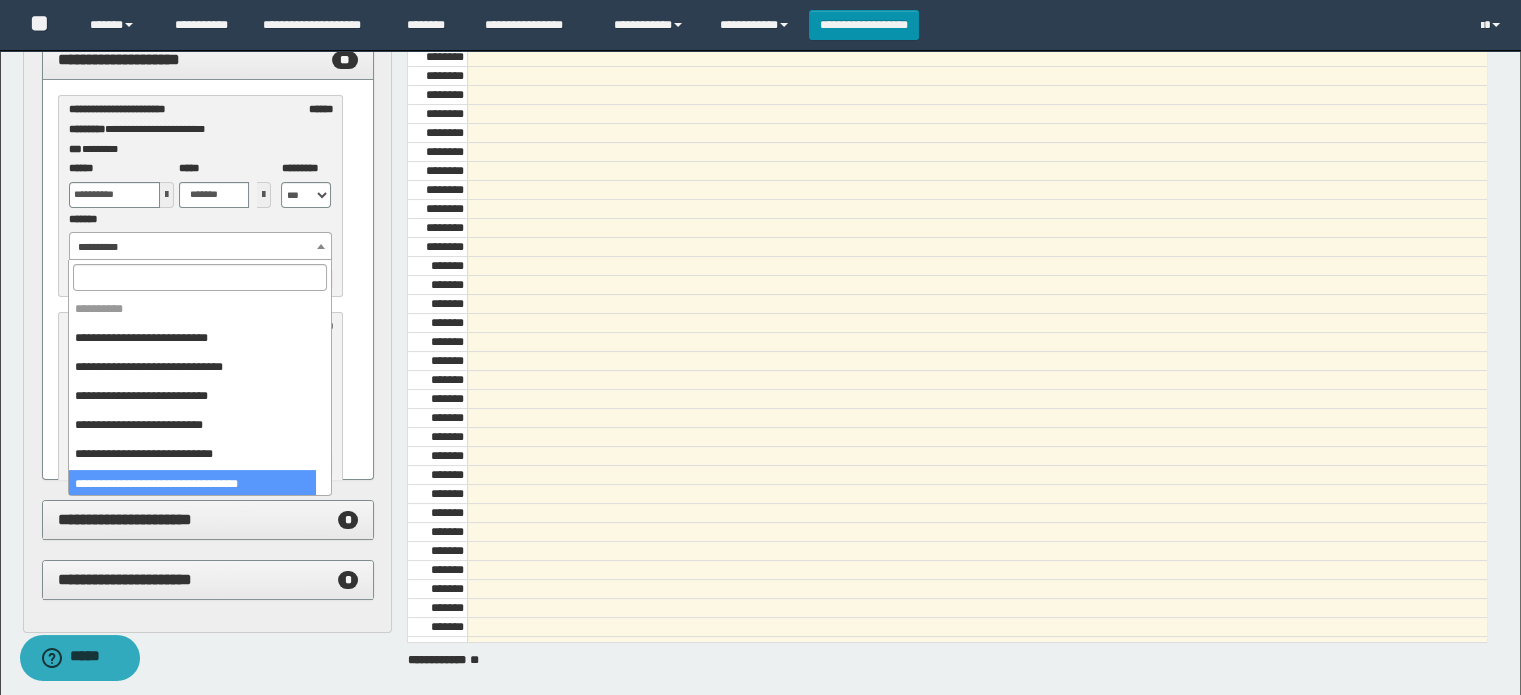 select on "******" 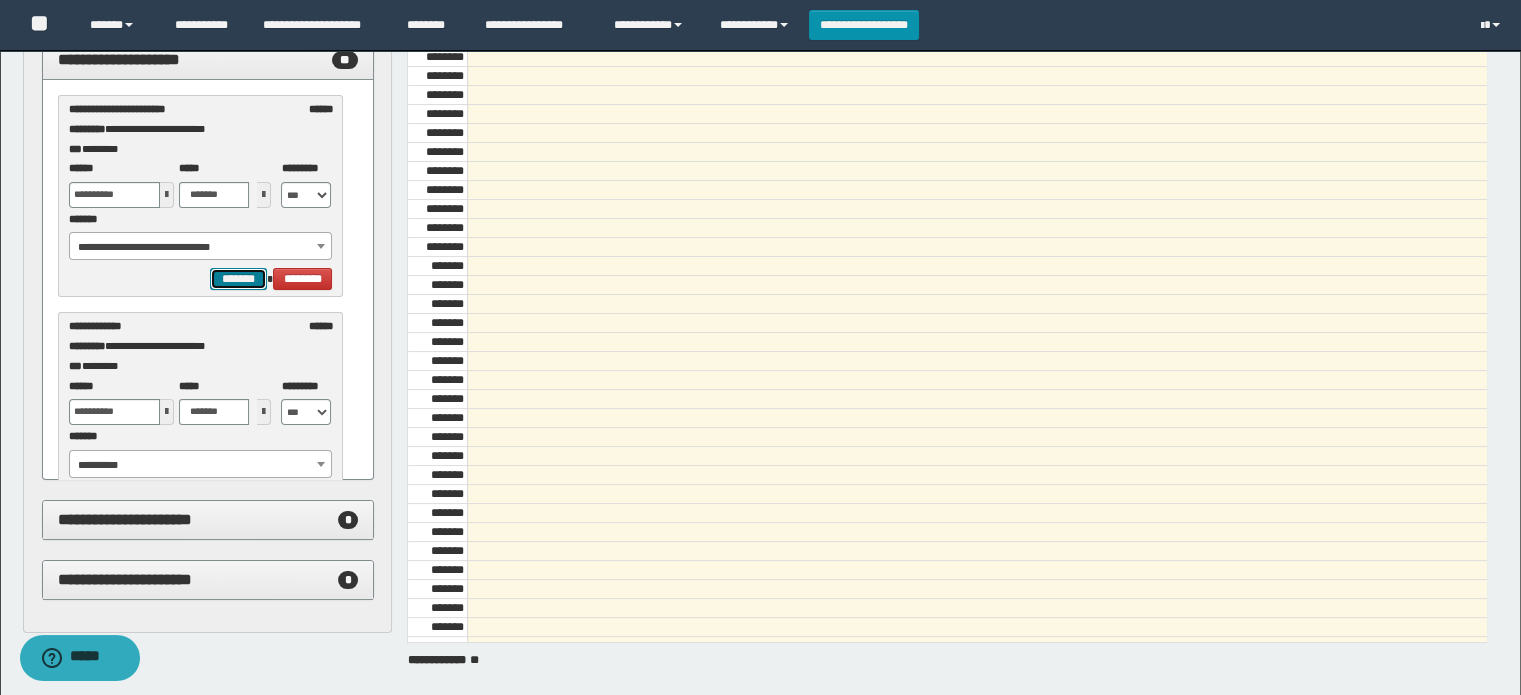 click on "*******" at bounding box center (238, 279) 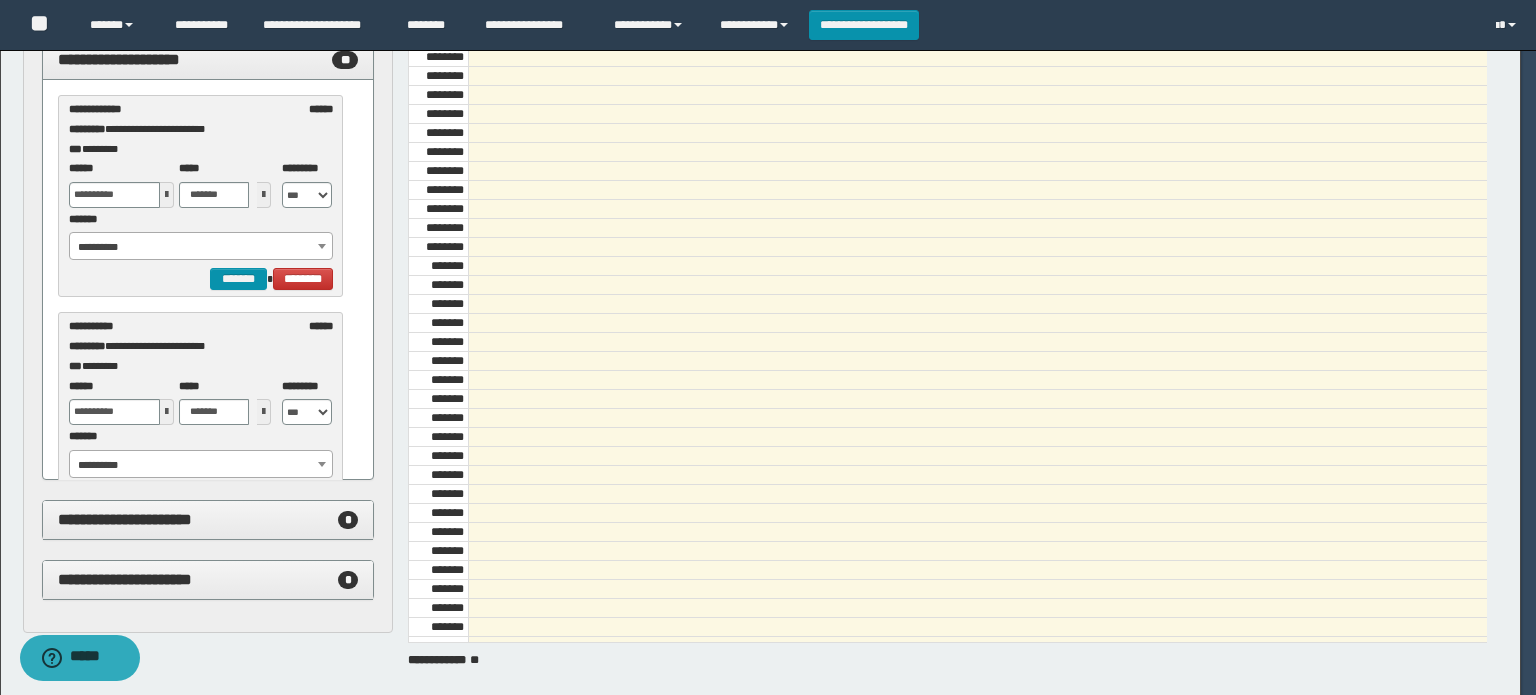 select on "******" 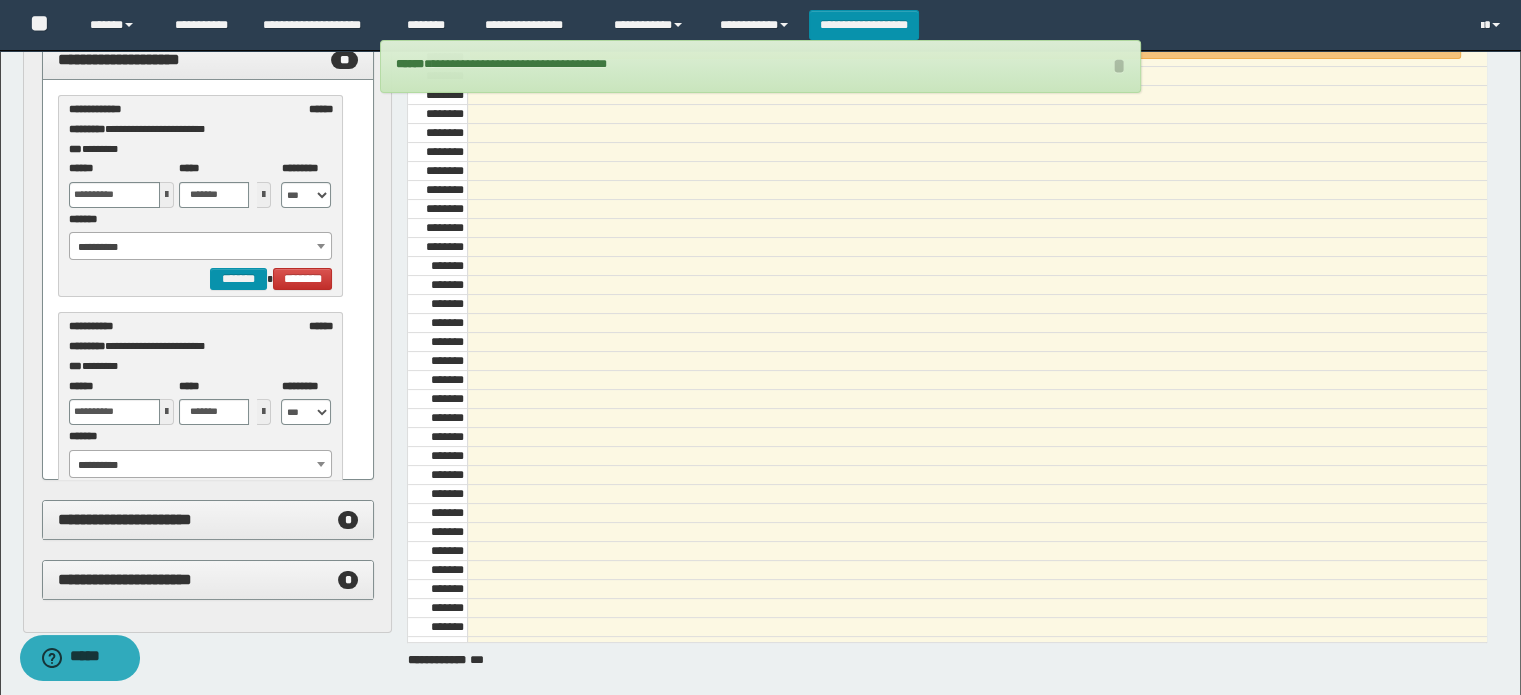 click on "**********" at bounding box center (201, 247) 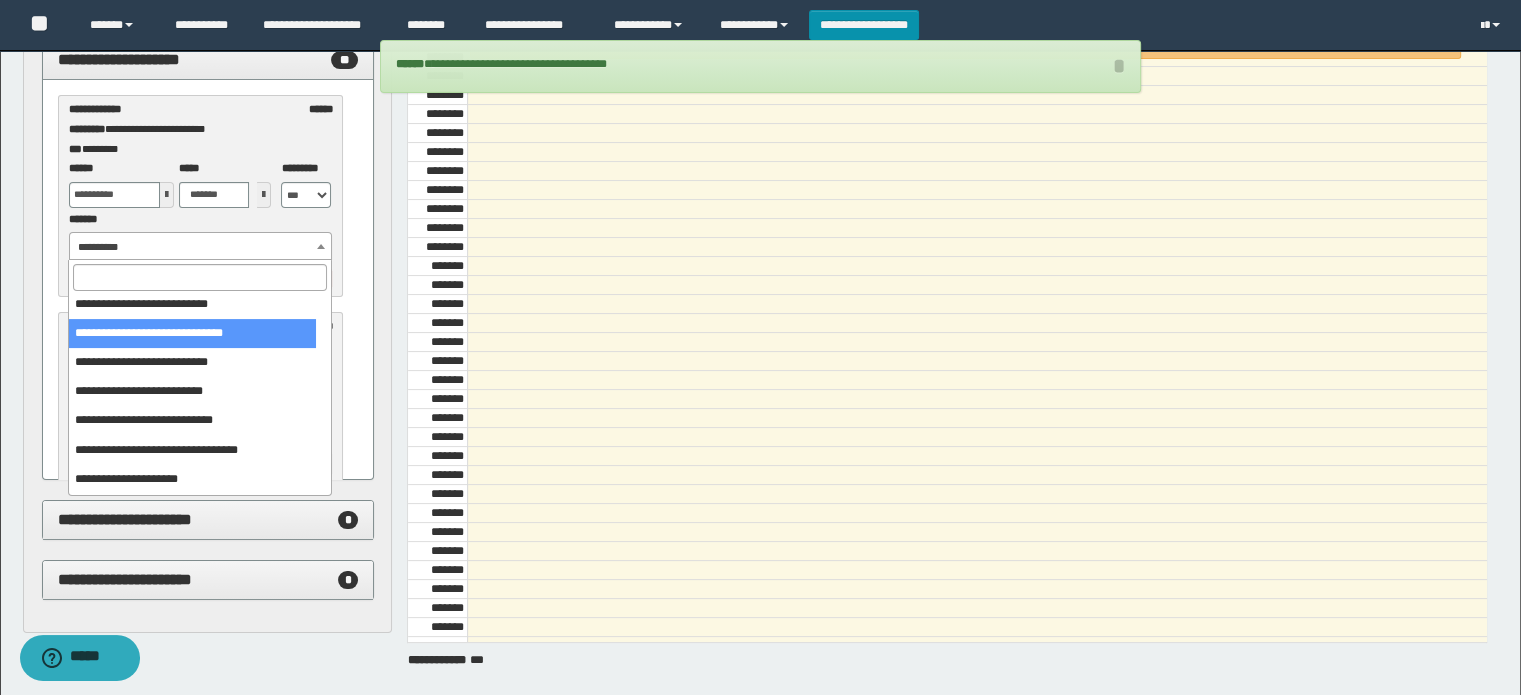 scroll, scrollTop: 120, scrollLeft: 0, axis: vertical 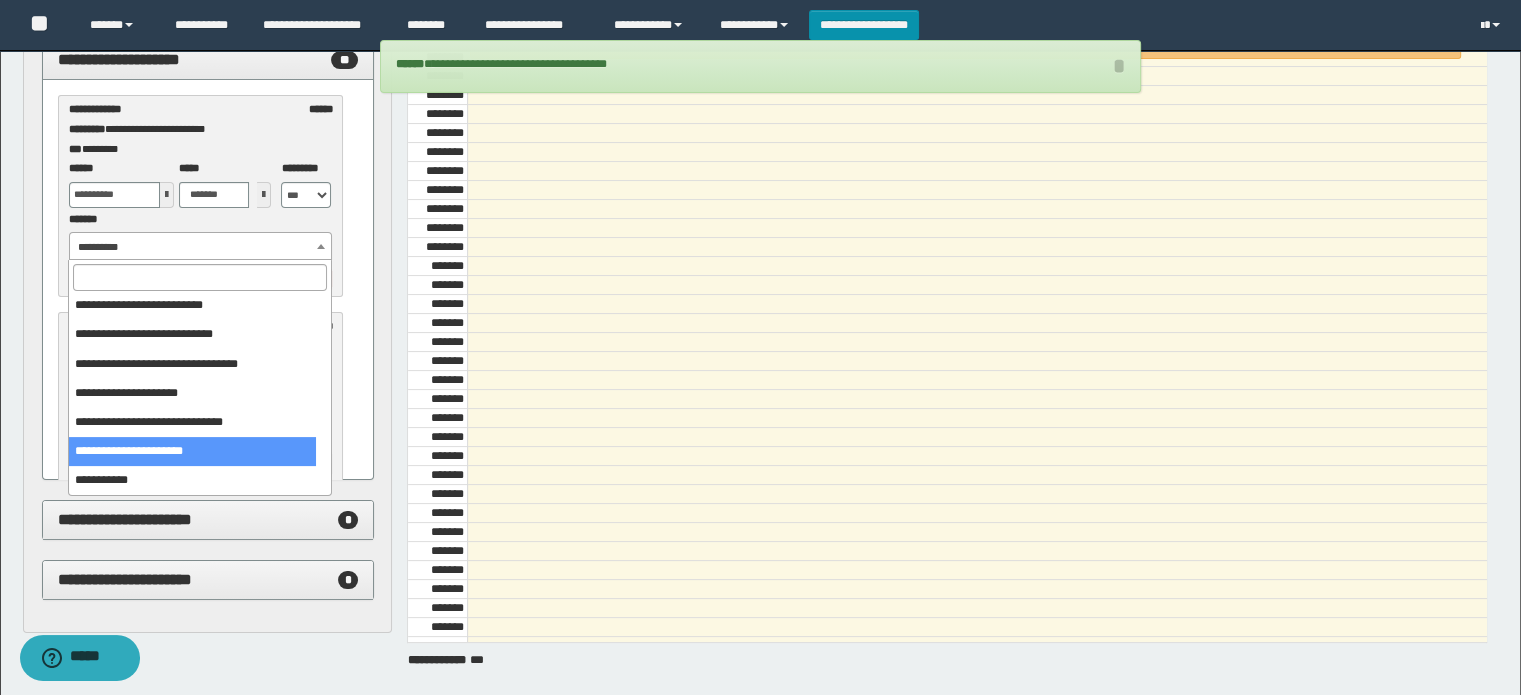 select on "******" 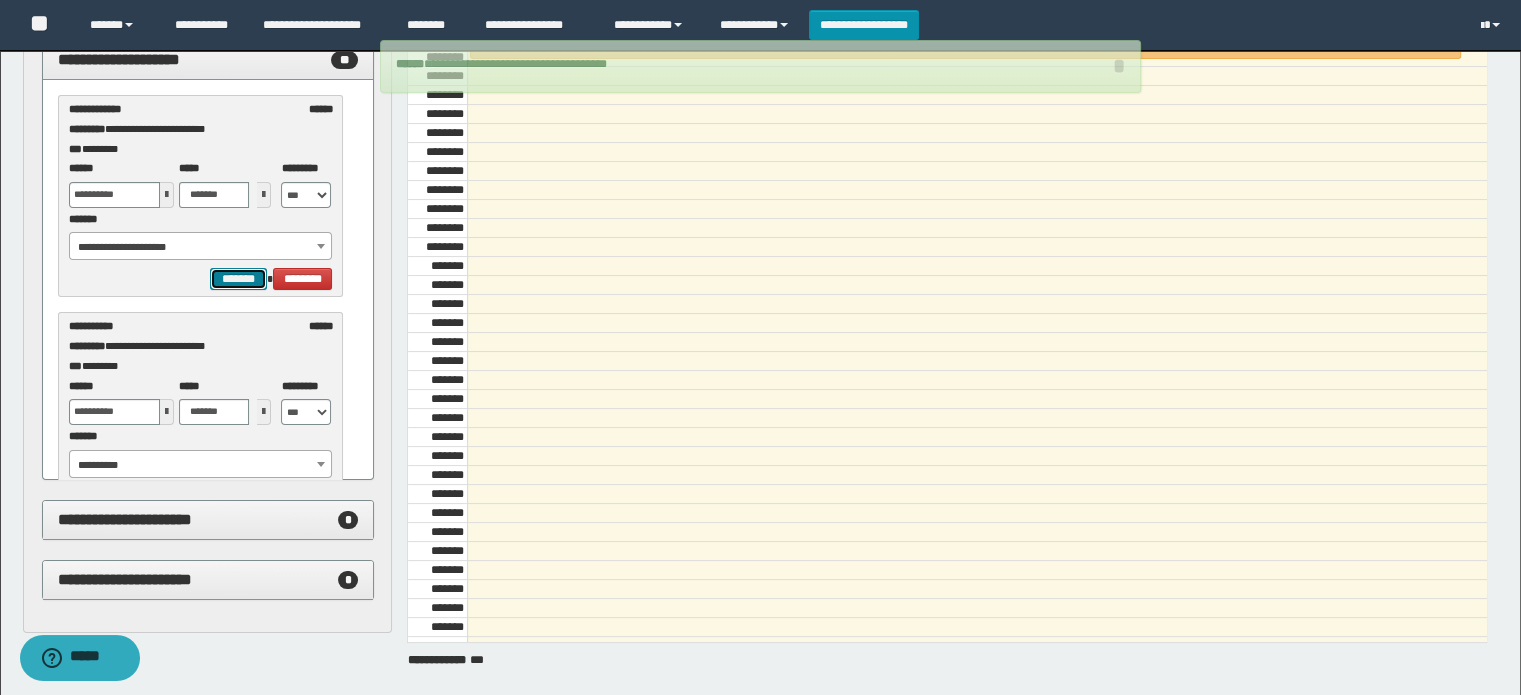click on "*******" at bounding box center (238, 279) 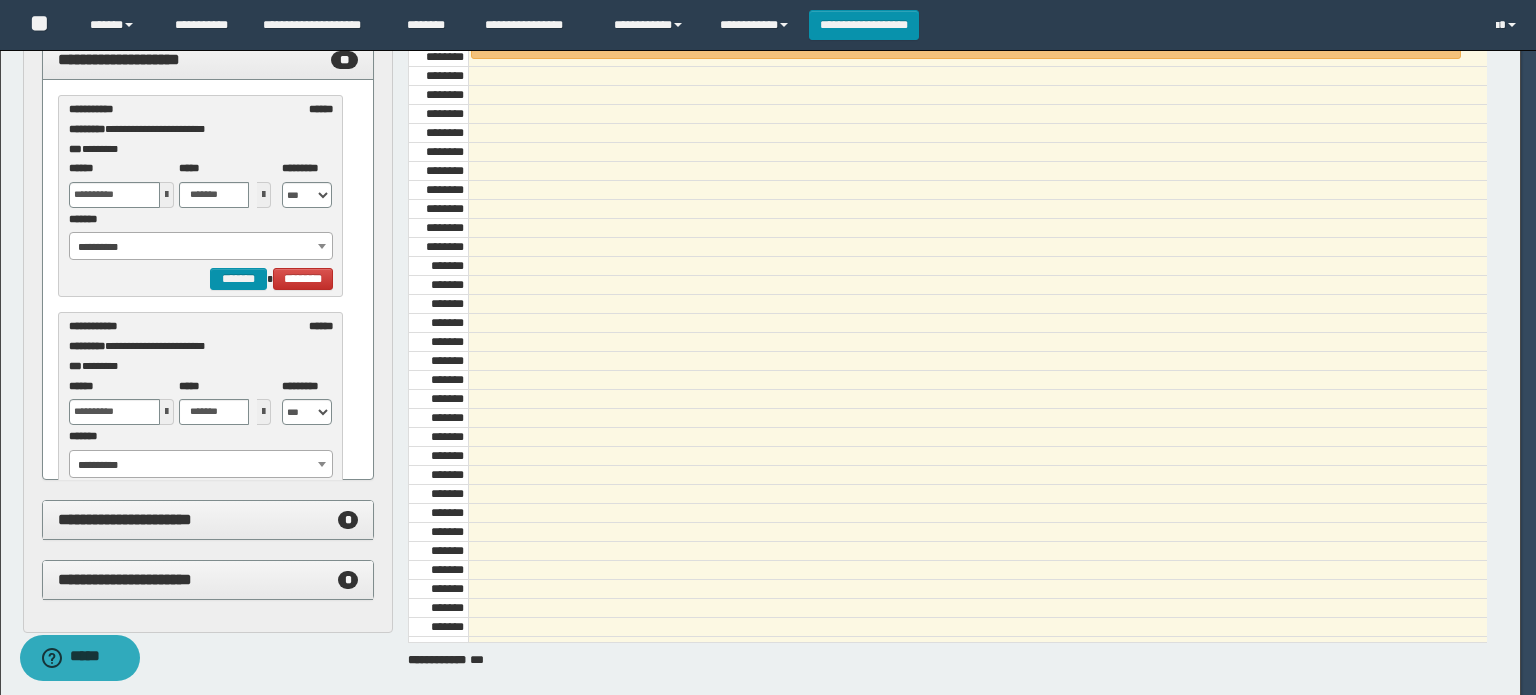 select on "******" 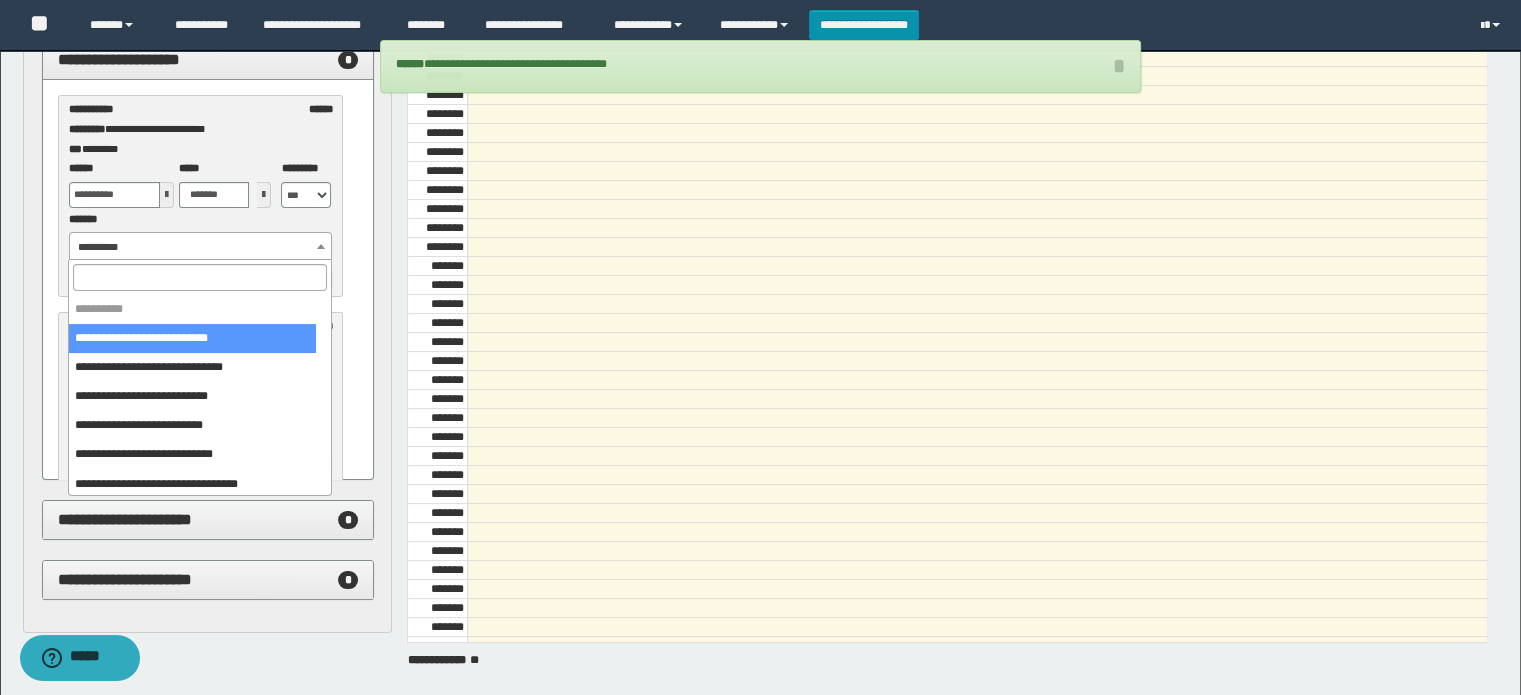 click on "**********" at bounding box center [201, 247] 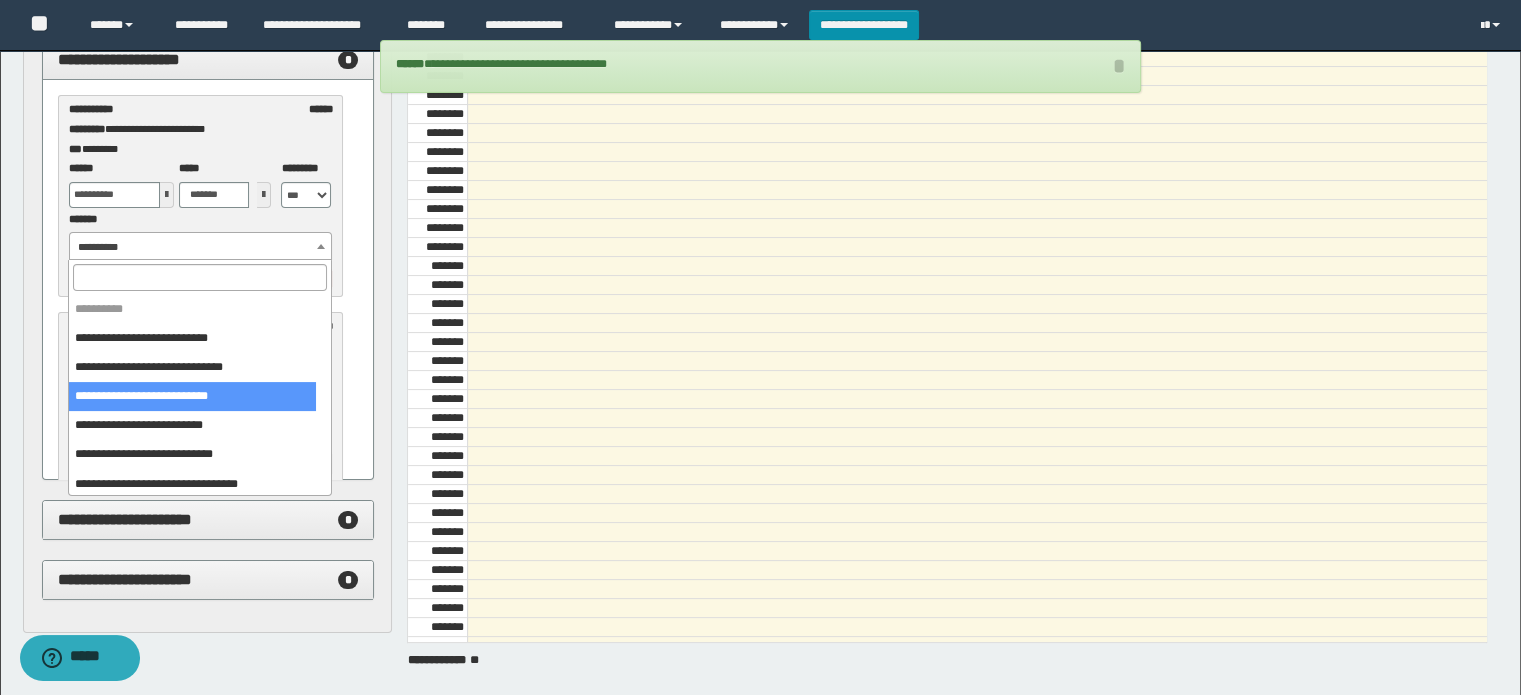 select on "******" 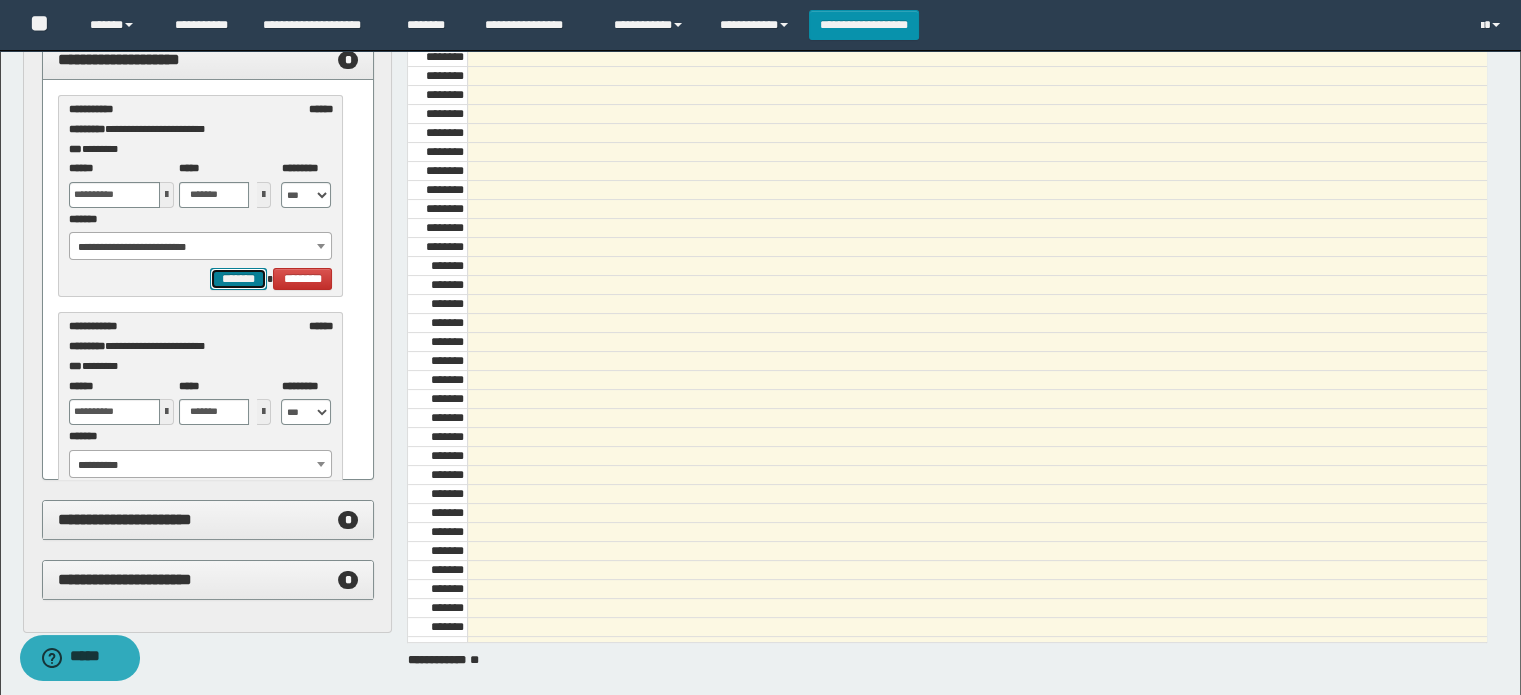 click on "*******" at bounding box center [238, 279] 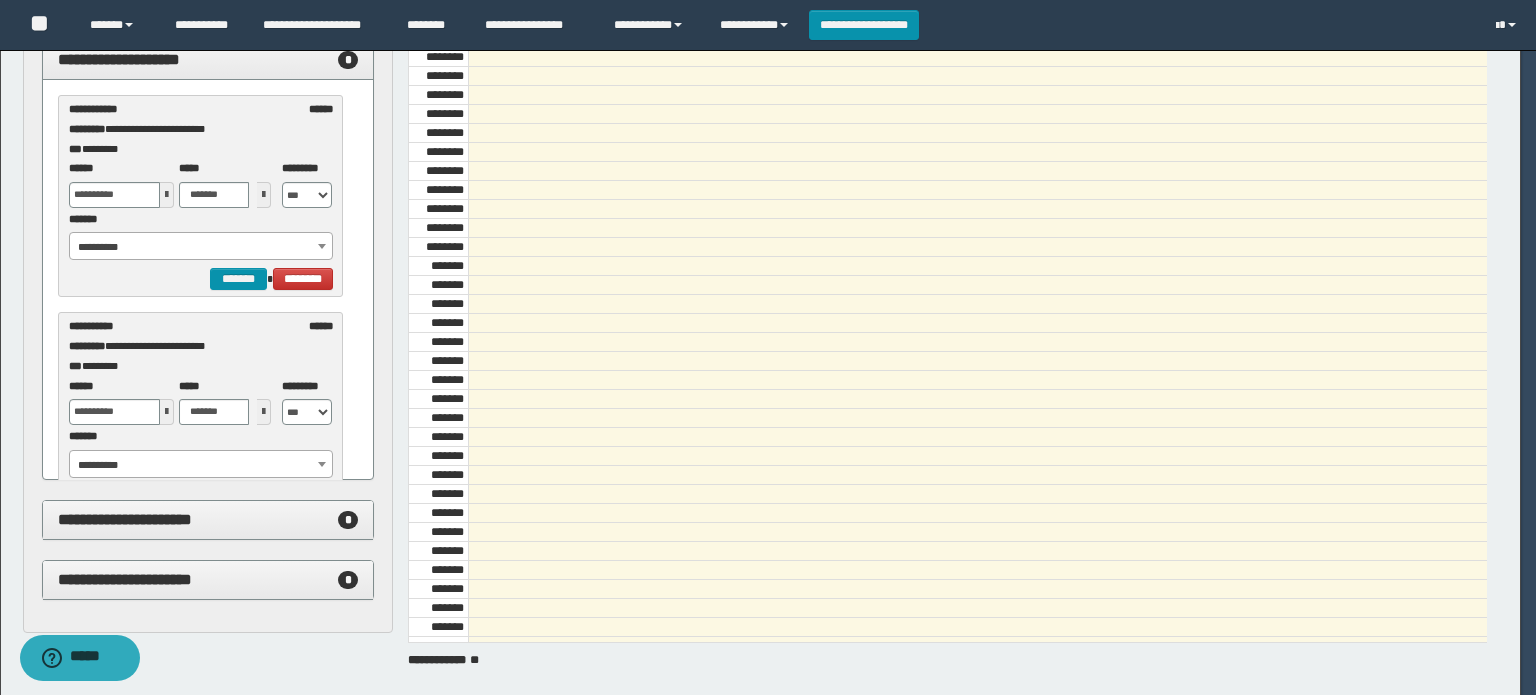 select on "******" 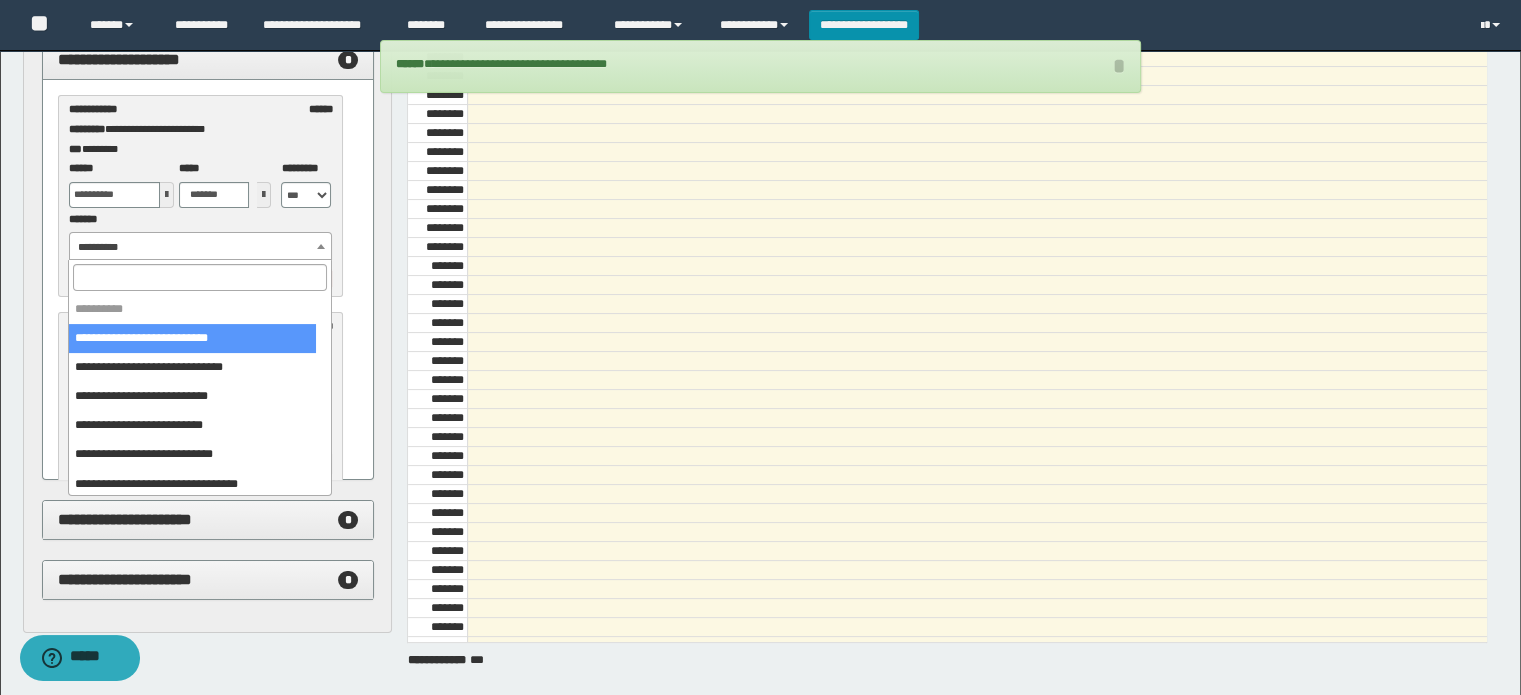 click on "**********" at bounding box center (201, 247) 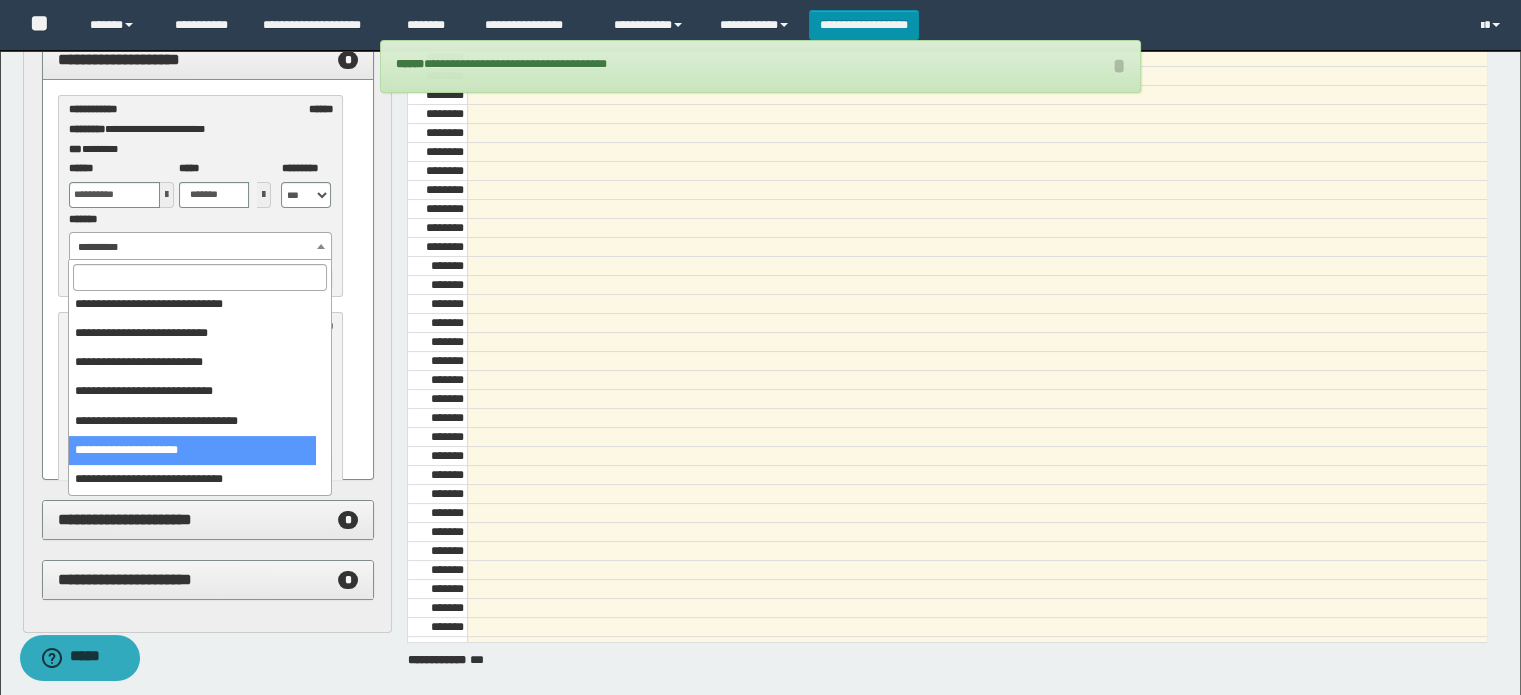 scroll, scrollTop: 120, scrollLeft: 0, axis: vertical 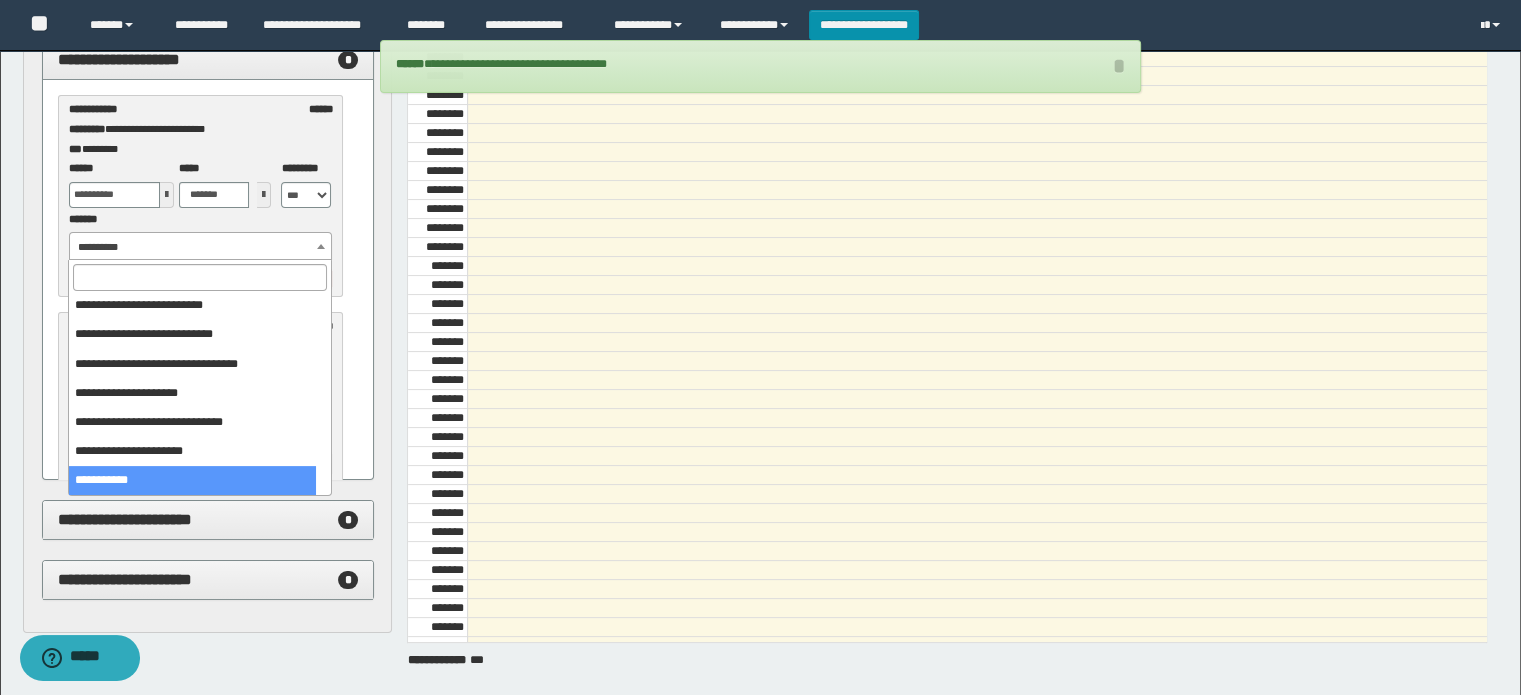 select on "******" 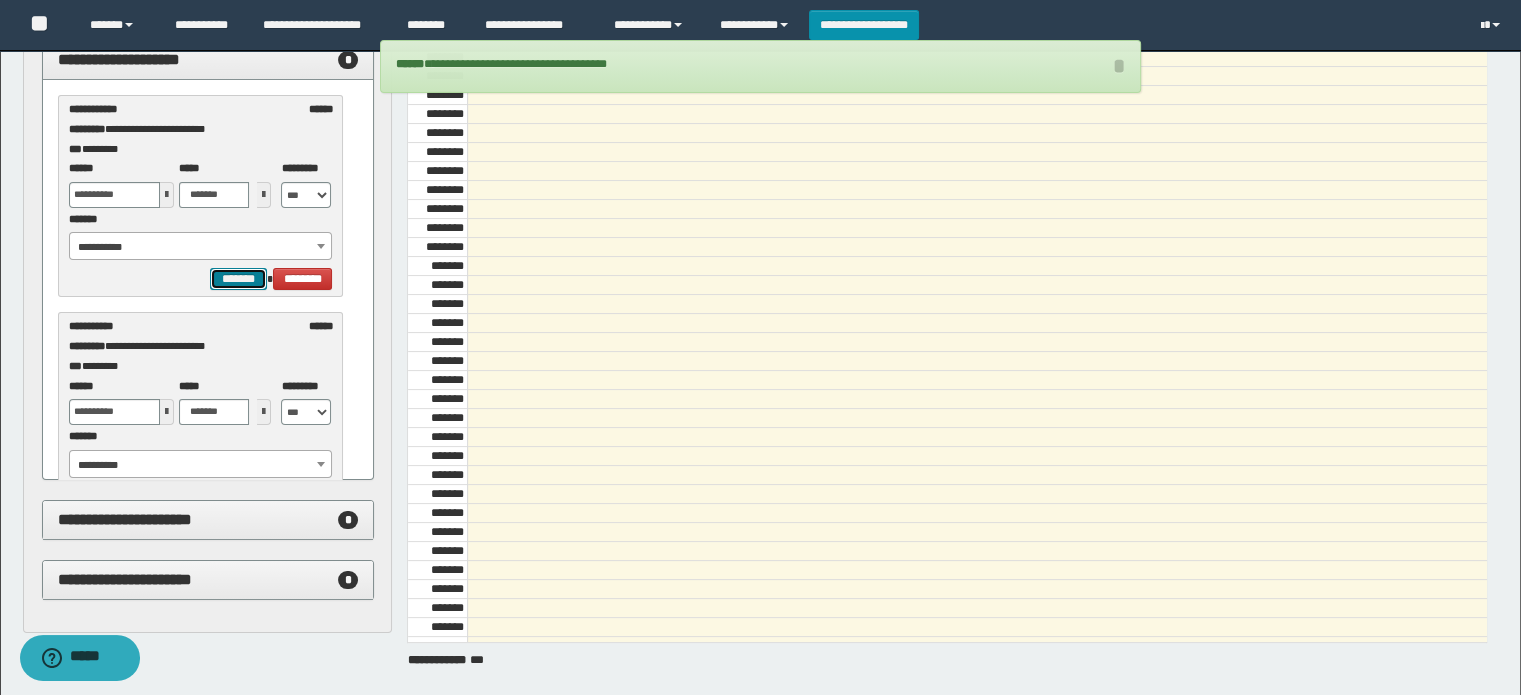 click on "*******" at bounding box center [238, 279] 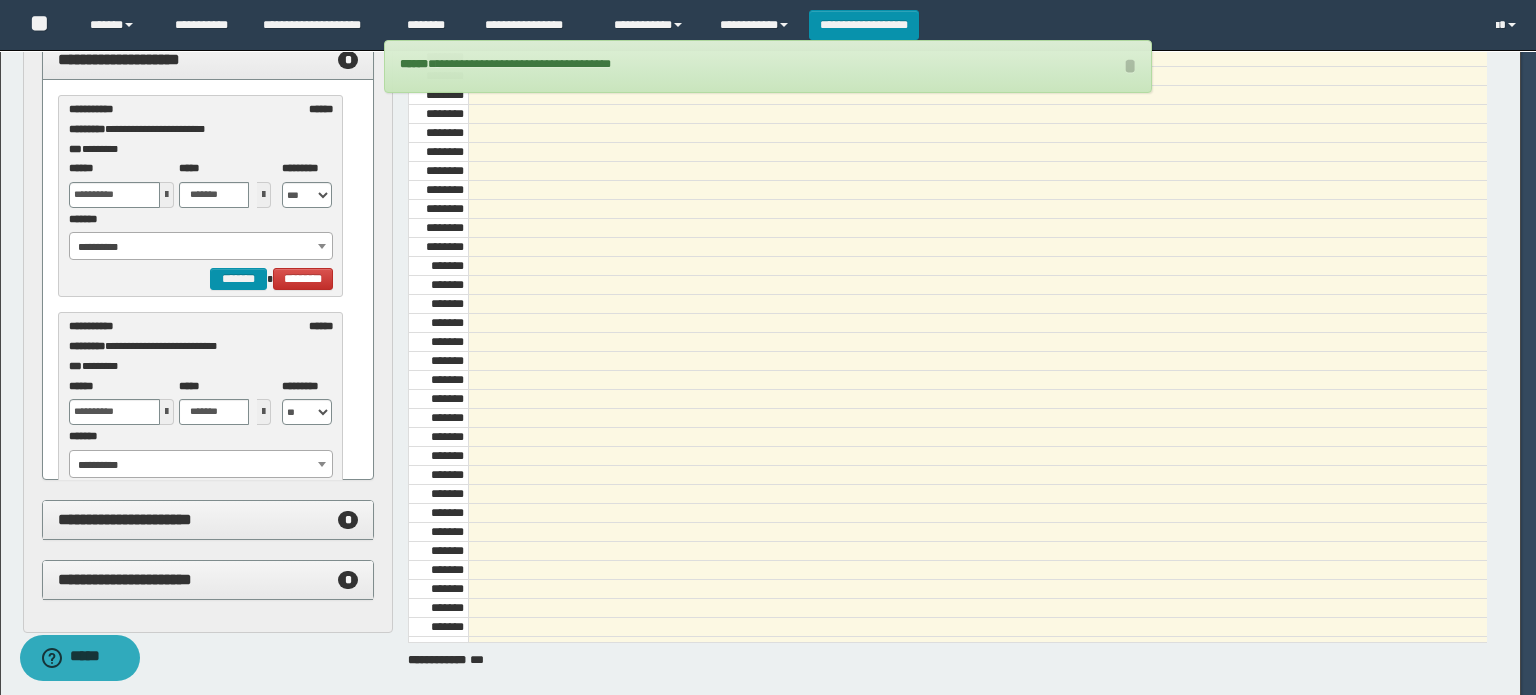 select on "******" 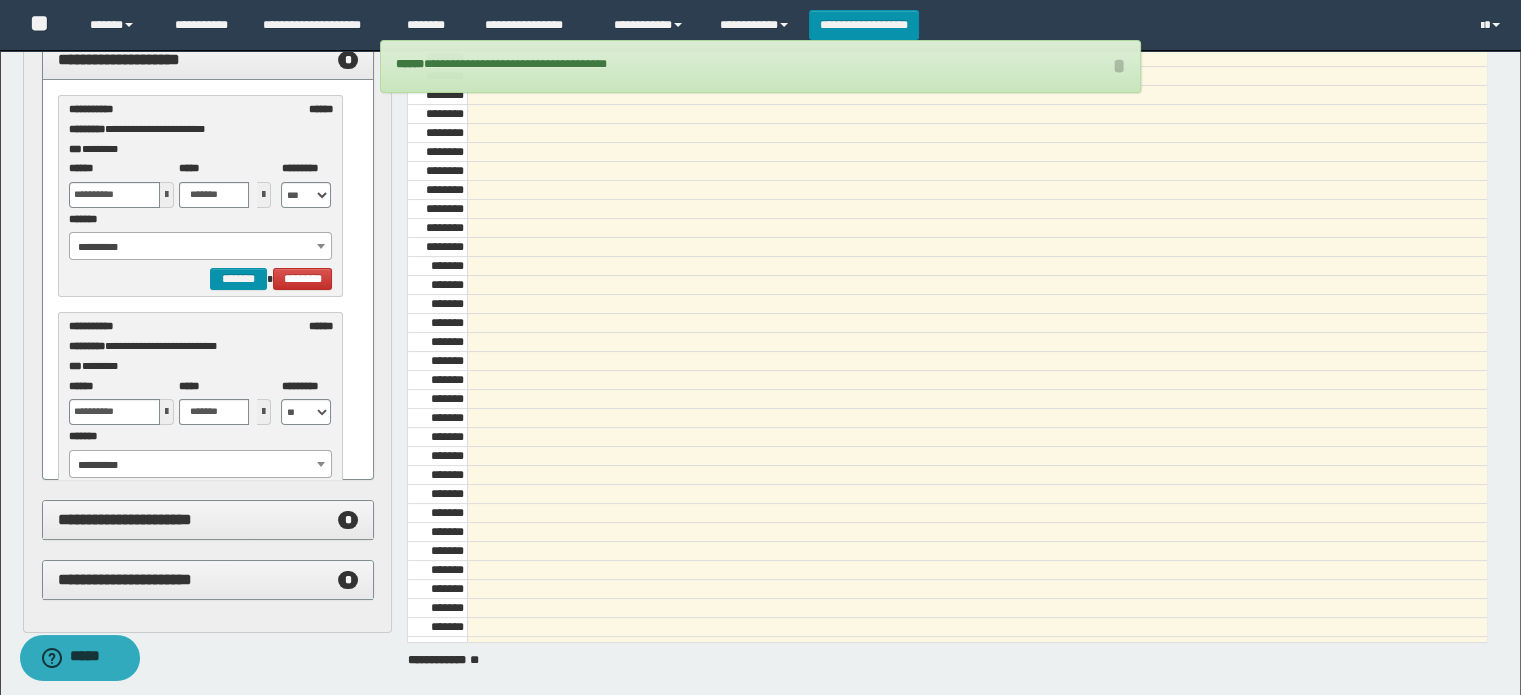 click on "**********" at bounding box center (201, 247) 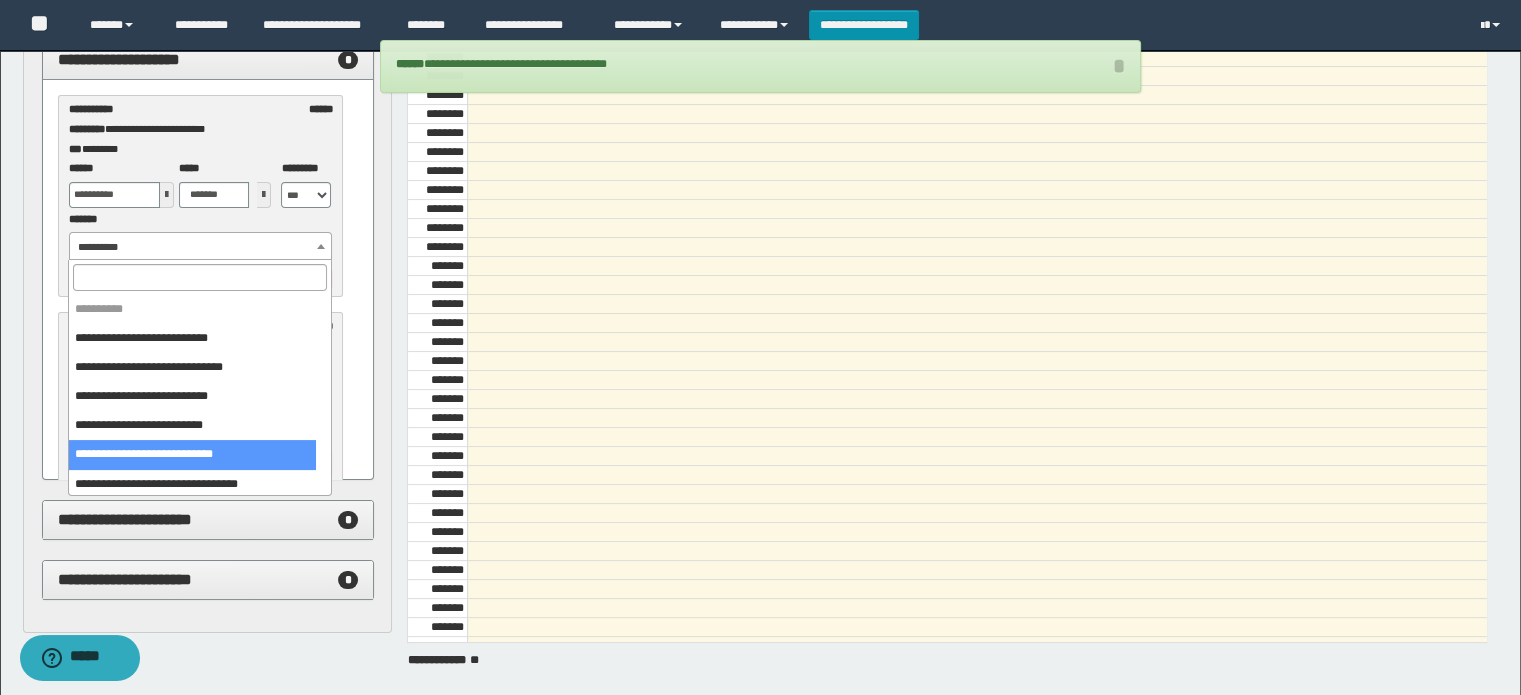 select on "******" 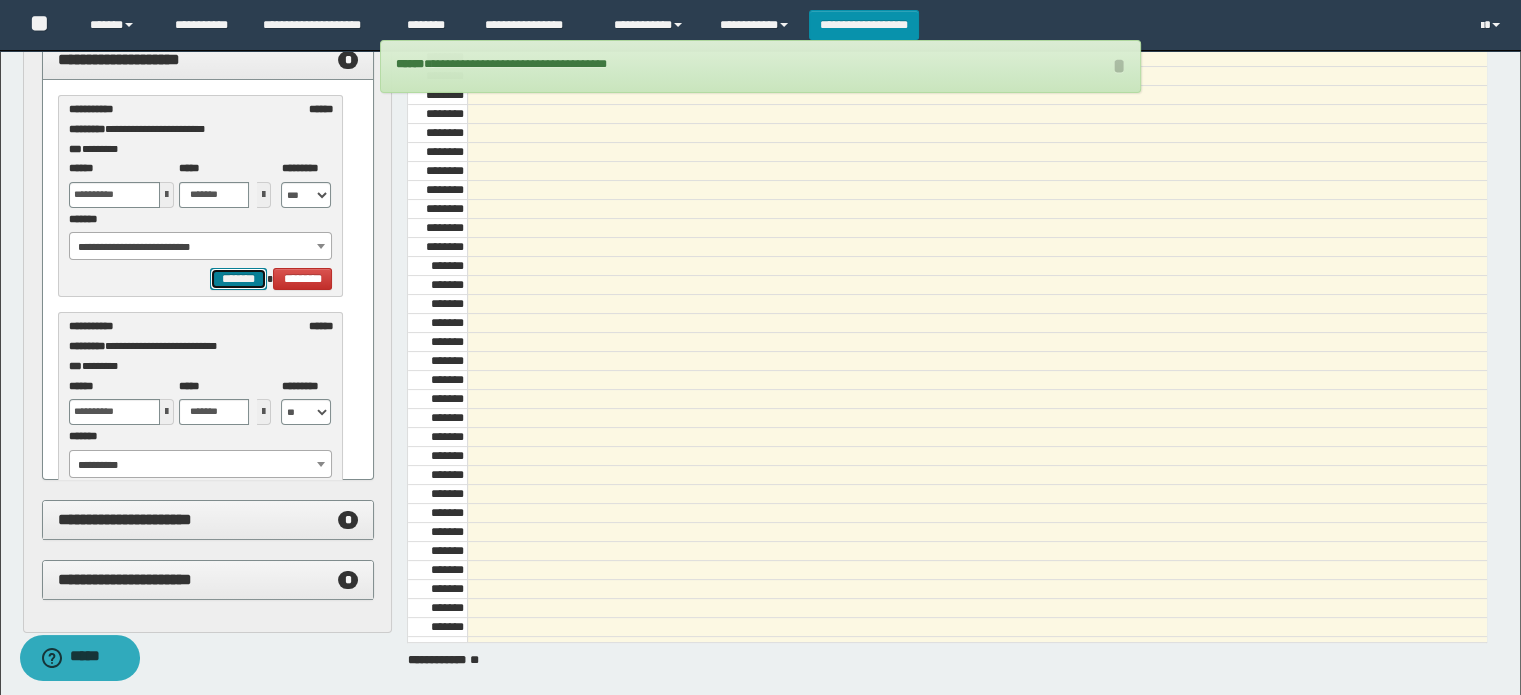 click on "*******" at bounding box center (238, 279) 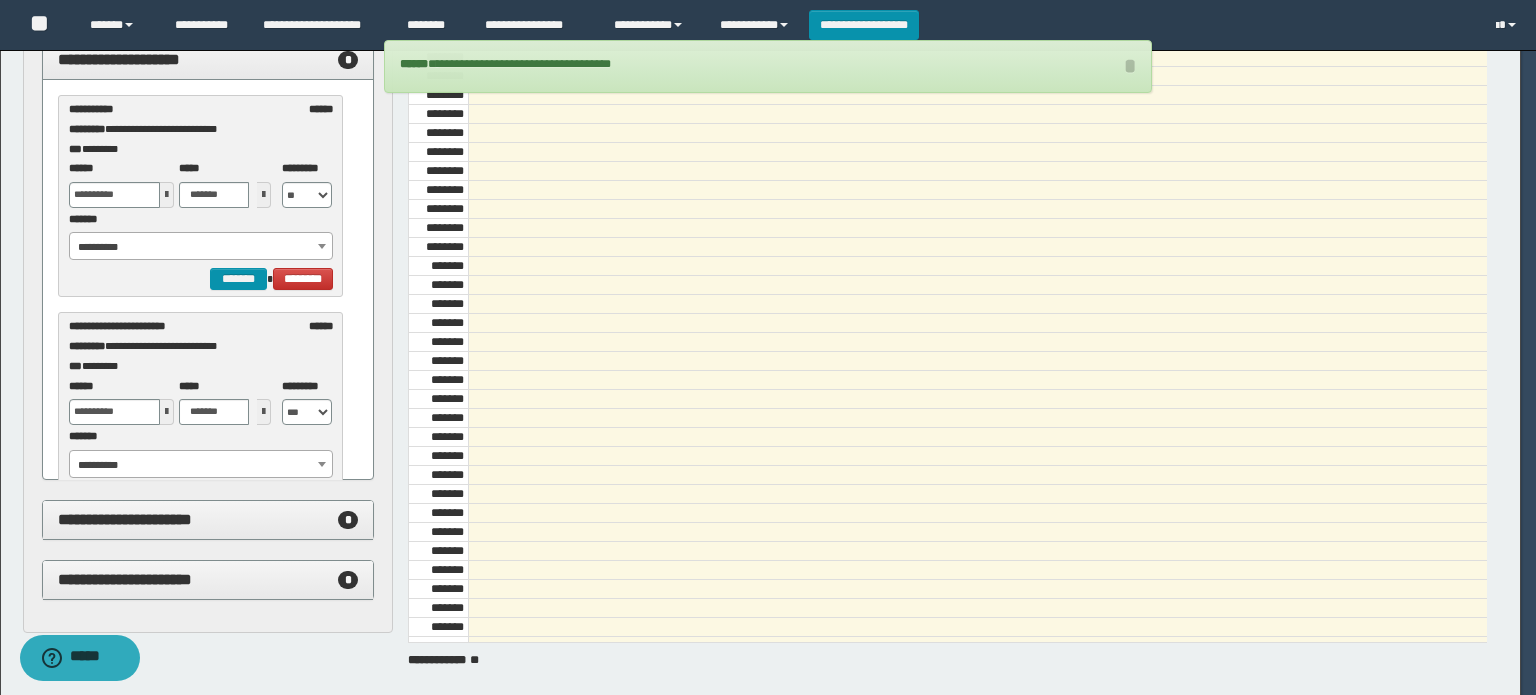 select on "******" 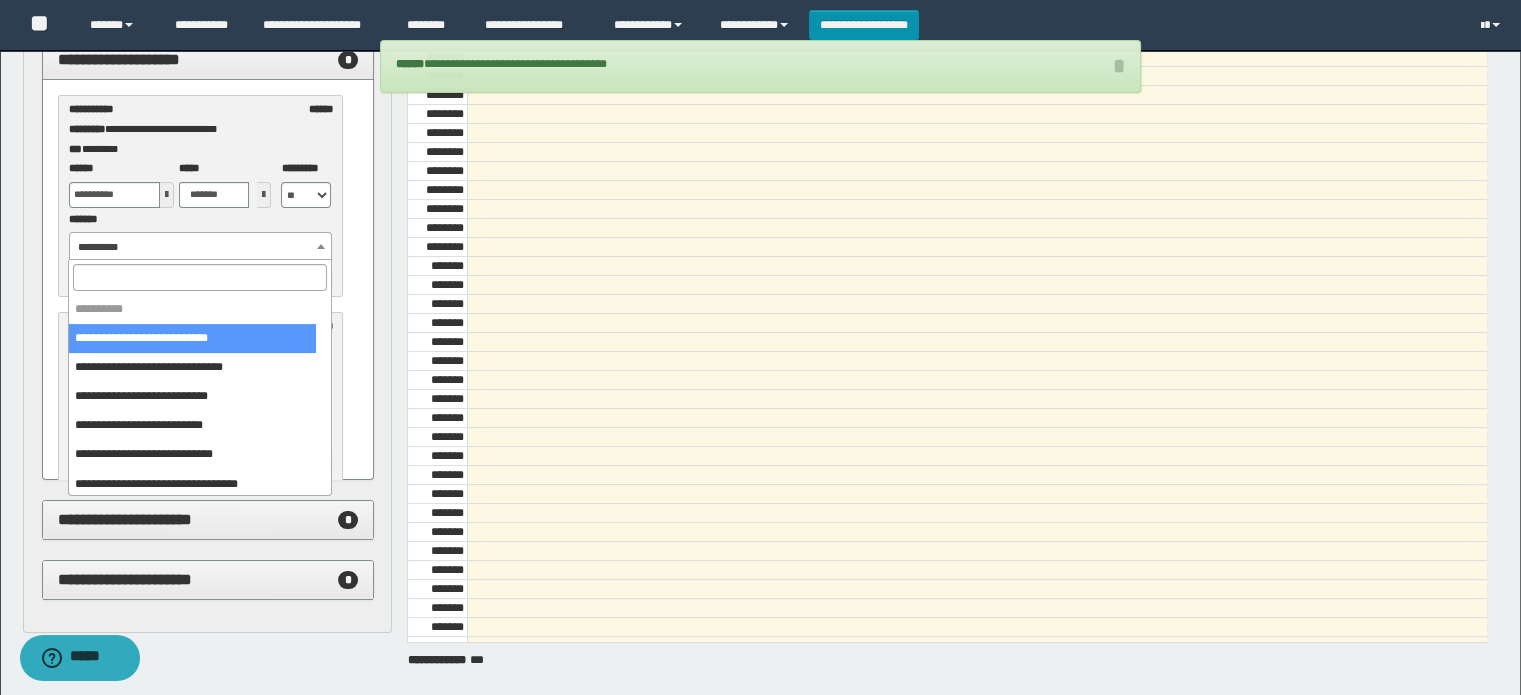 click on "**********" at bounding box center [201, 247] 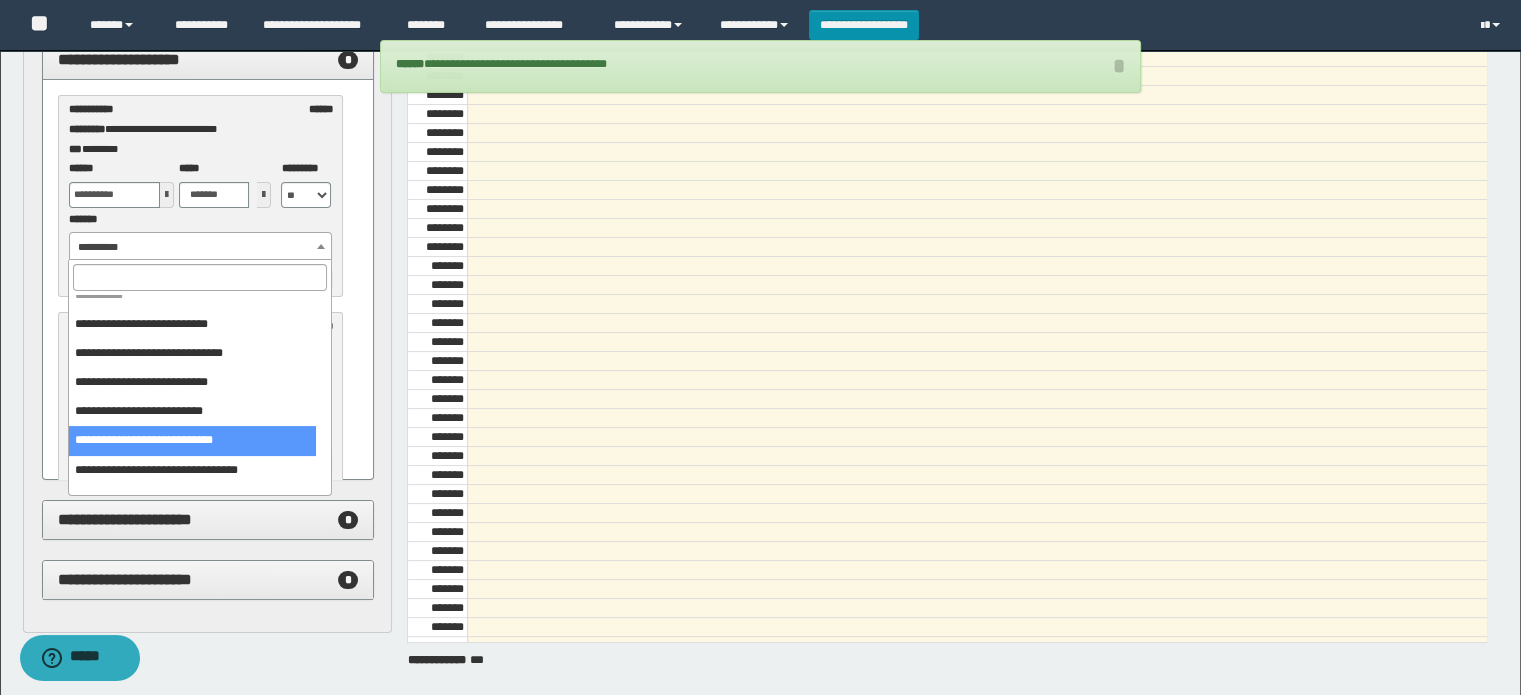 scroll, scrollTop: 0, scrollLeft: 0, axis: both 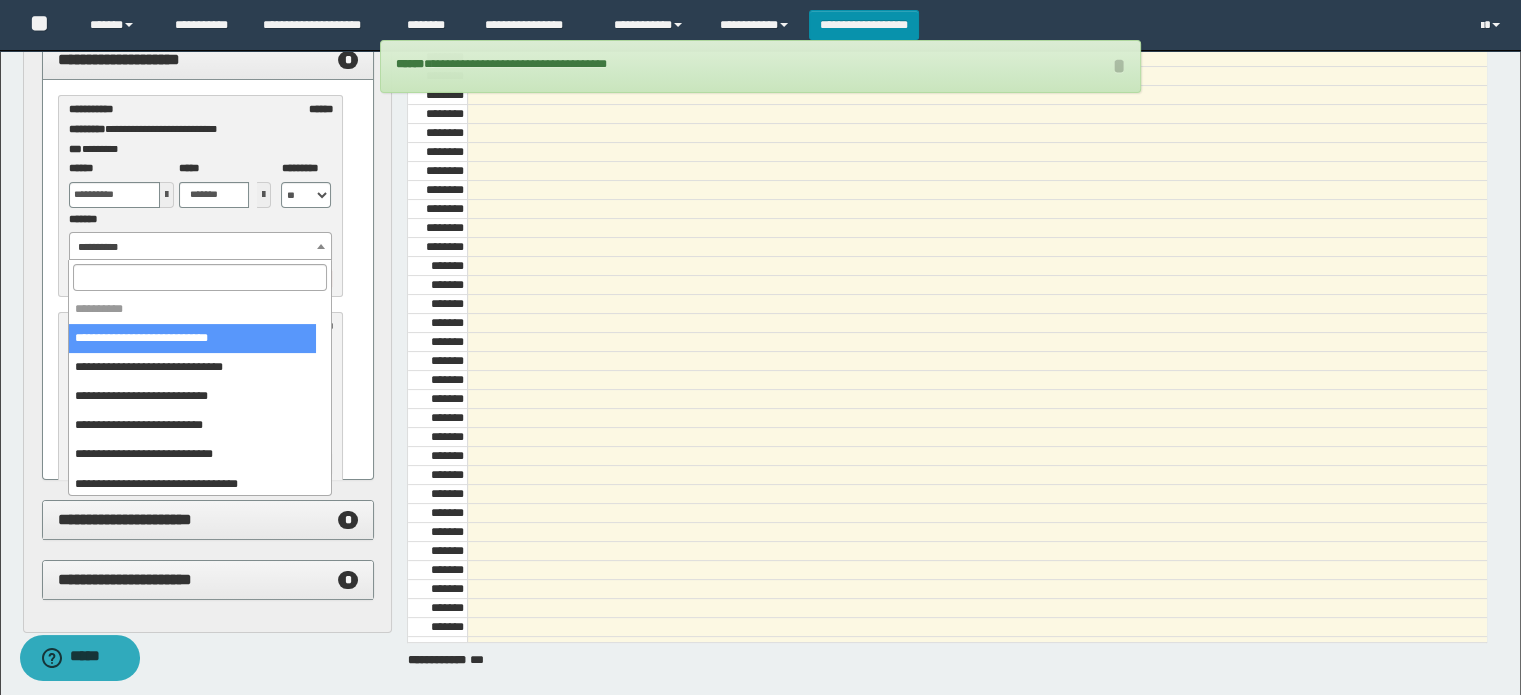 select on "******" 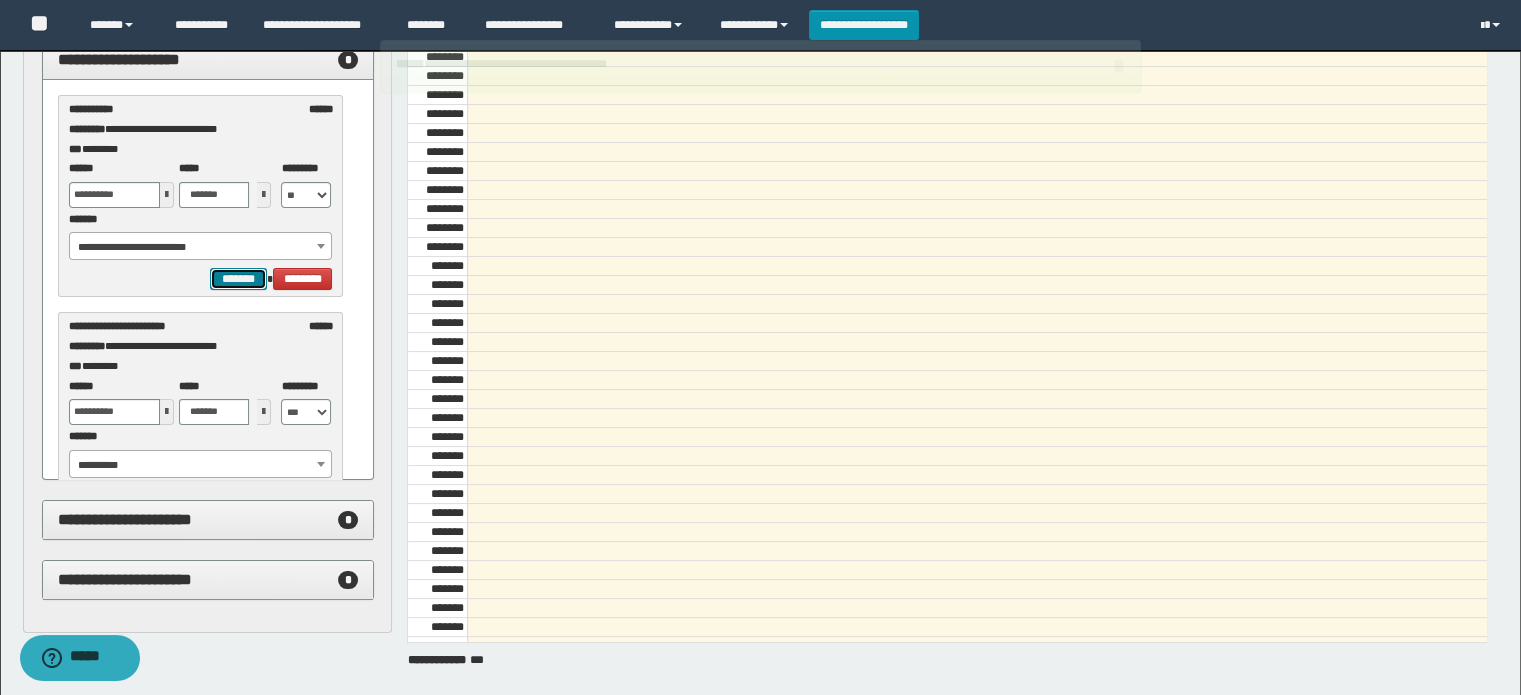 click on "*******" at bounding box center [238, 279] 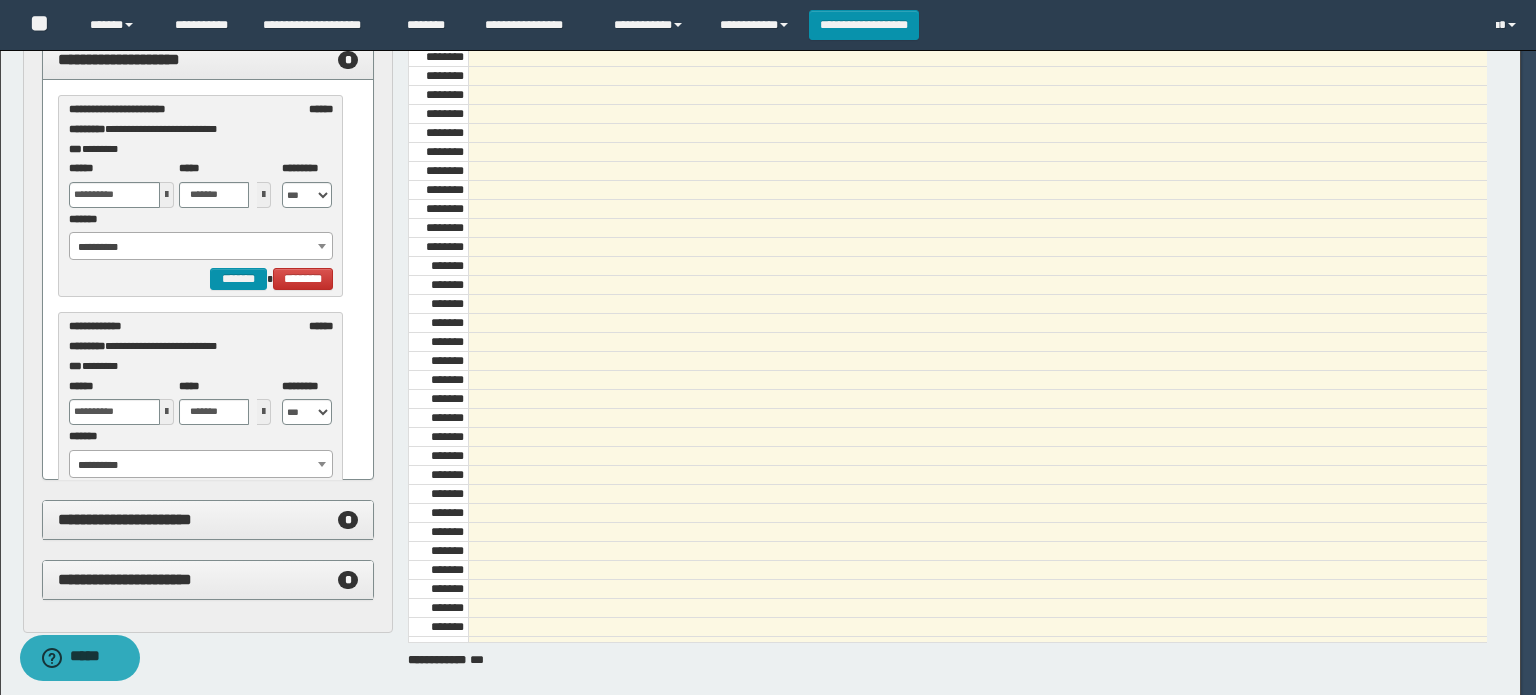 select on "******" 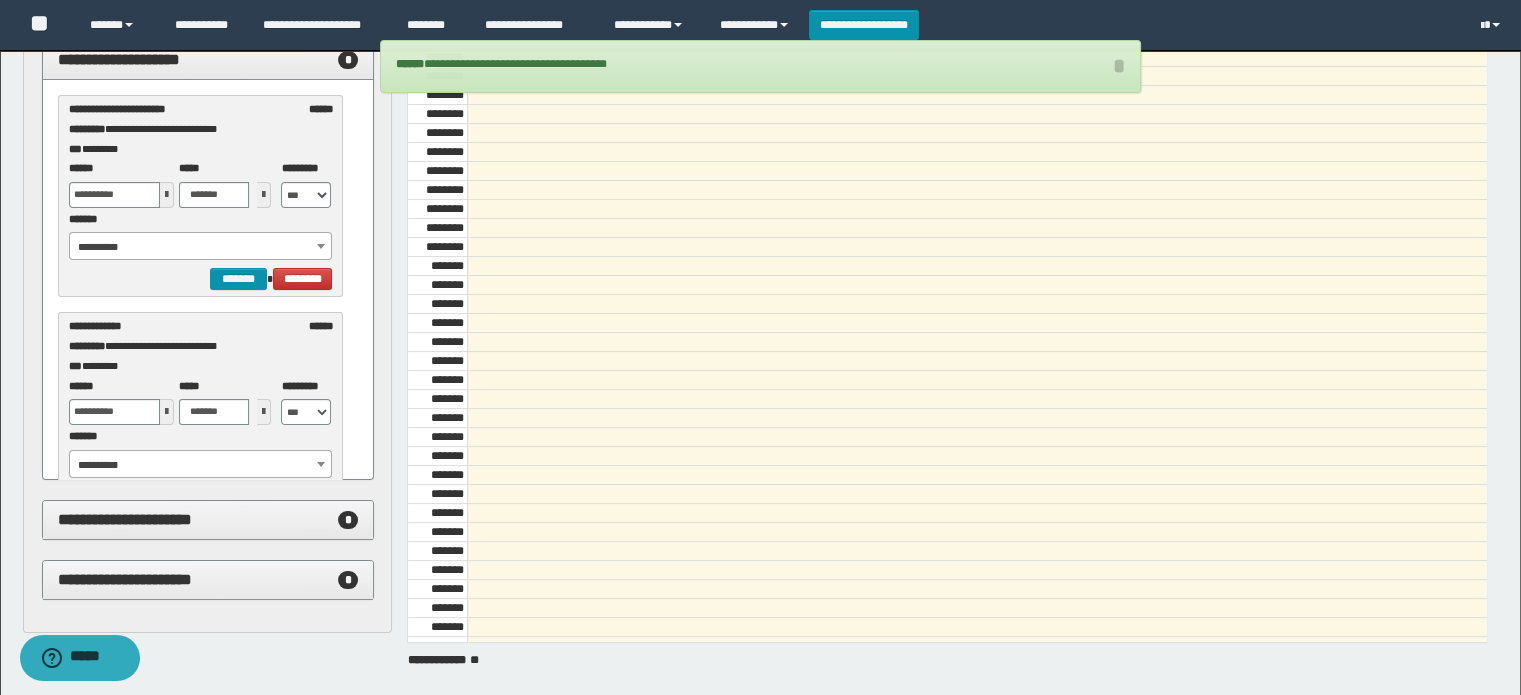 click on "**********" at bounding box center (201, 247) 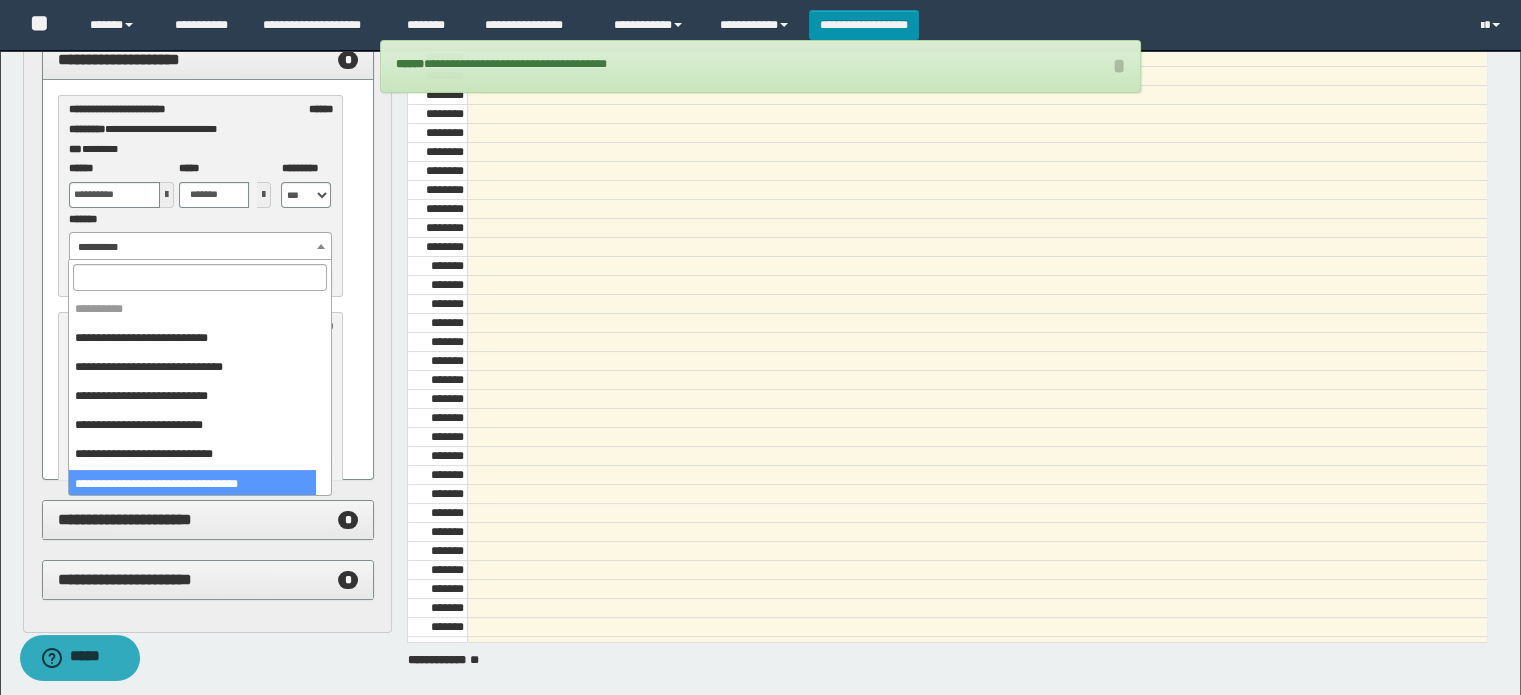 select on "******" 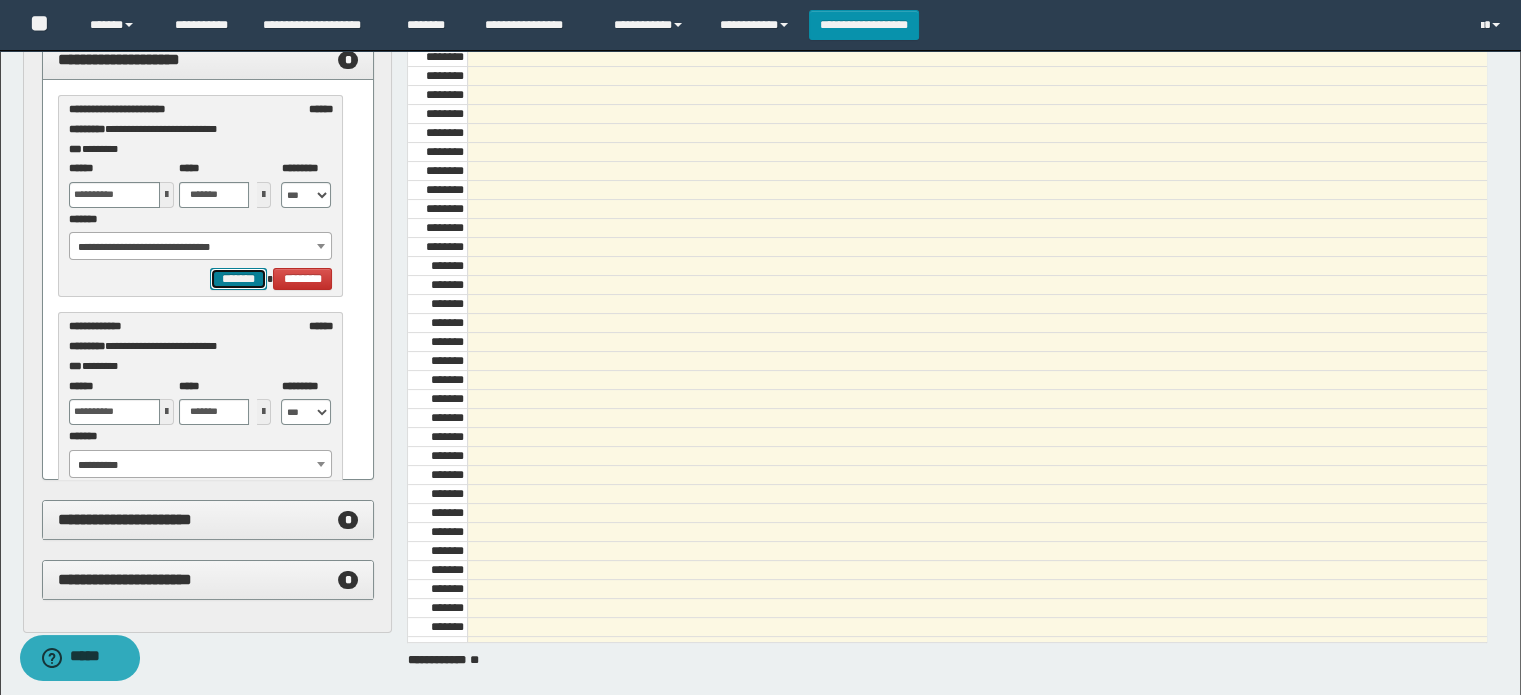 click on "*******" at bounding box center [238, 279] 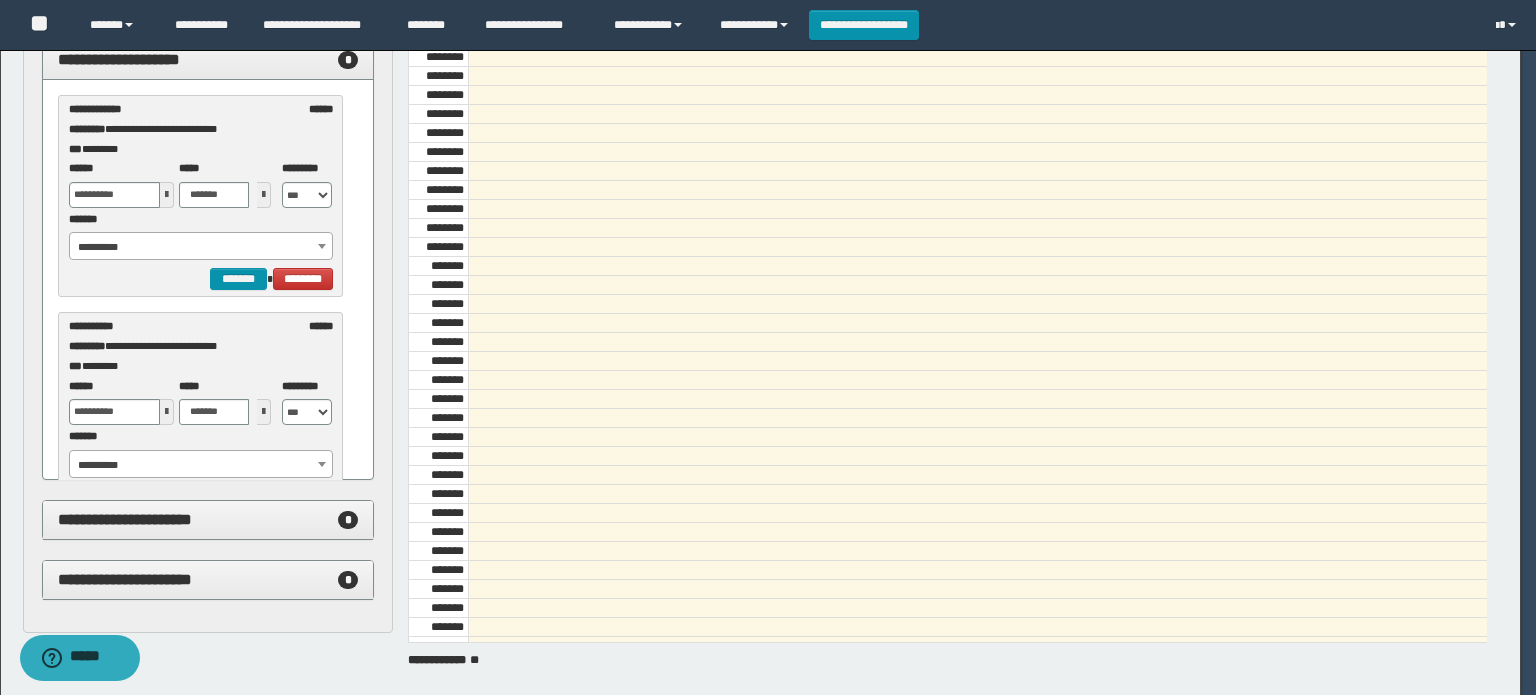 select on "******" 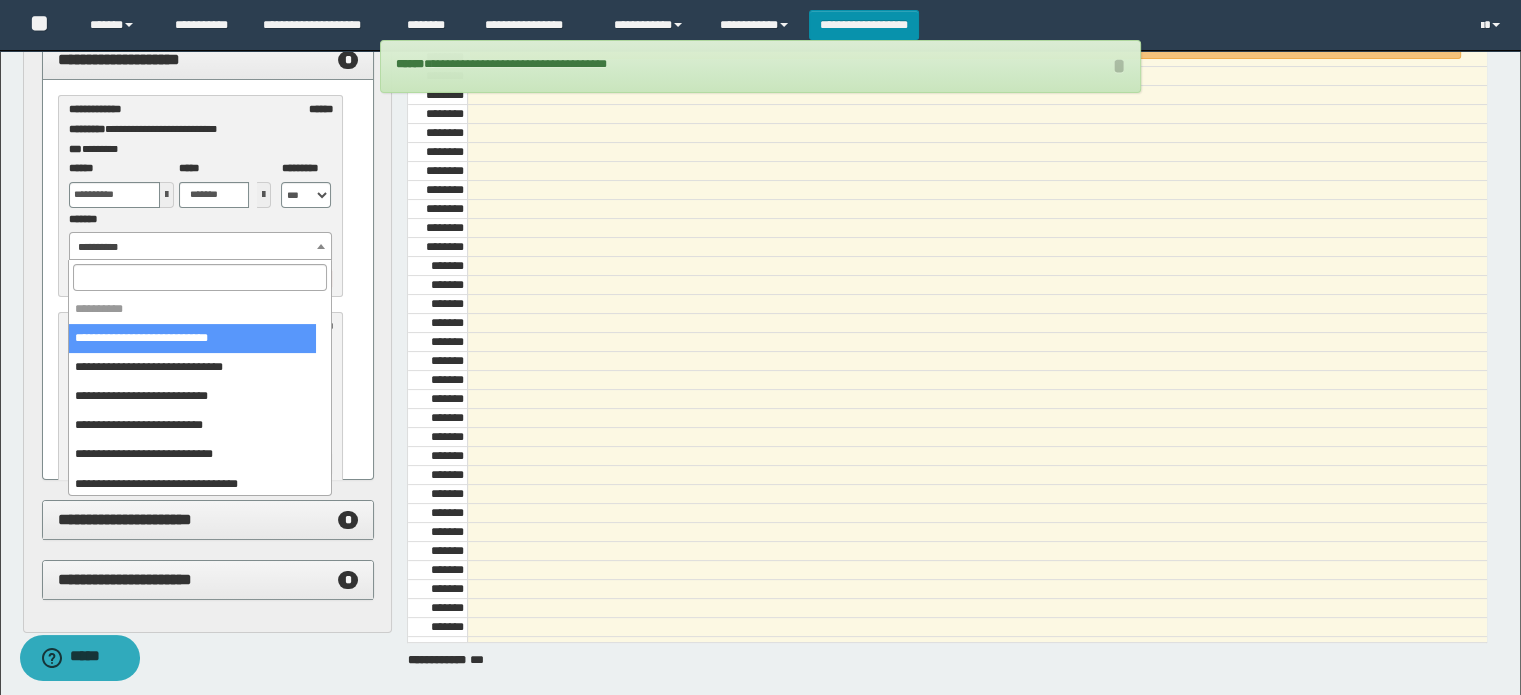 click on "**********" at bounding box center [201, 247] 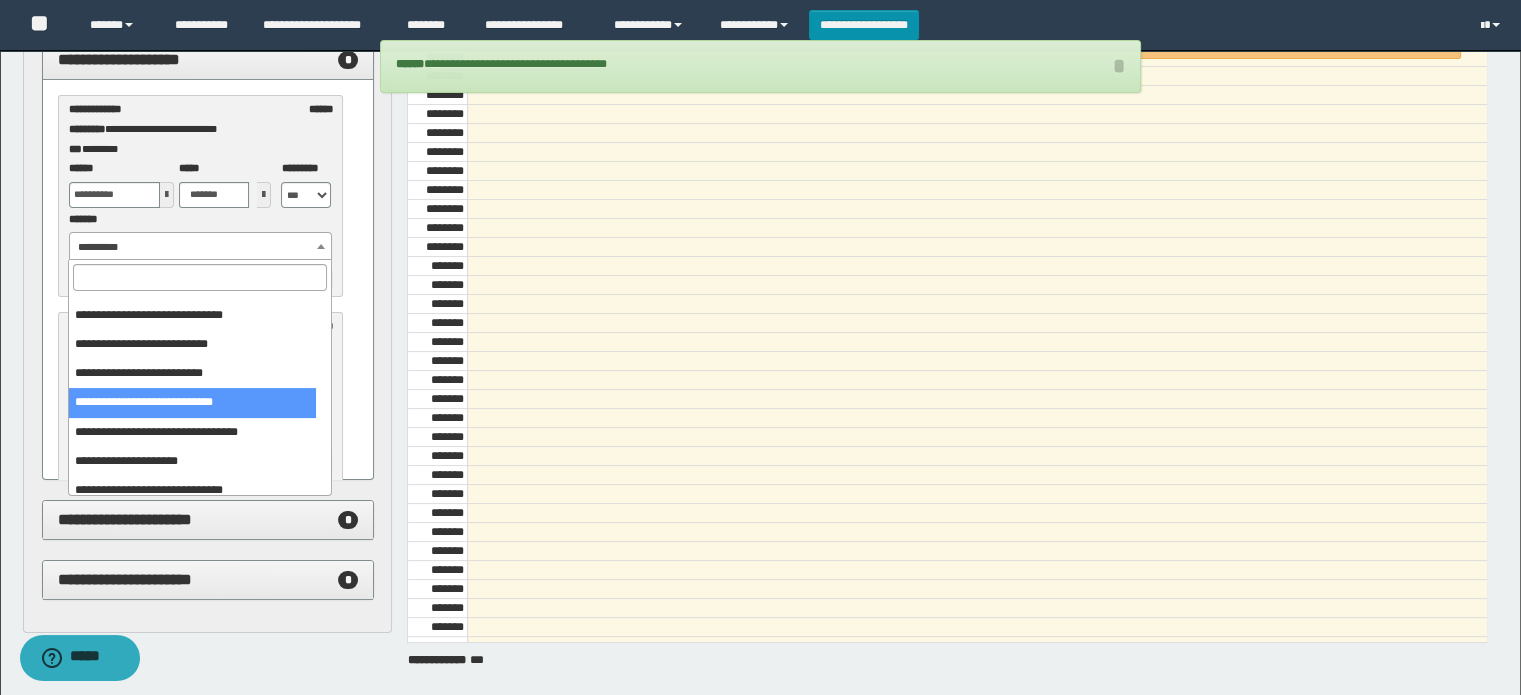 scroll, scrollTop: 100, scrollLeft: 0, axis: vertical 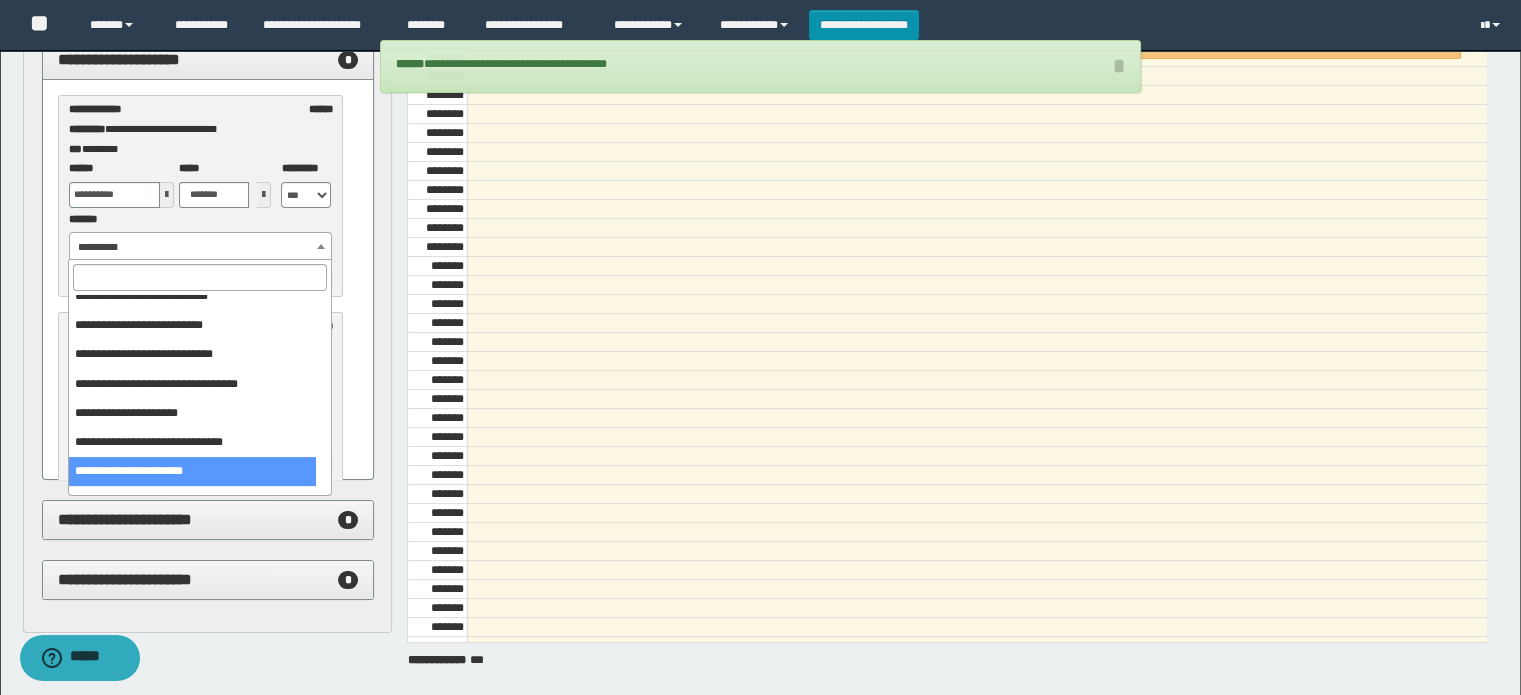select on "******" 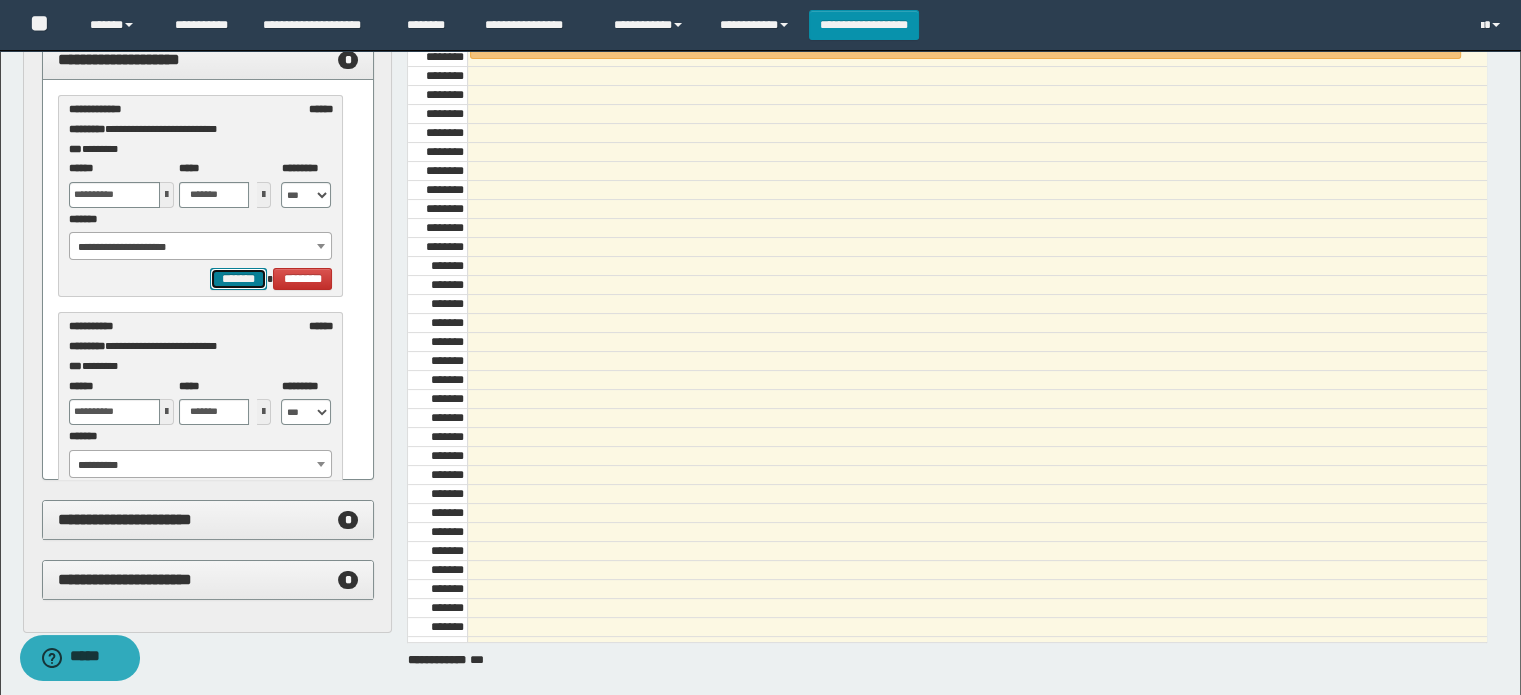 click on "*******" at bounding box center [238, 279] 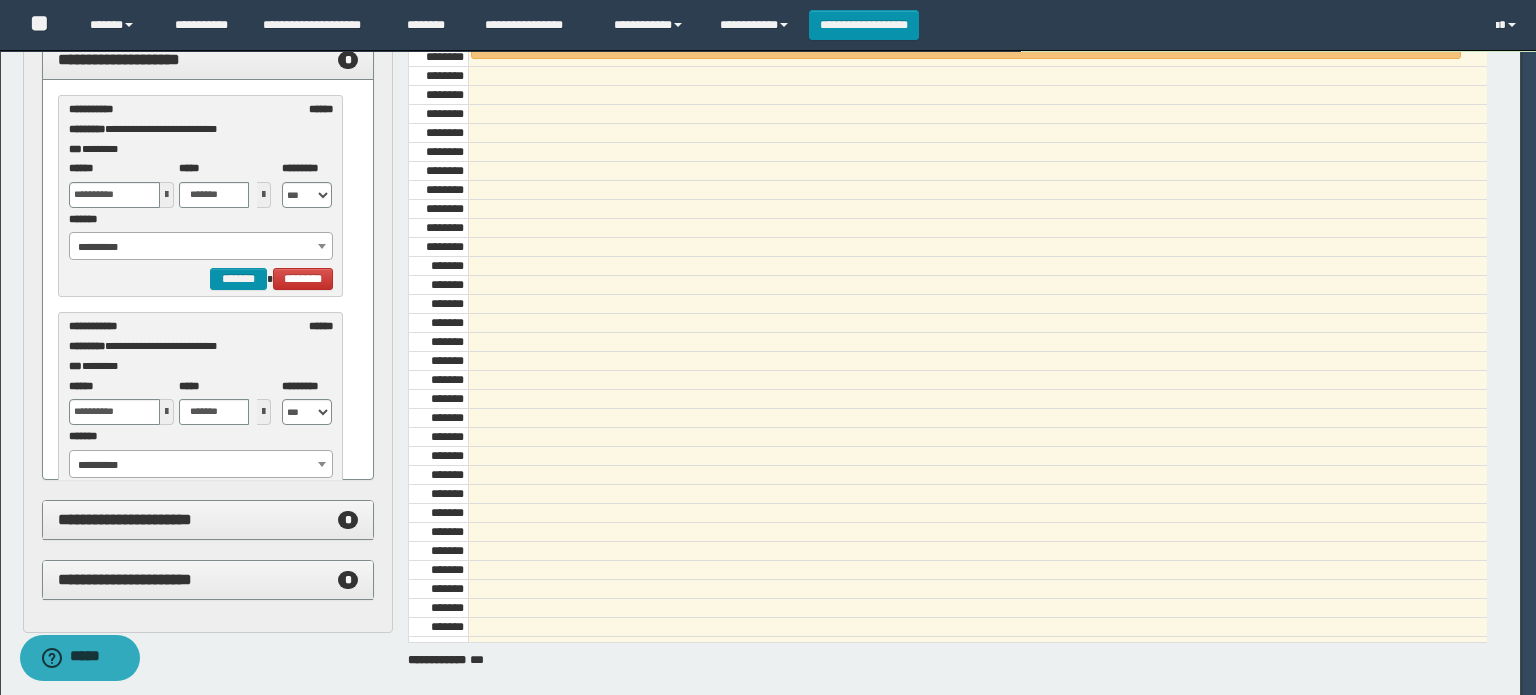 select on "******" 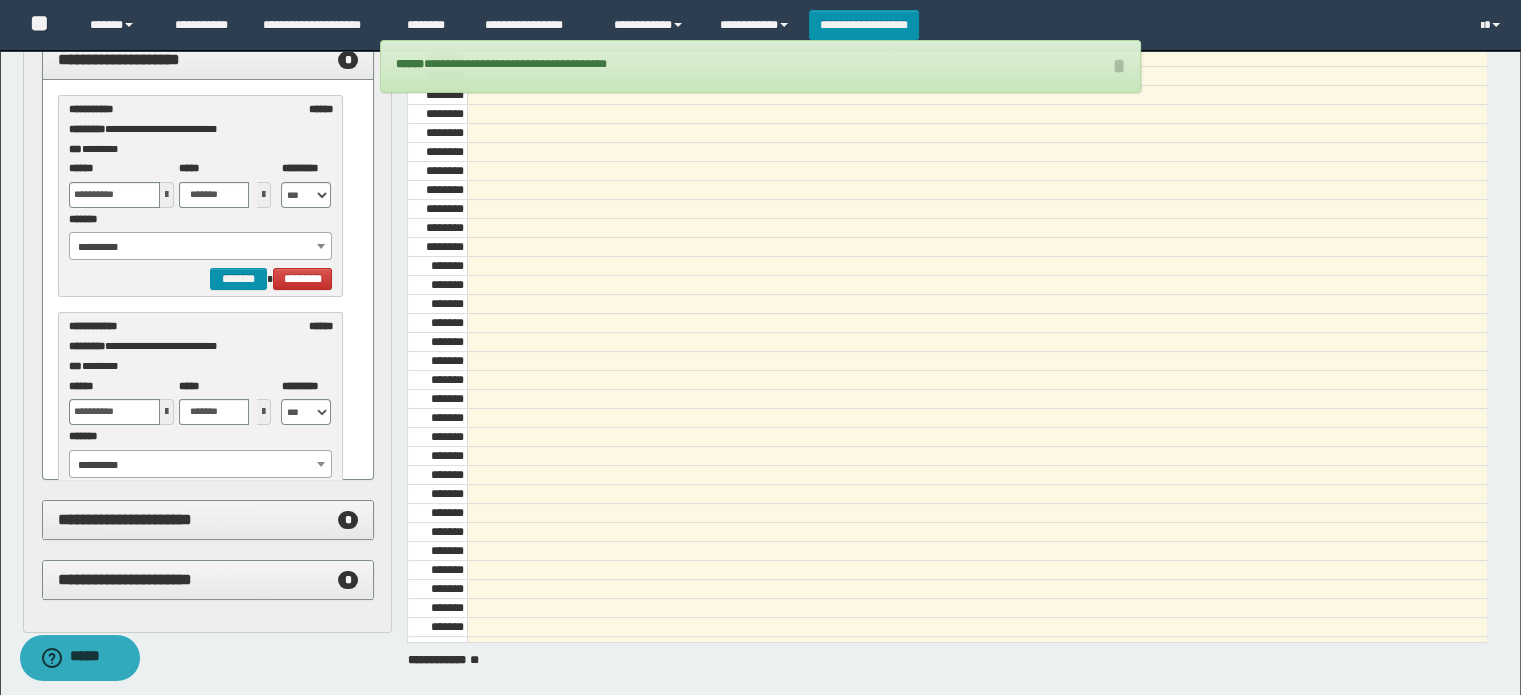 click on "**********" at bounding box center (201, 247) 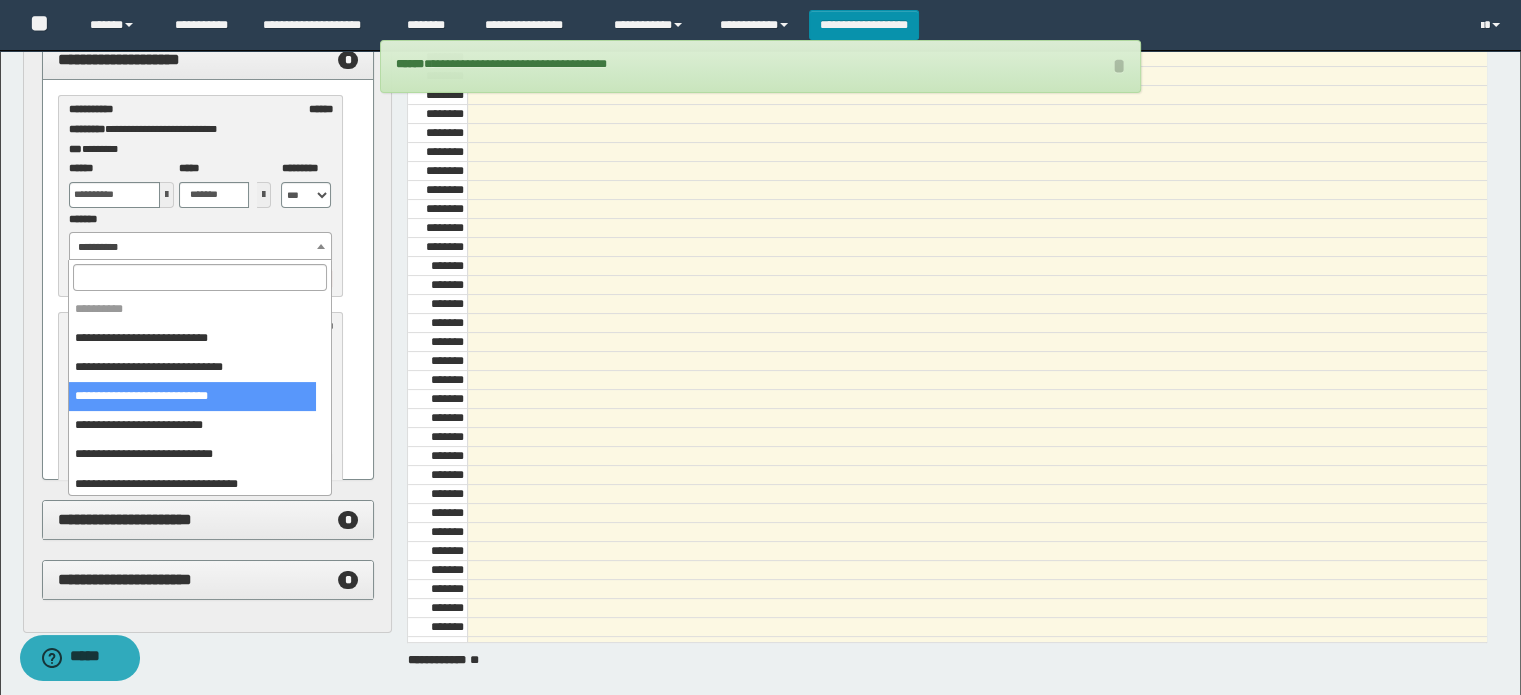 select on "******" 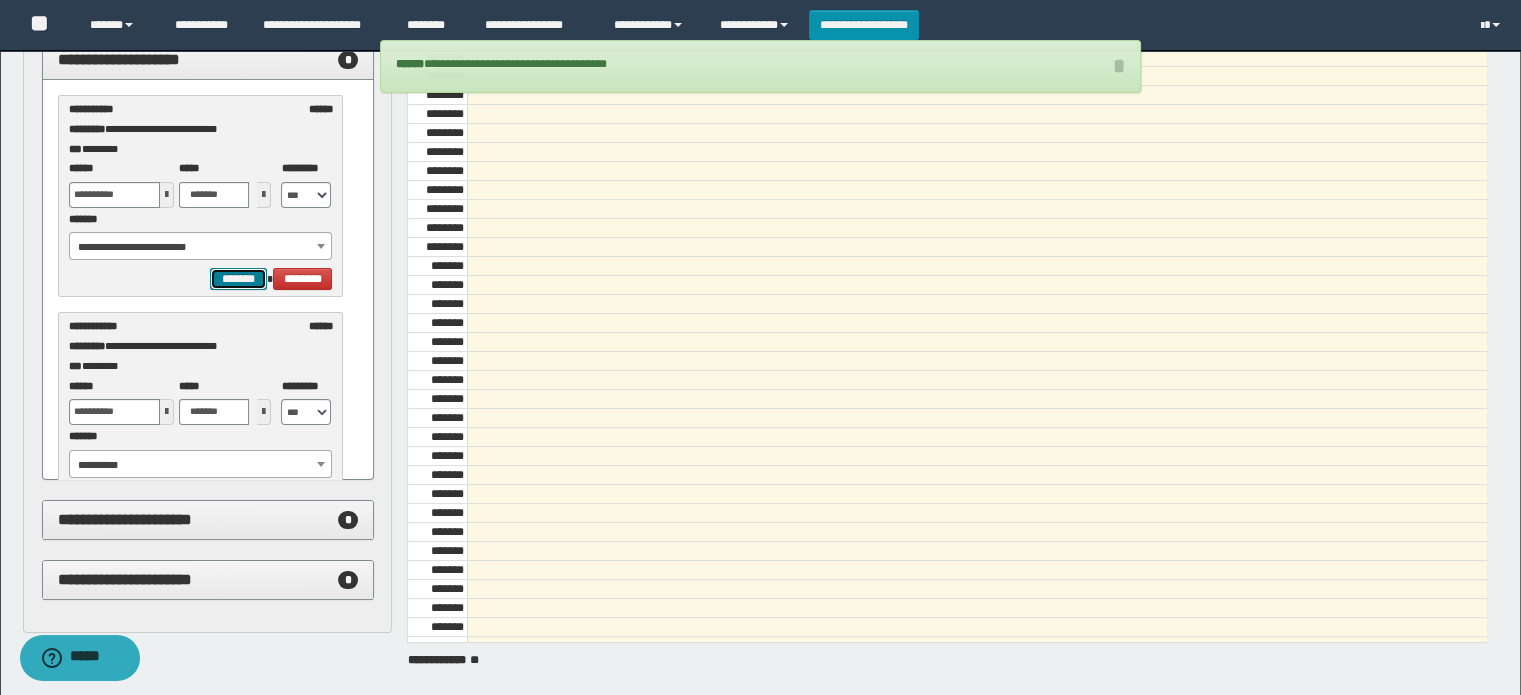 click on "*******" at bounding box center (238, 279) 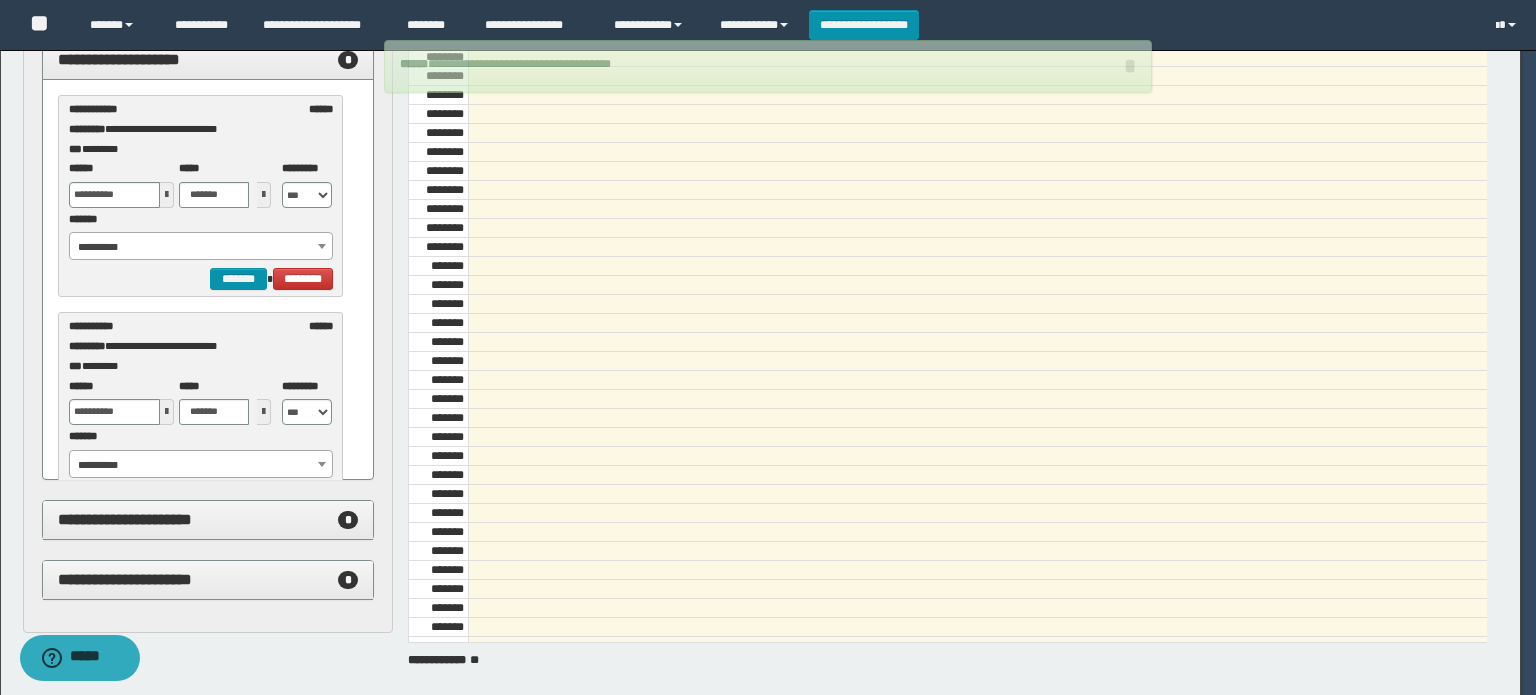 select on "******" 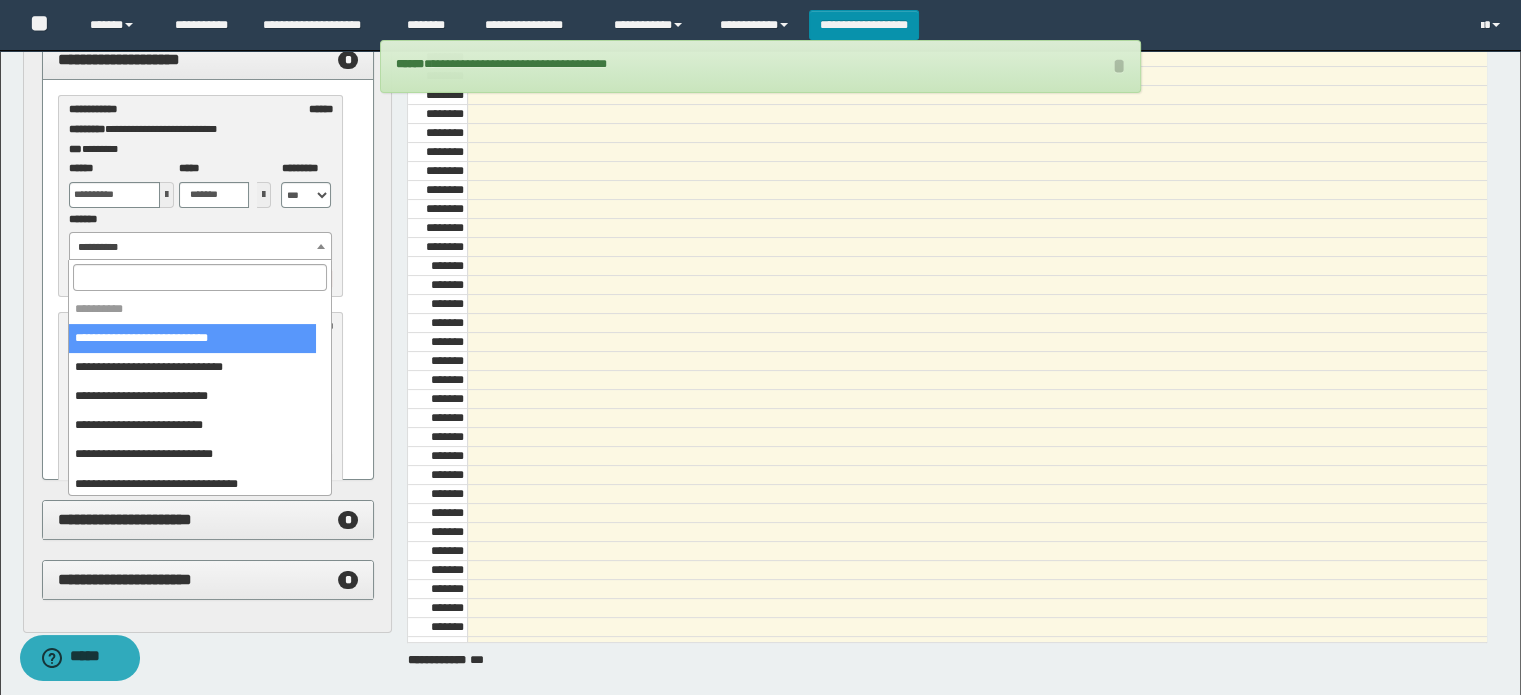 click on "**********" at bounding box center (201, 247) 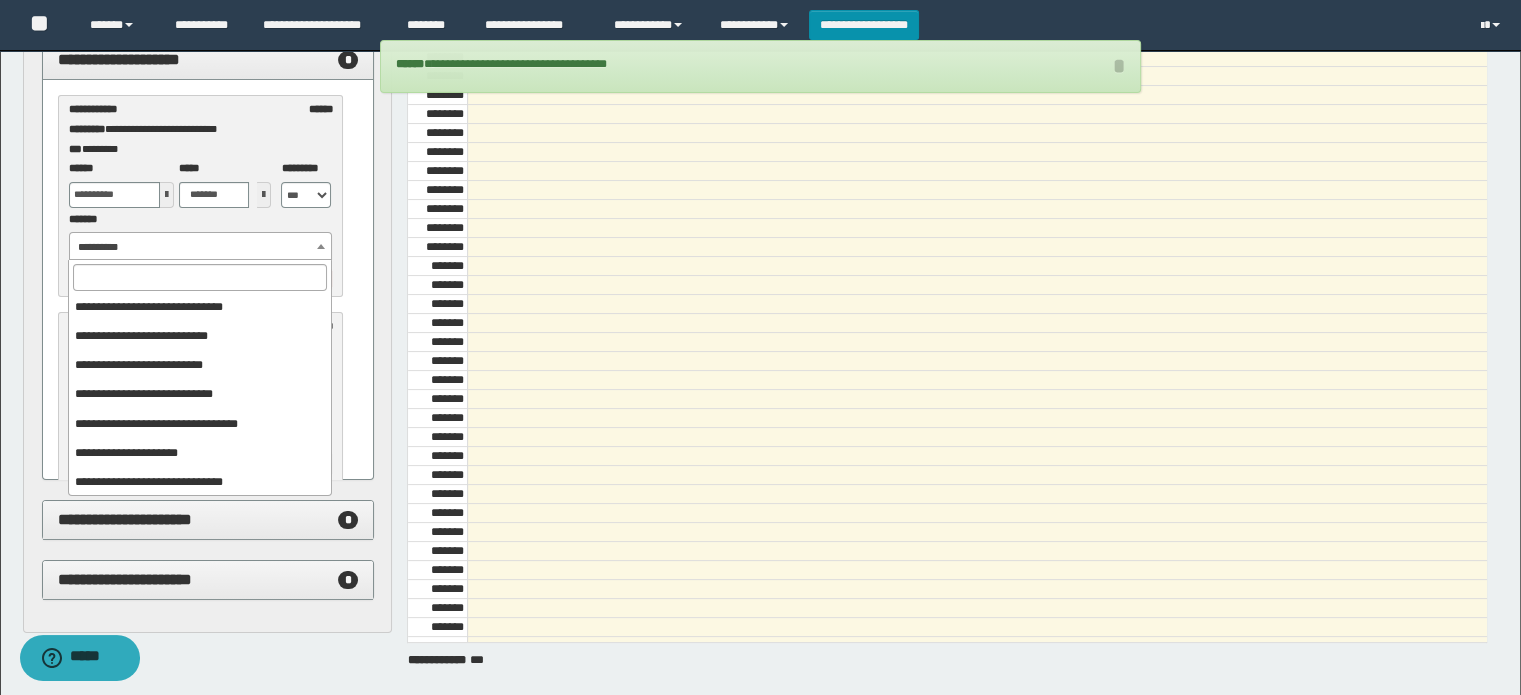 scroll, scrollTop: 120, scrollLeft: 0, axis: vertical 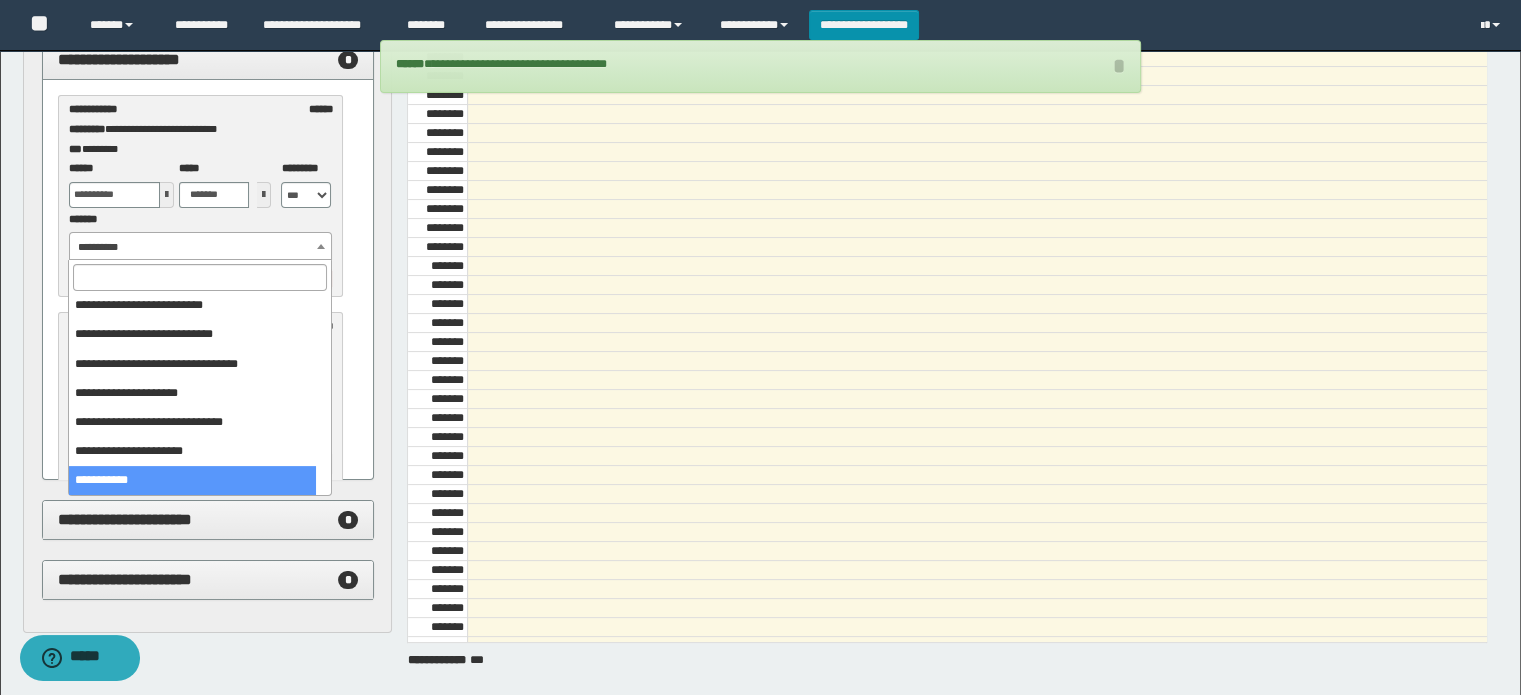 select on "******" 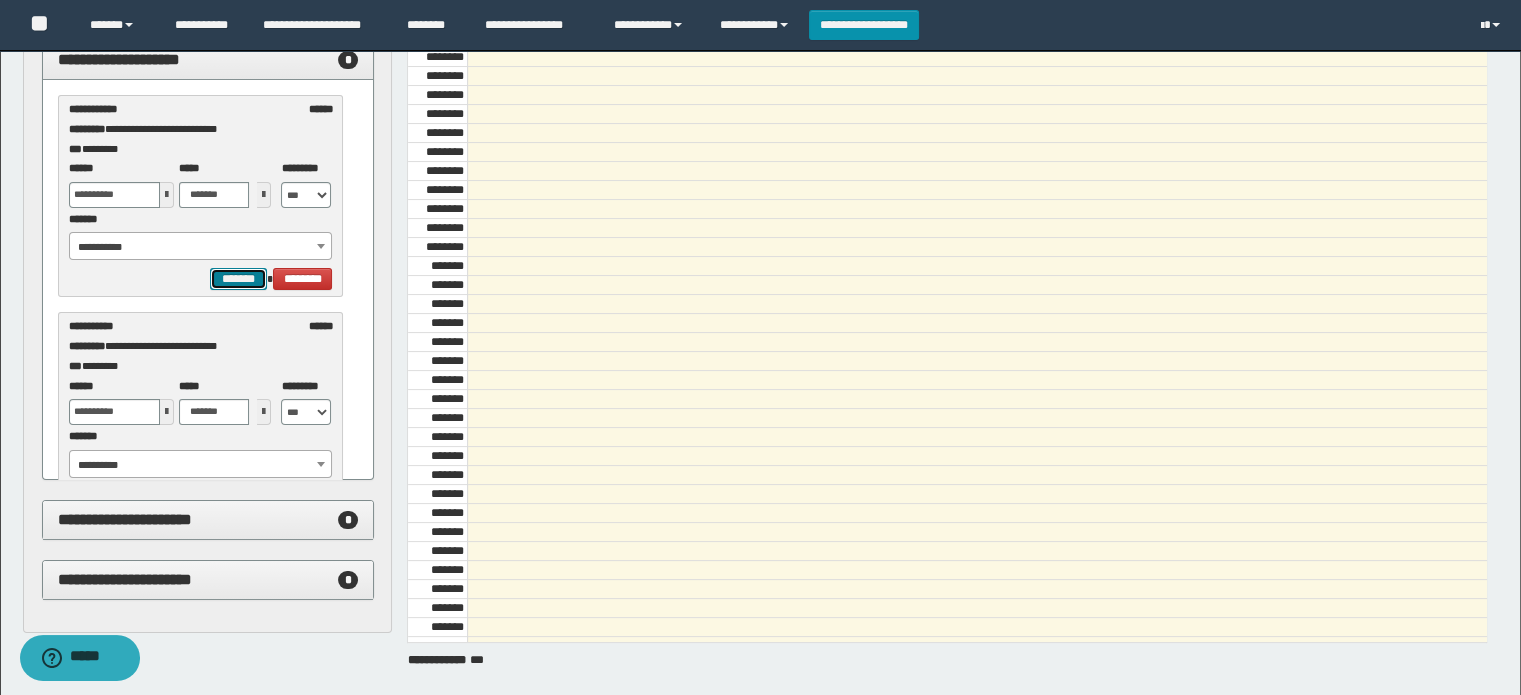 click on "*******" at bounding box center (238, 279) 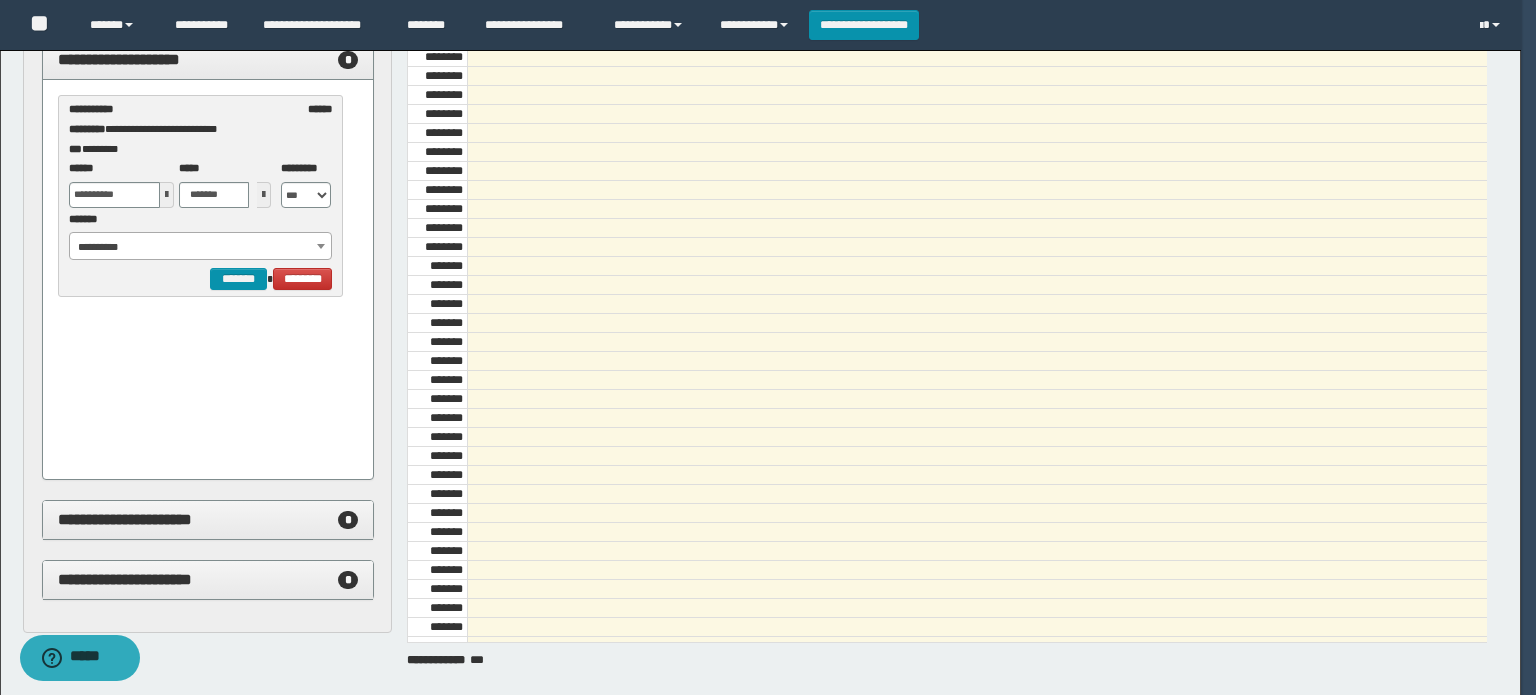 select on "******" 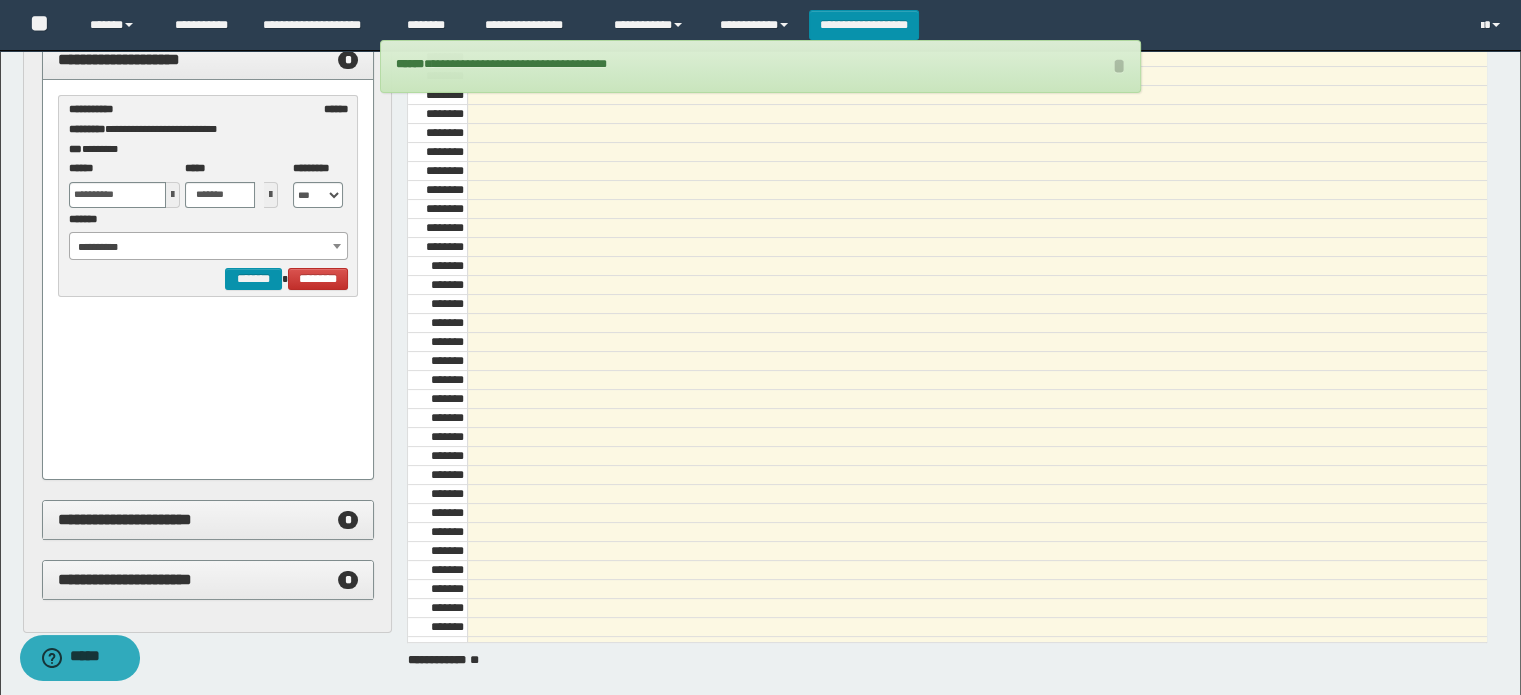 click on "**********" at bounding box center [209, 247] 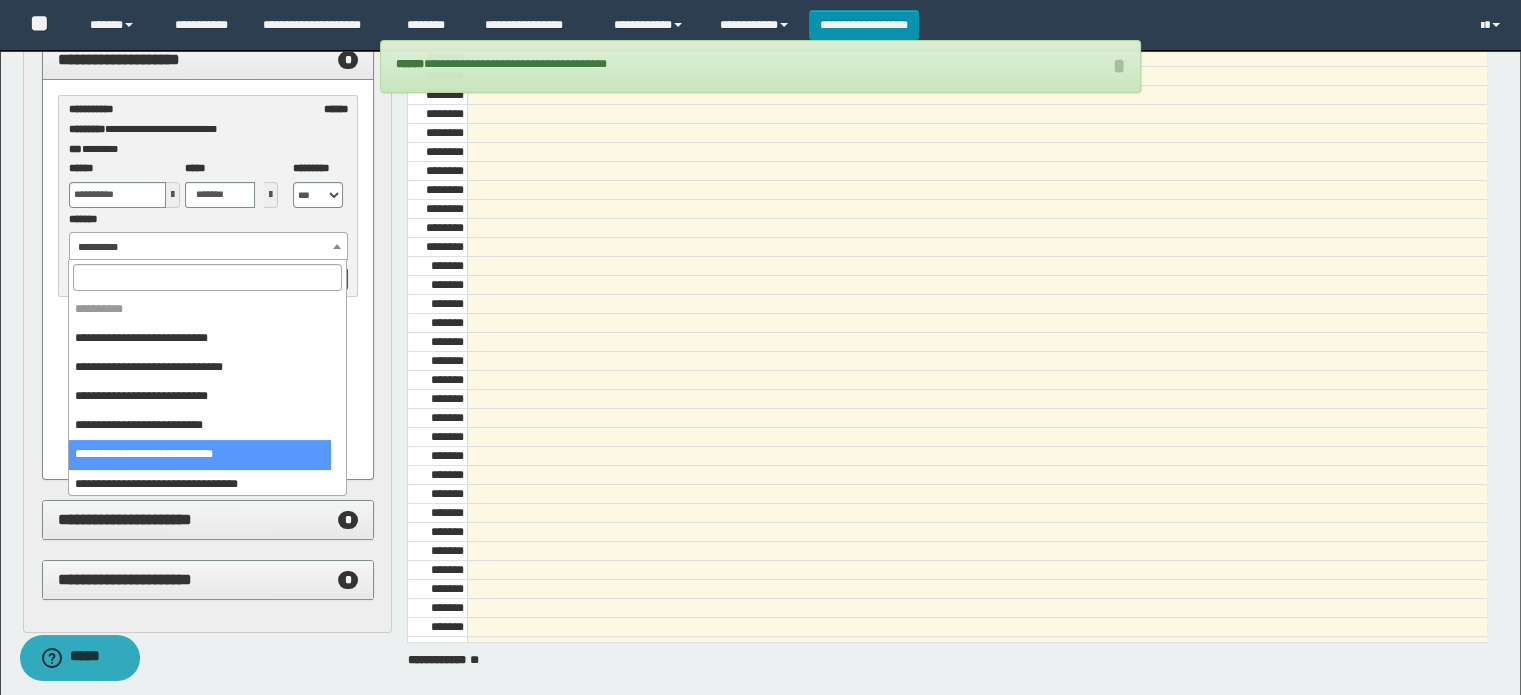 select on "******" 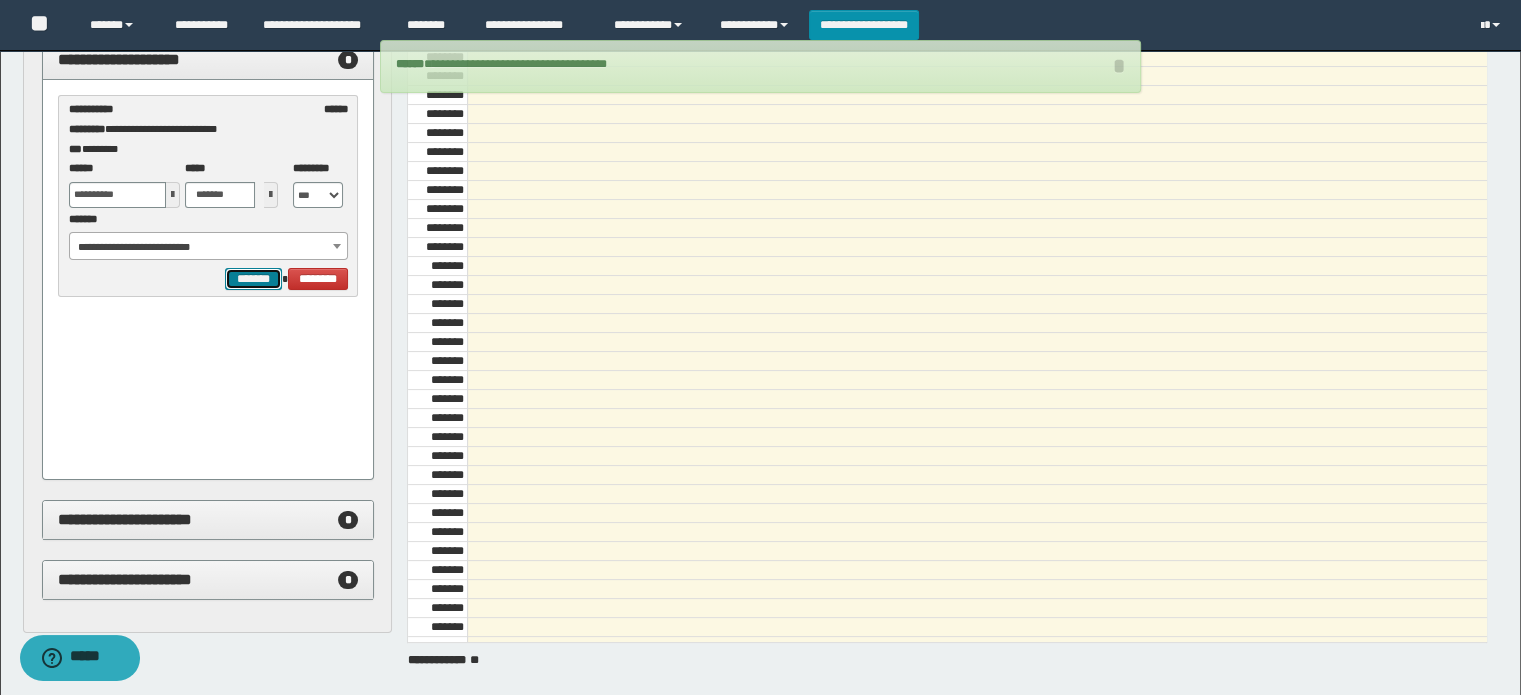 click on "*******" at bounding box center [253, 279] 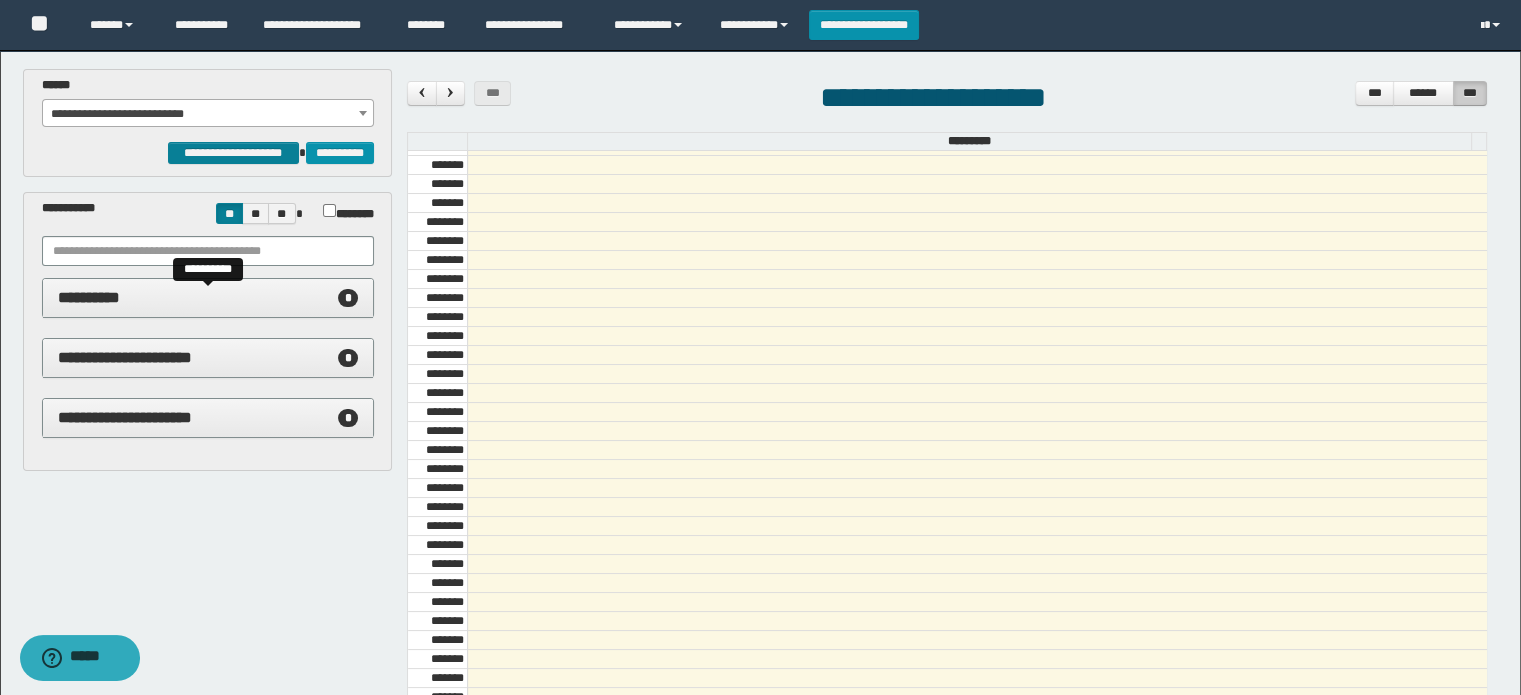 scroll, scrollTop: 0, scrollLeft: 0, axis: both 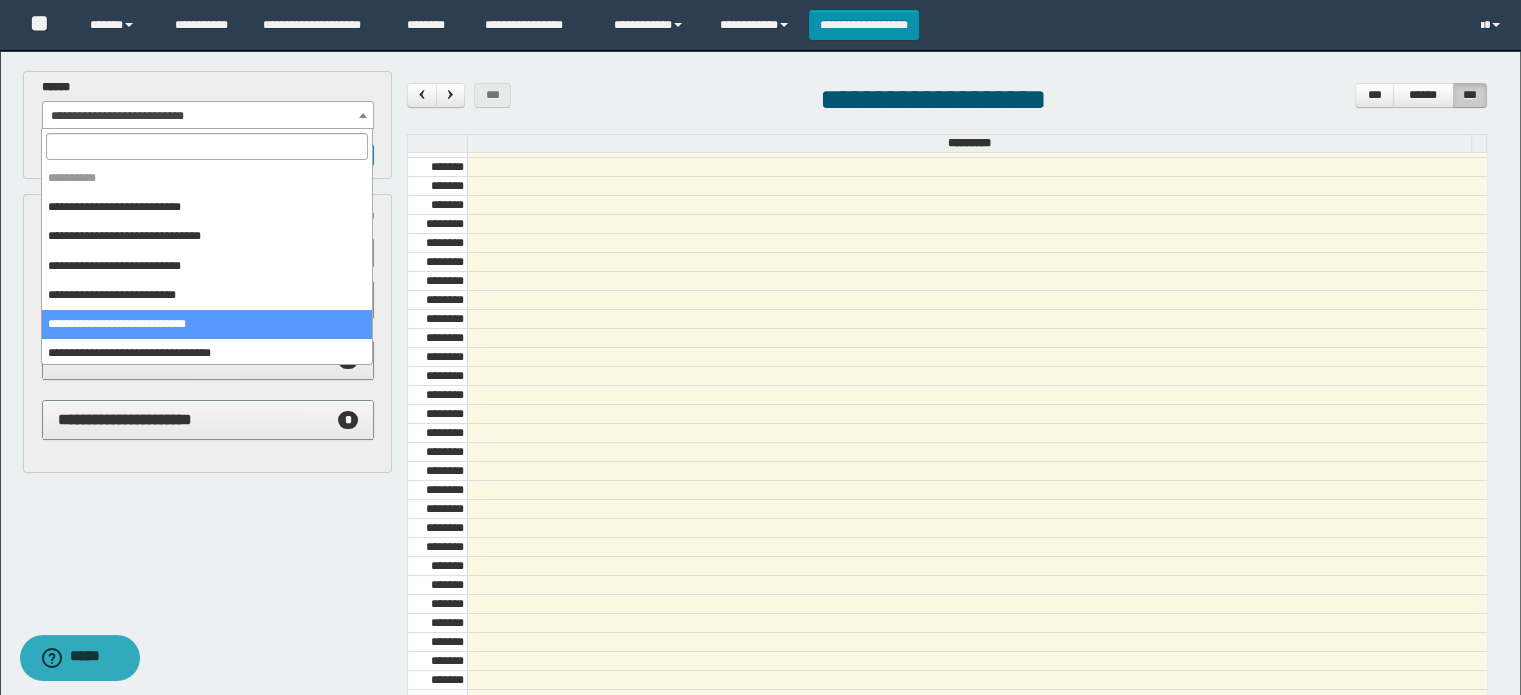 click on "**********" at bounding box center [208, 116] 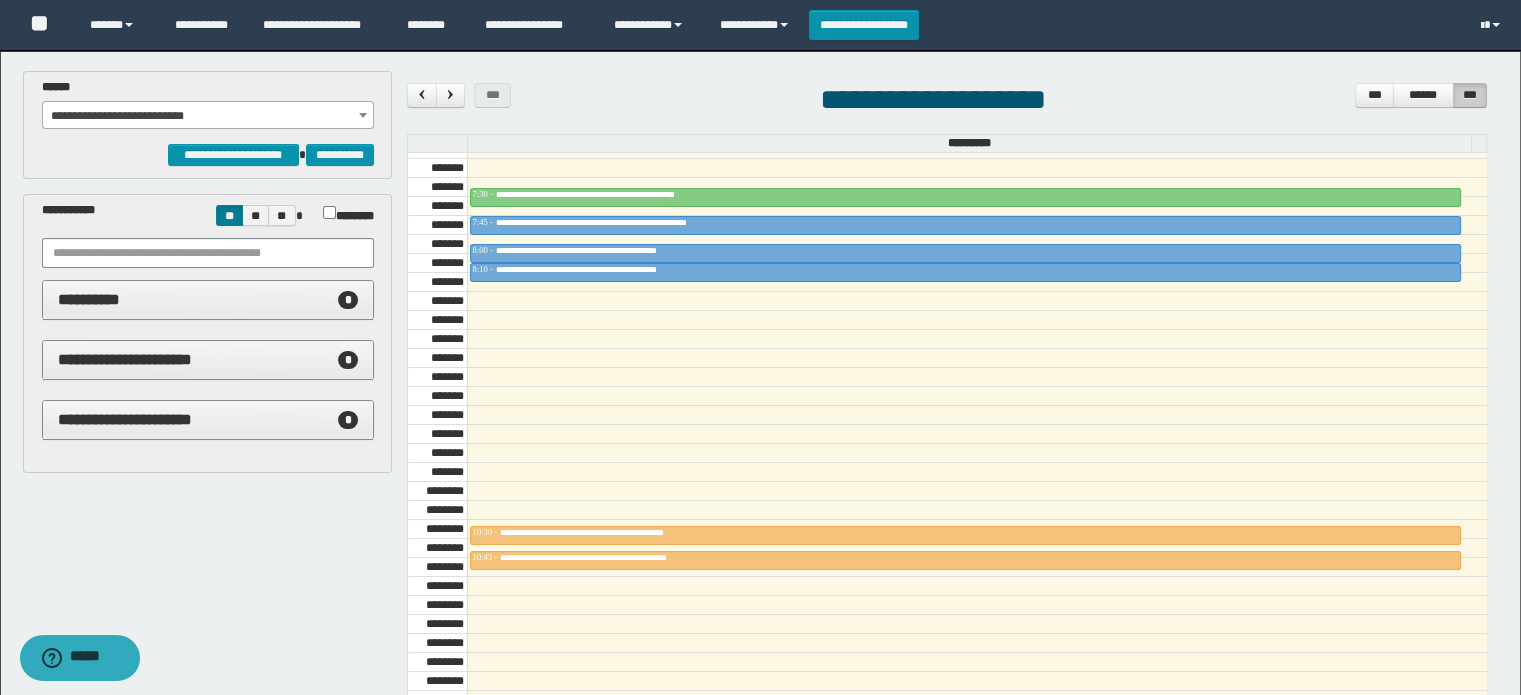 scroll, scrollTop: 678, scrollLeft: 0, axis: vertical 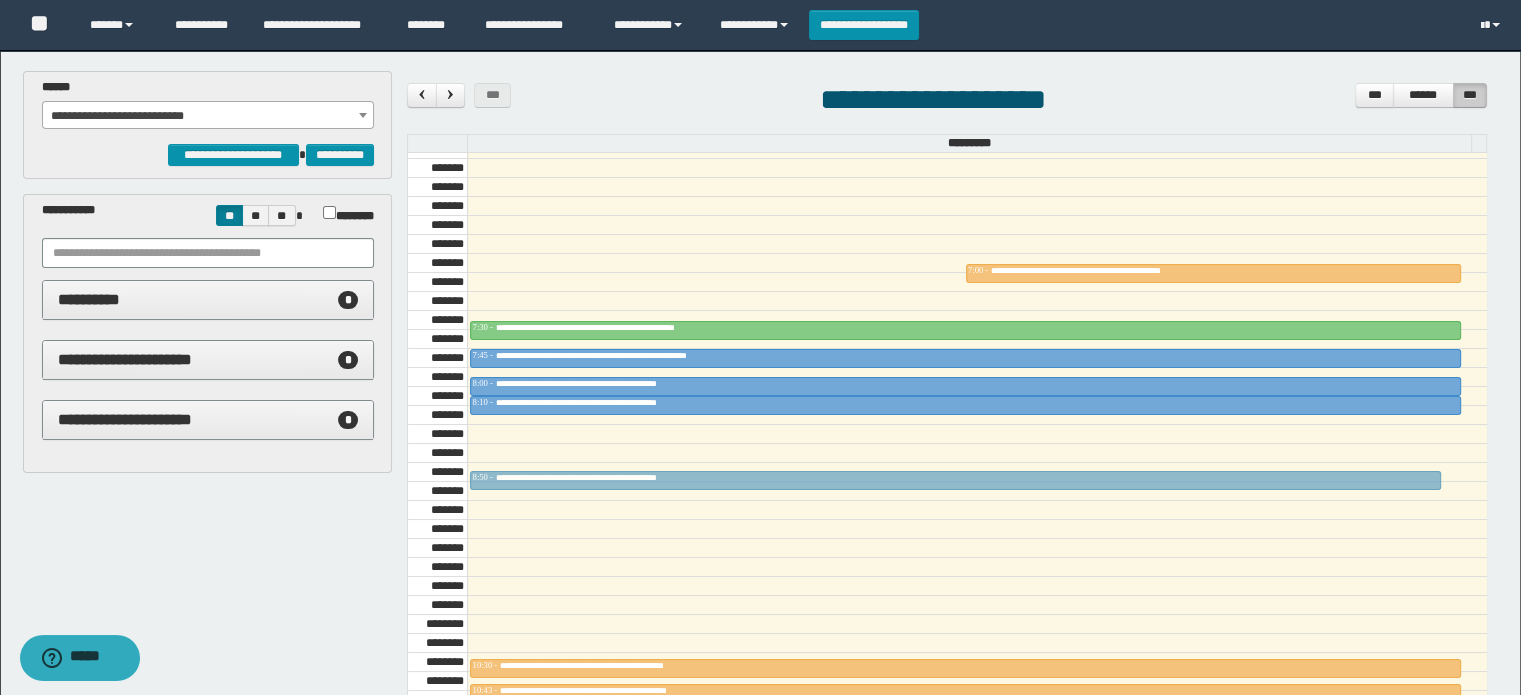 drag, startPoint x: 596, startPoint y: 263, endPoint x: 1000, endPoint y: 303, distance: 405.97537 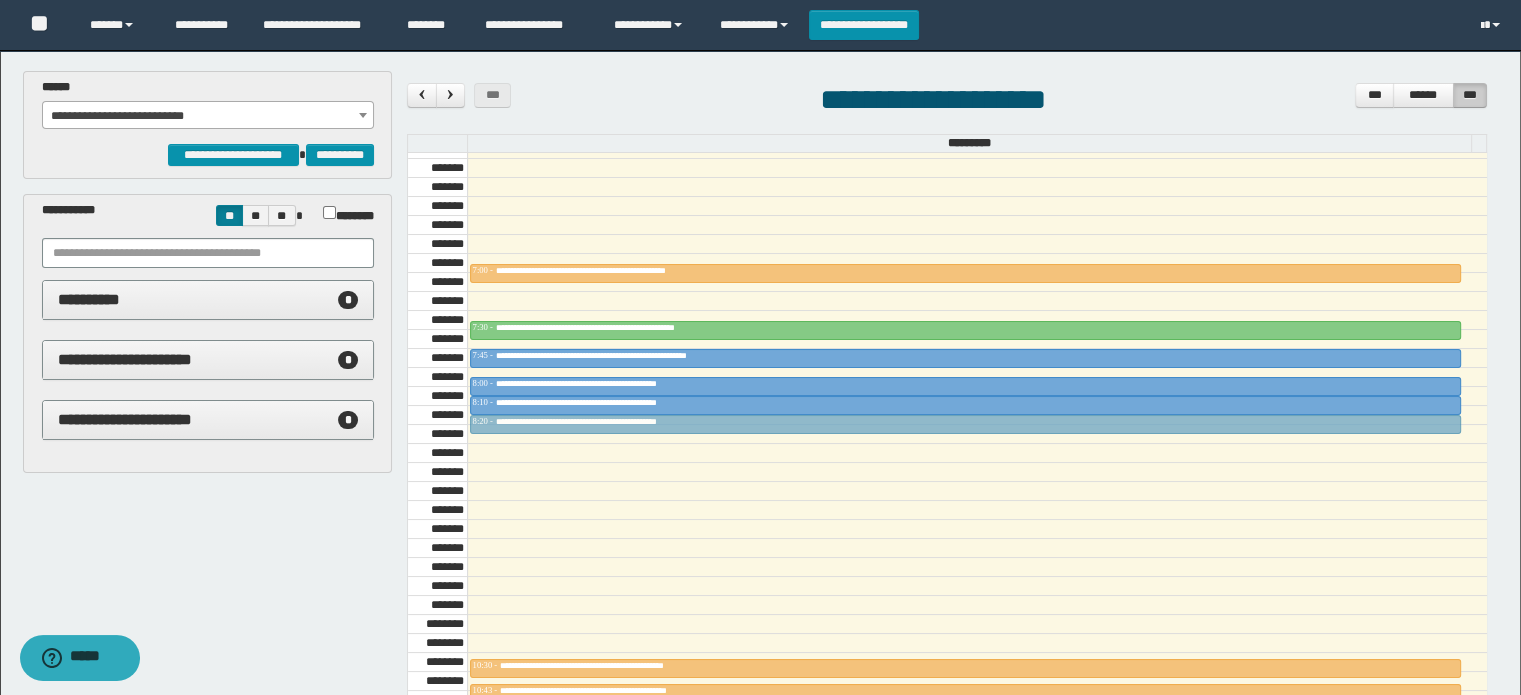 drag, startPoint x: 614, startPoint y: 469, endPoint x: 634, endPoint y: 421, distance: 52 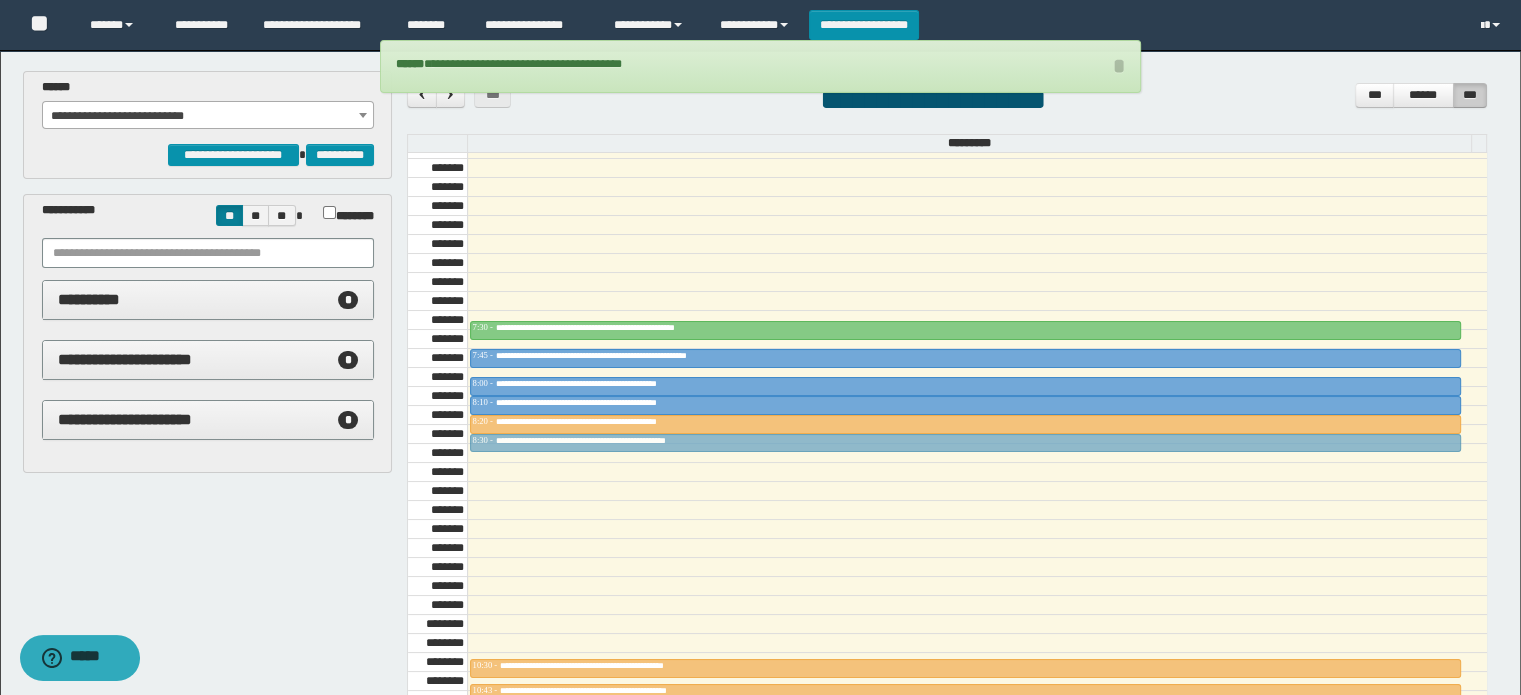 drag, startPoint x: 594, startPoint y: 263, endPoint x: 604, endPoint y: 435, distance: 172.29045 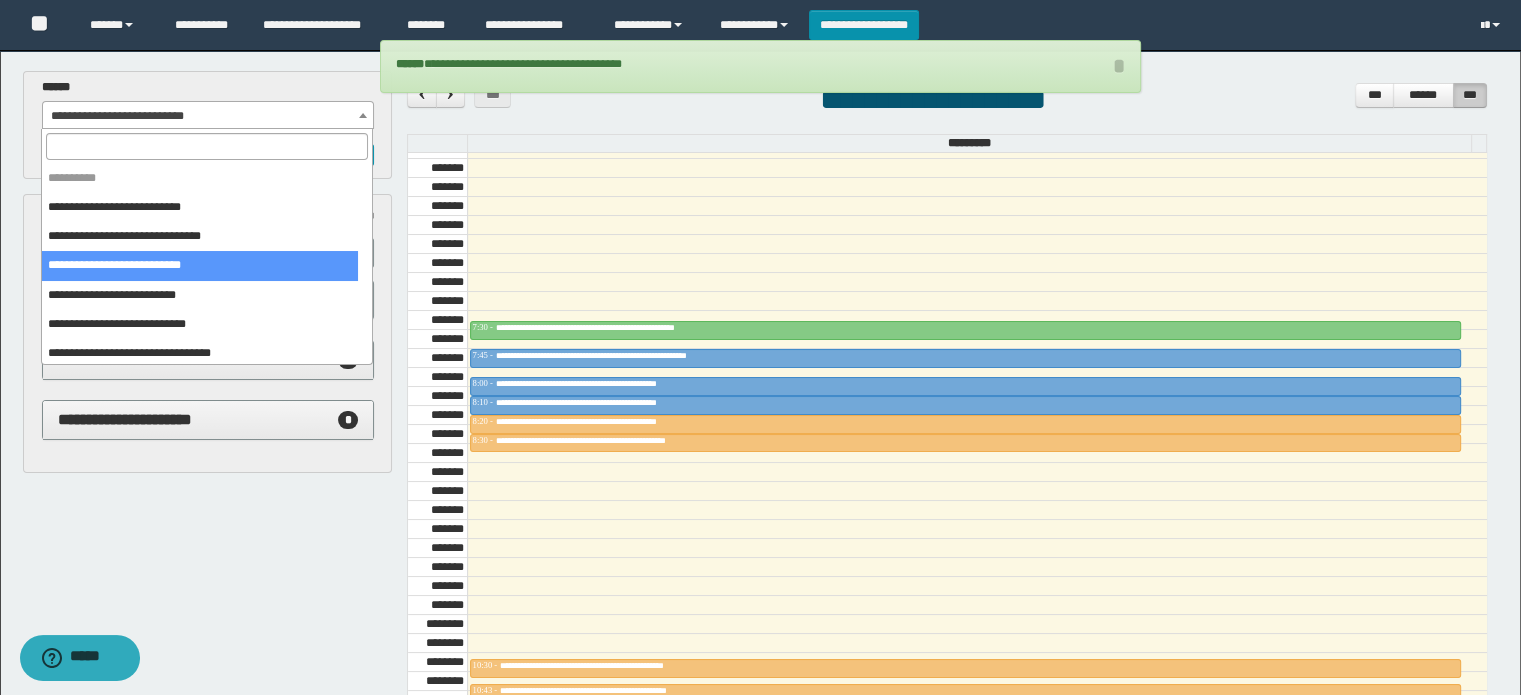 click on "**********" at bounding box center (208, 116) 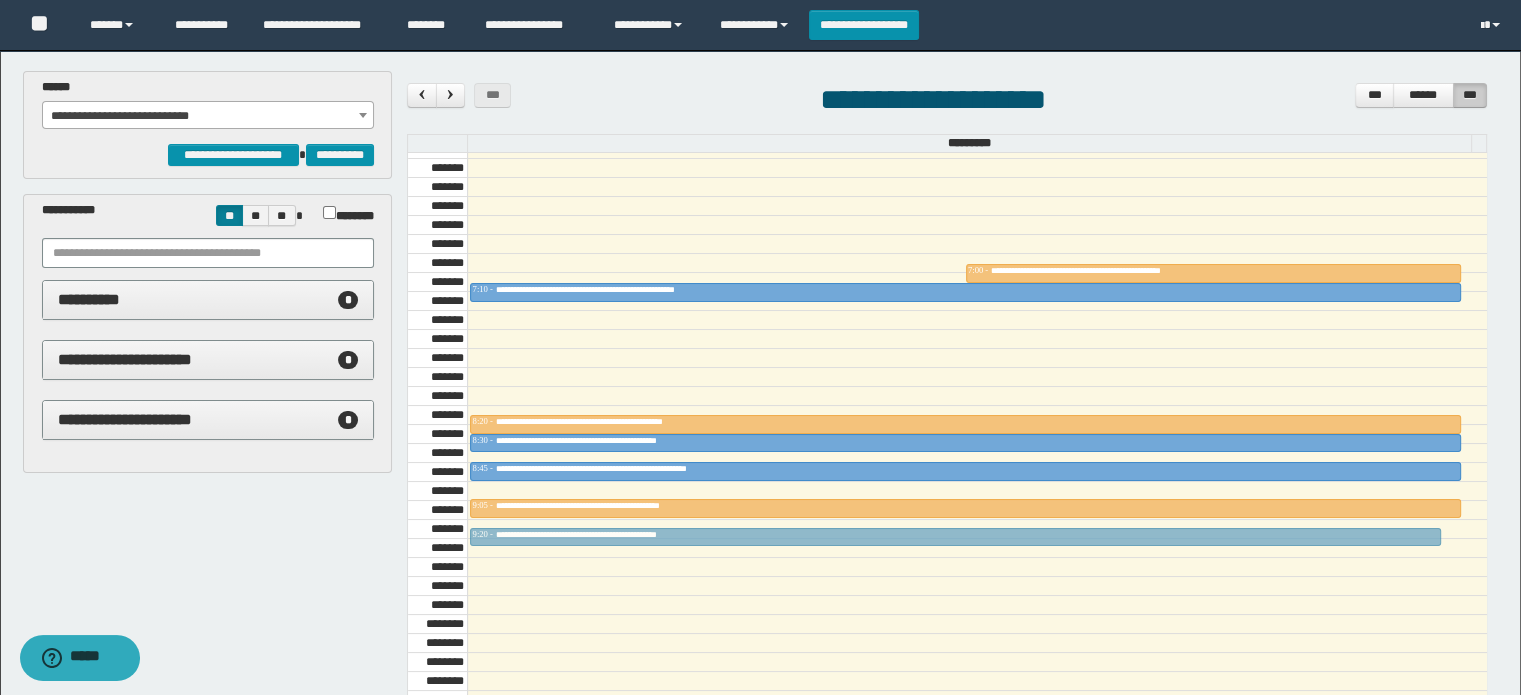 drag, startPoint x: 681, startPoint y: 266, endPoint x: 696, endPoint y: 523, distance: 257.43738 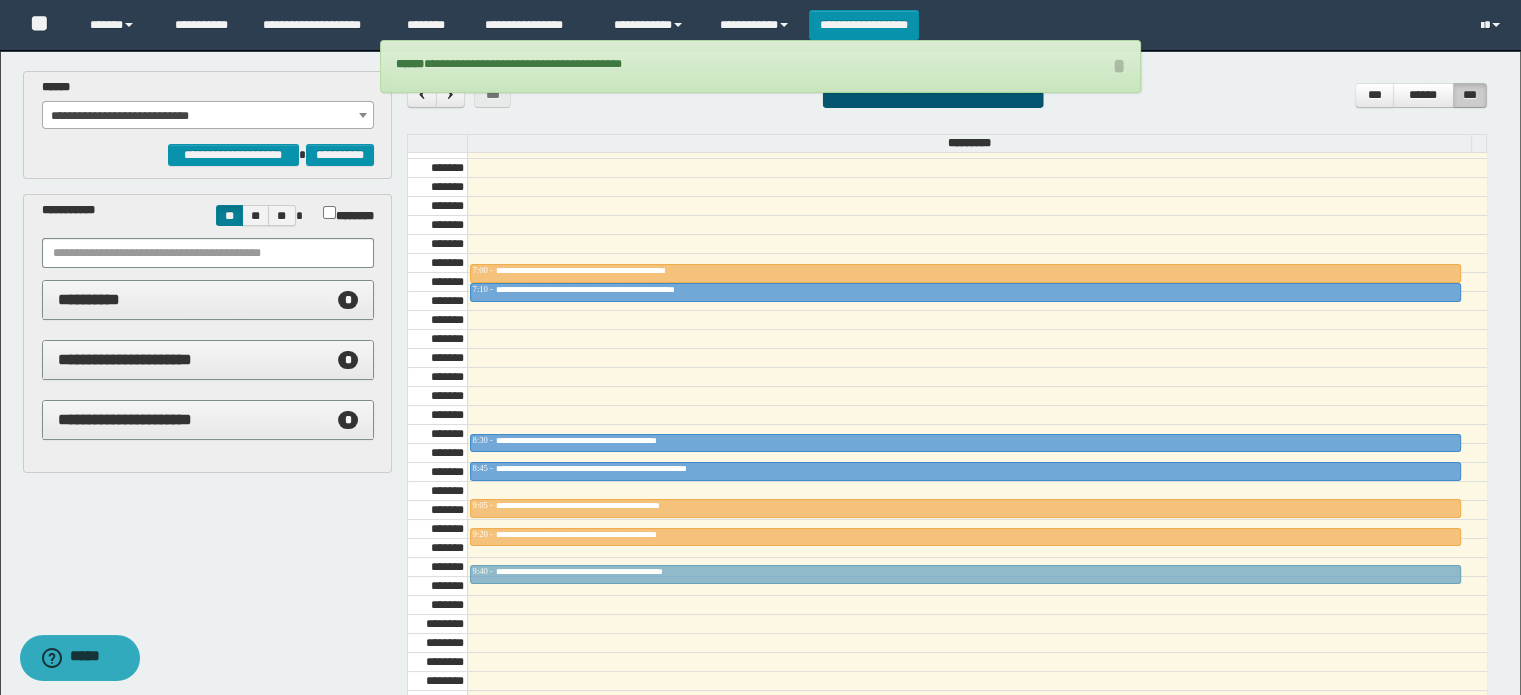 drag, startPoint x: 652, startPoint y: 417, endPoint x: 665, endPoint y: 559, distance: 142.59383 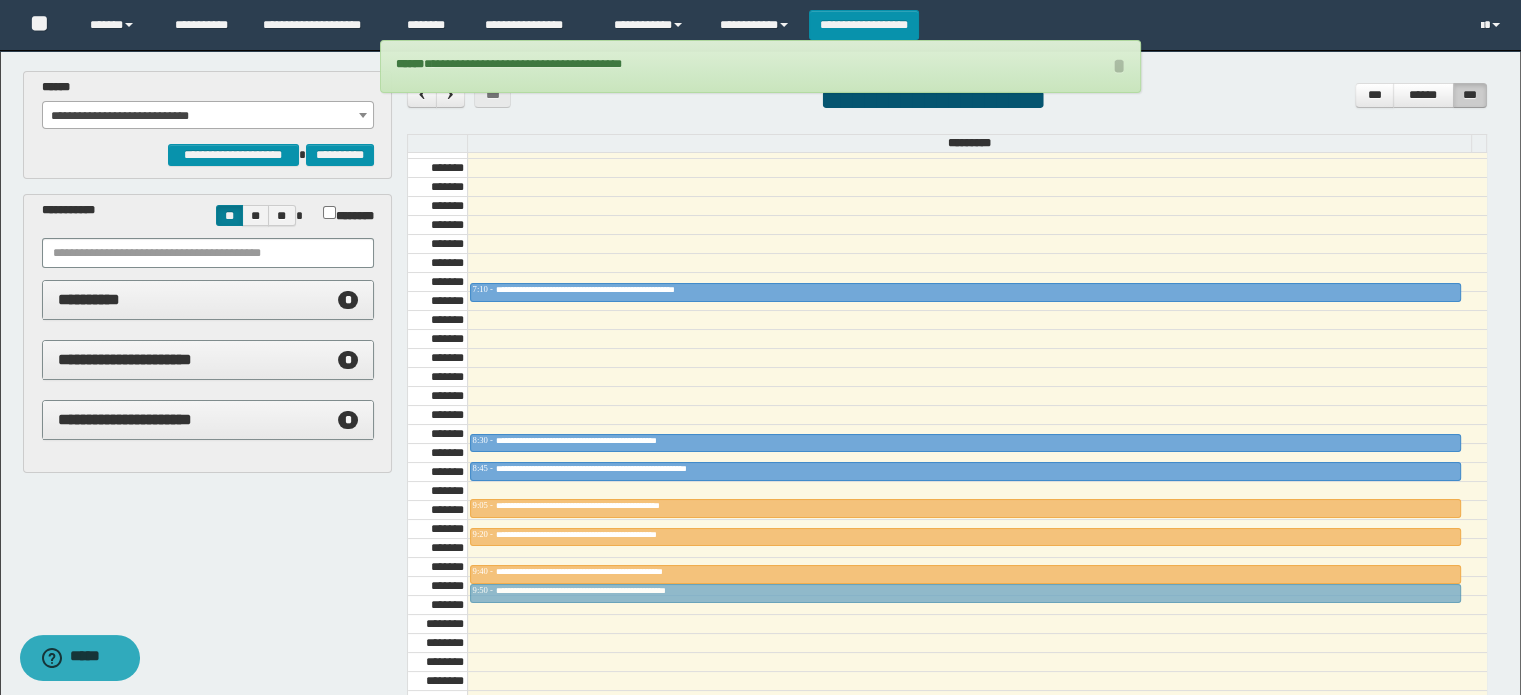 drag, startPoint x: 633, startPoint y: 263, endPoint x: 648, endPoint y: 591, distance: 328.3428 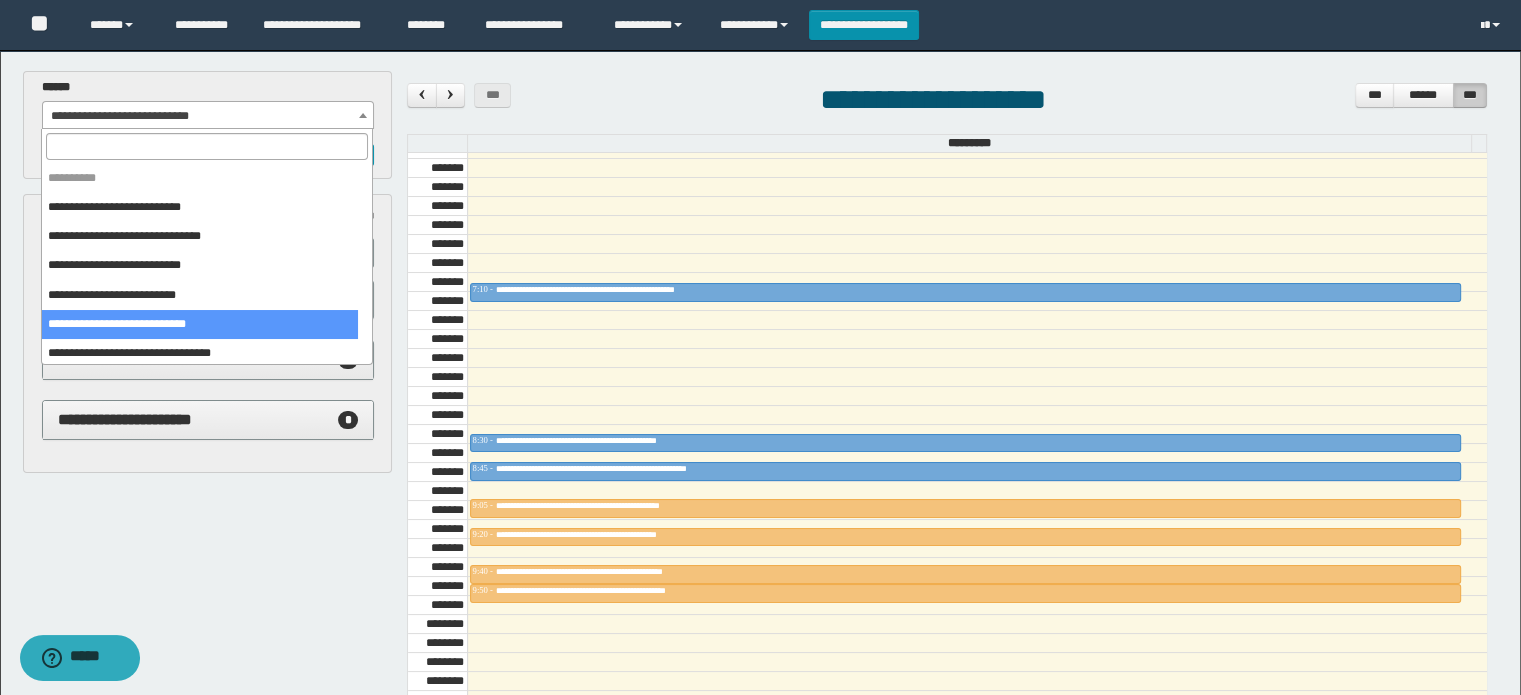 click on "**********" at bounding box center (208, 116) 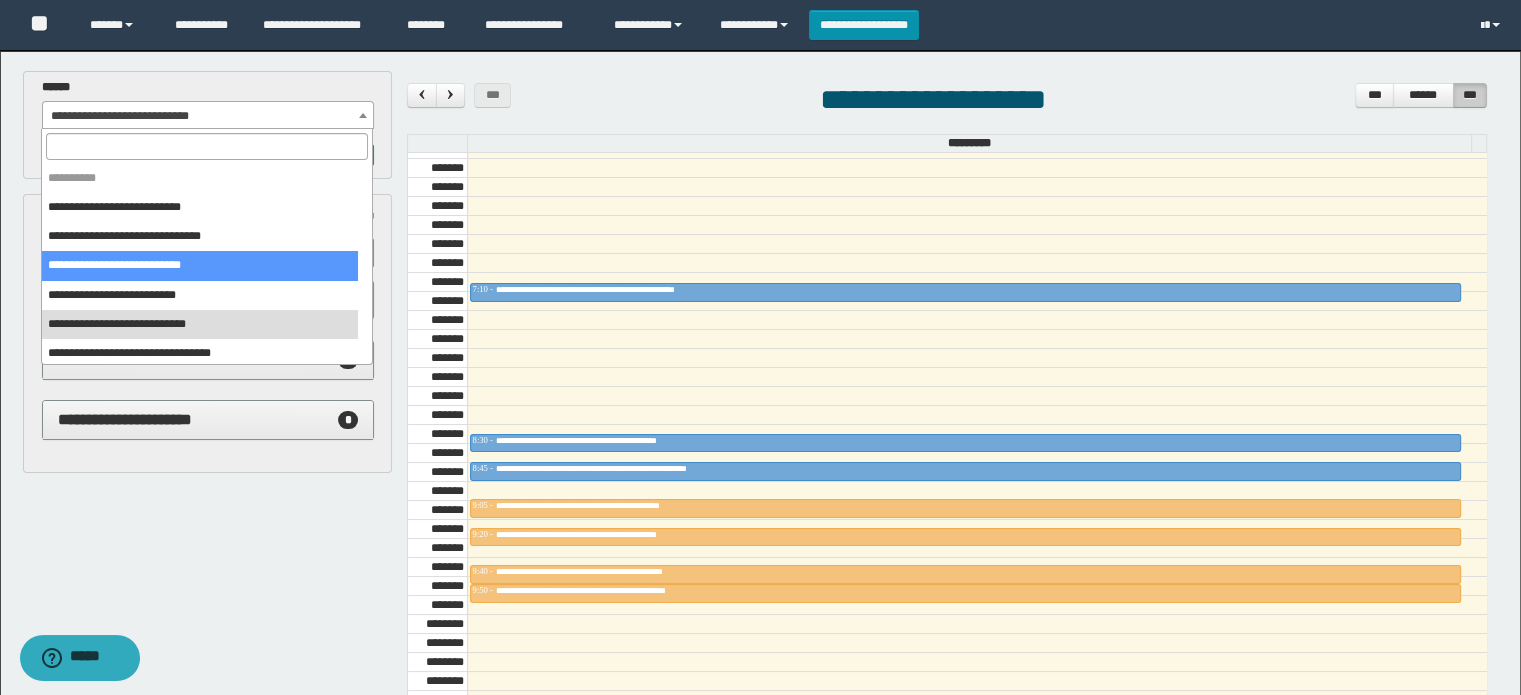 select on "******" 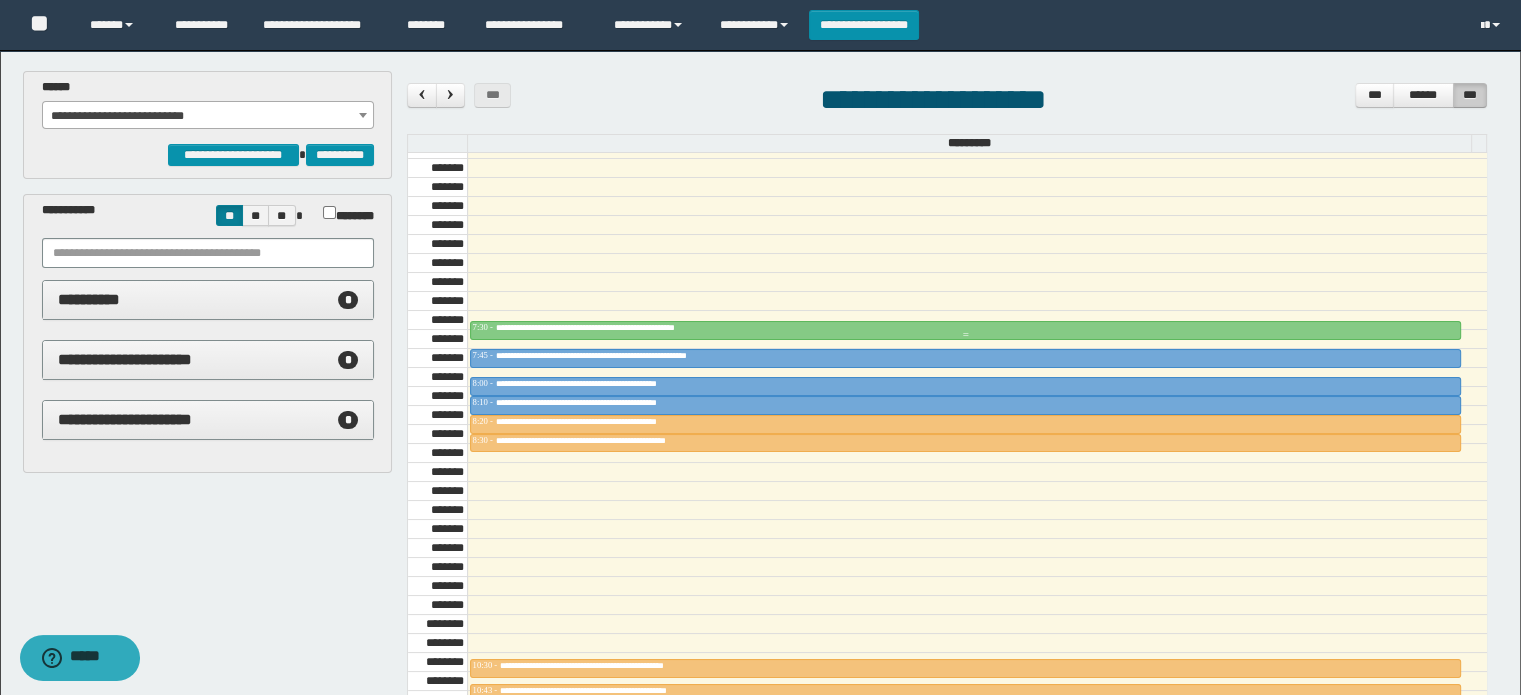 click on "**********" at bounding box center [631, 327] 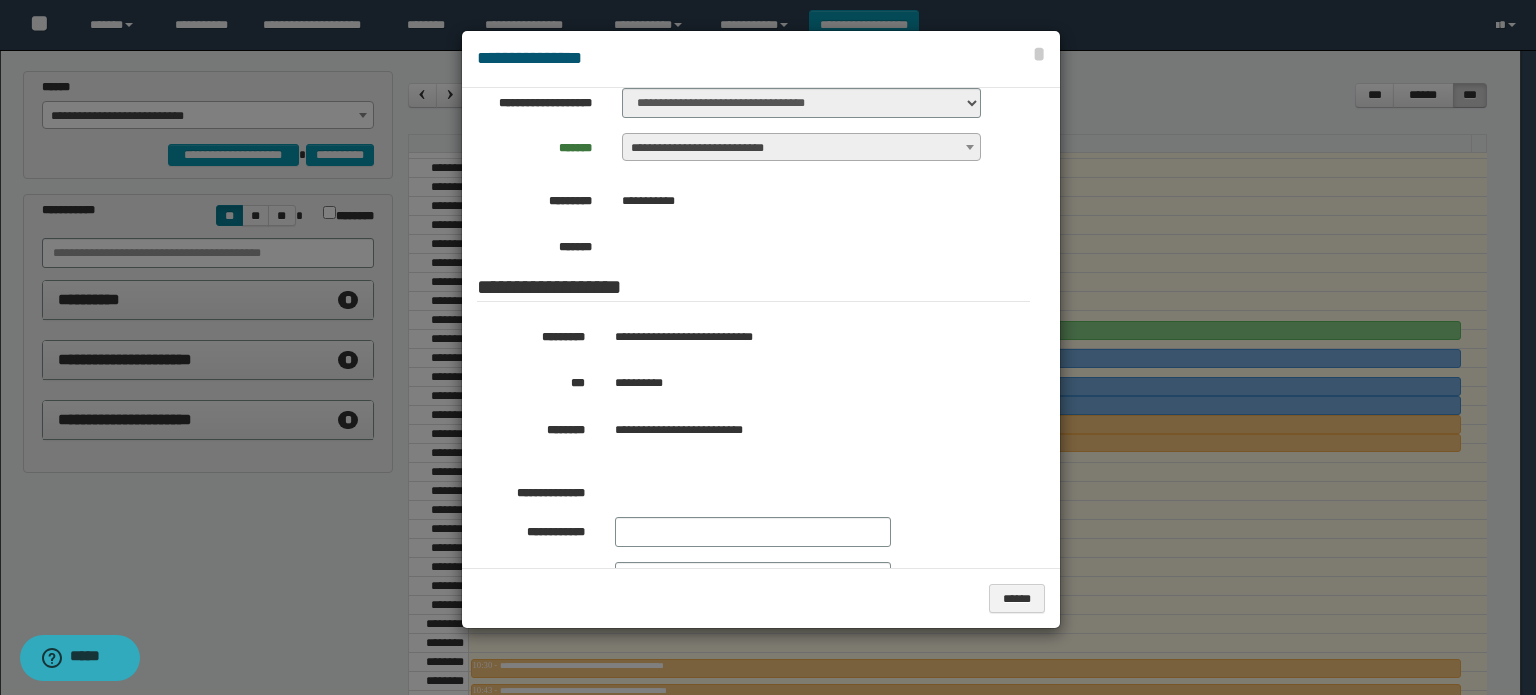 click at bounding box center [768, 347] 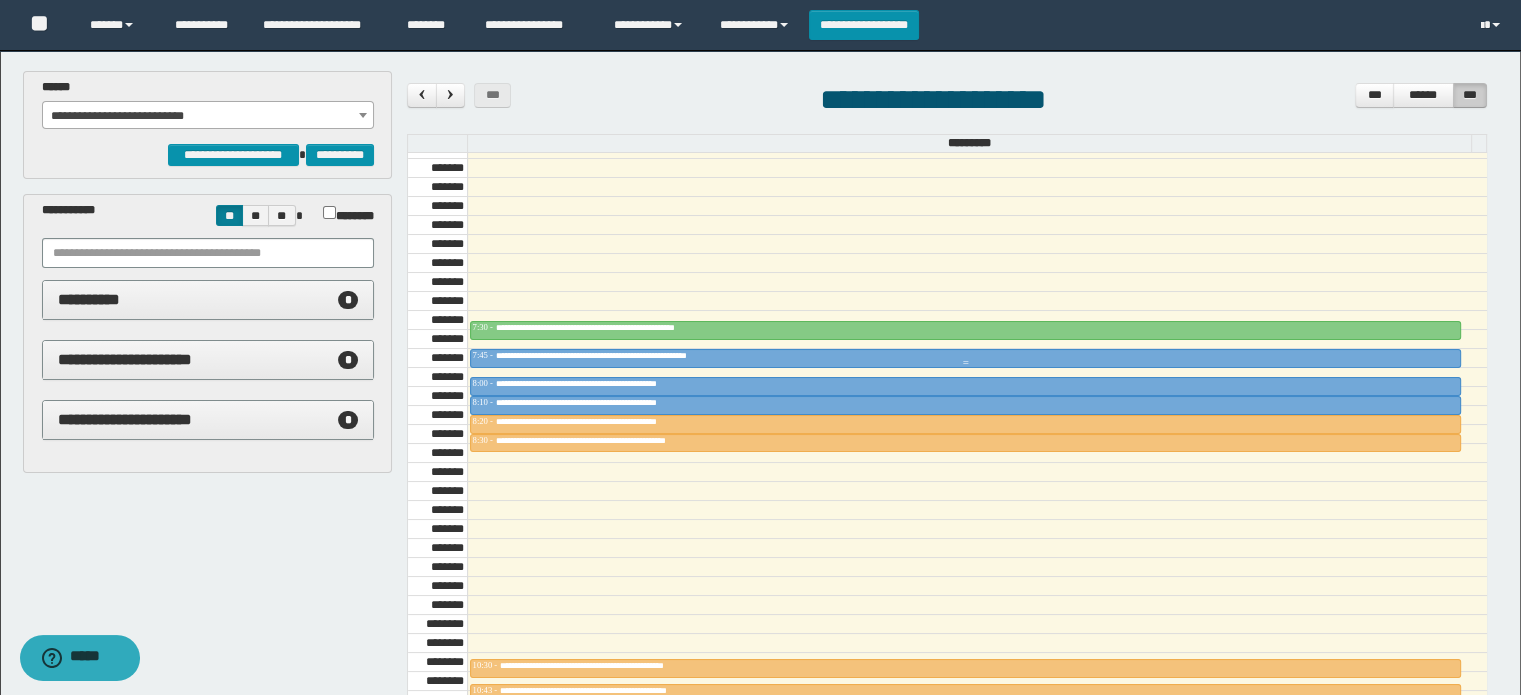 click on "**********" at bounding box center [642, 355] 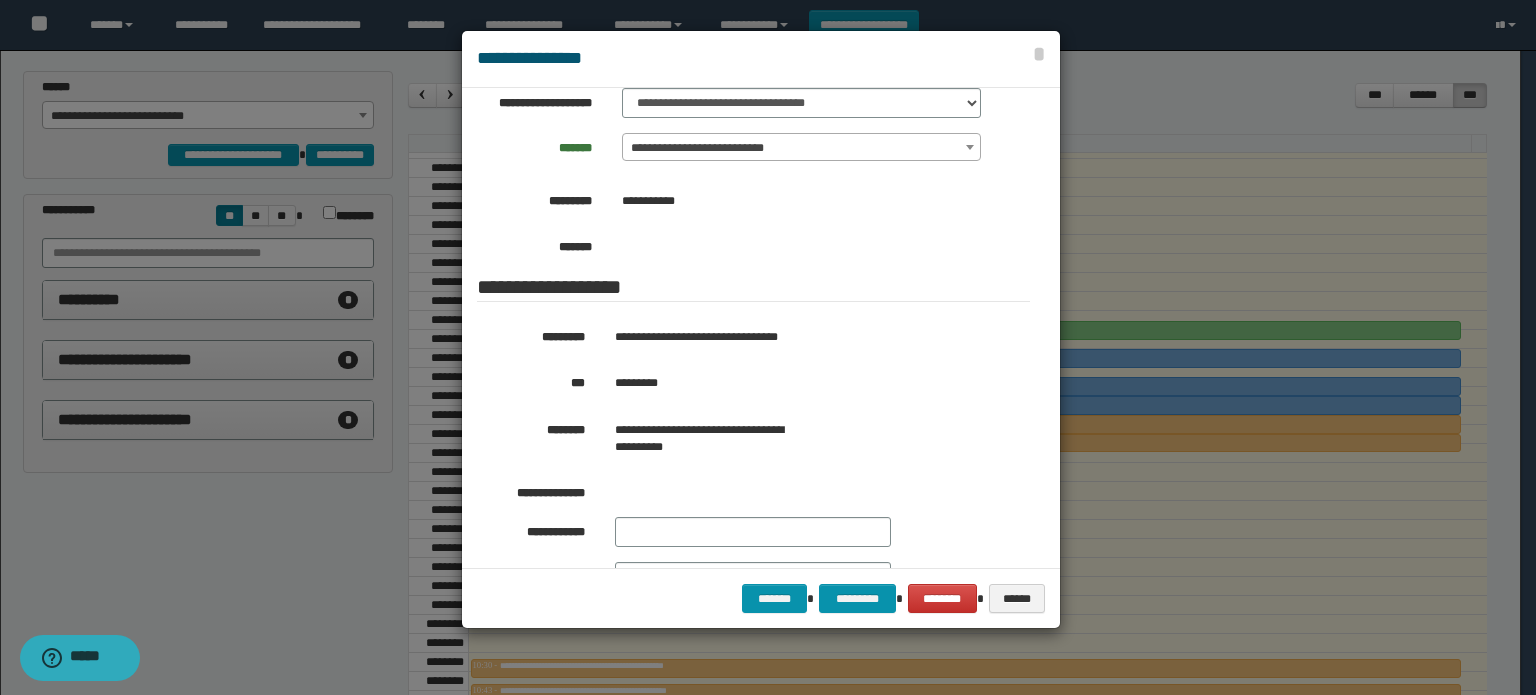 click at bounding box center [768, 347] 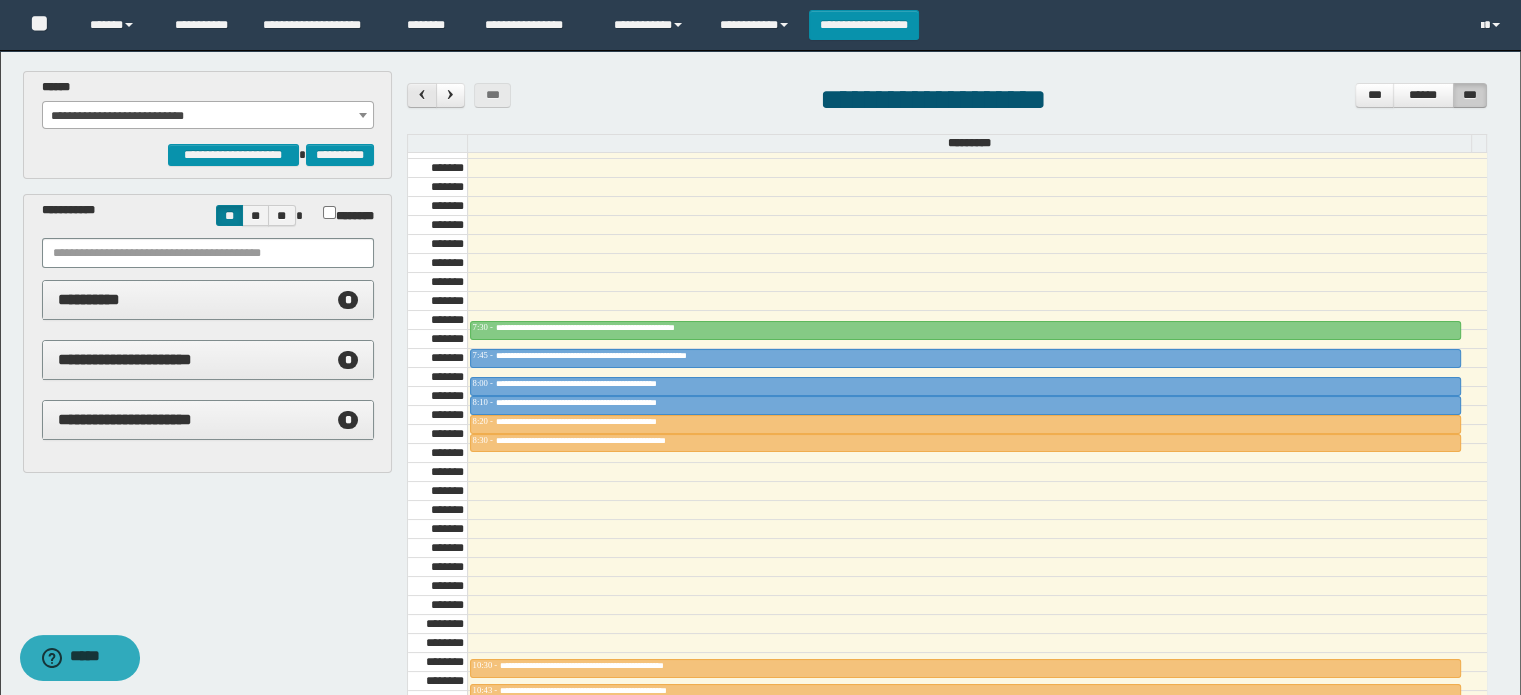 click at bounding box center (422, 94) 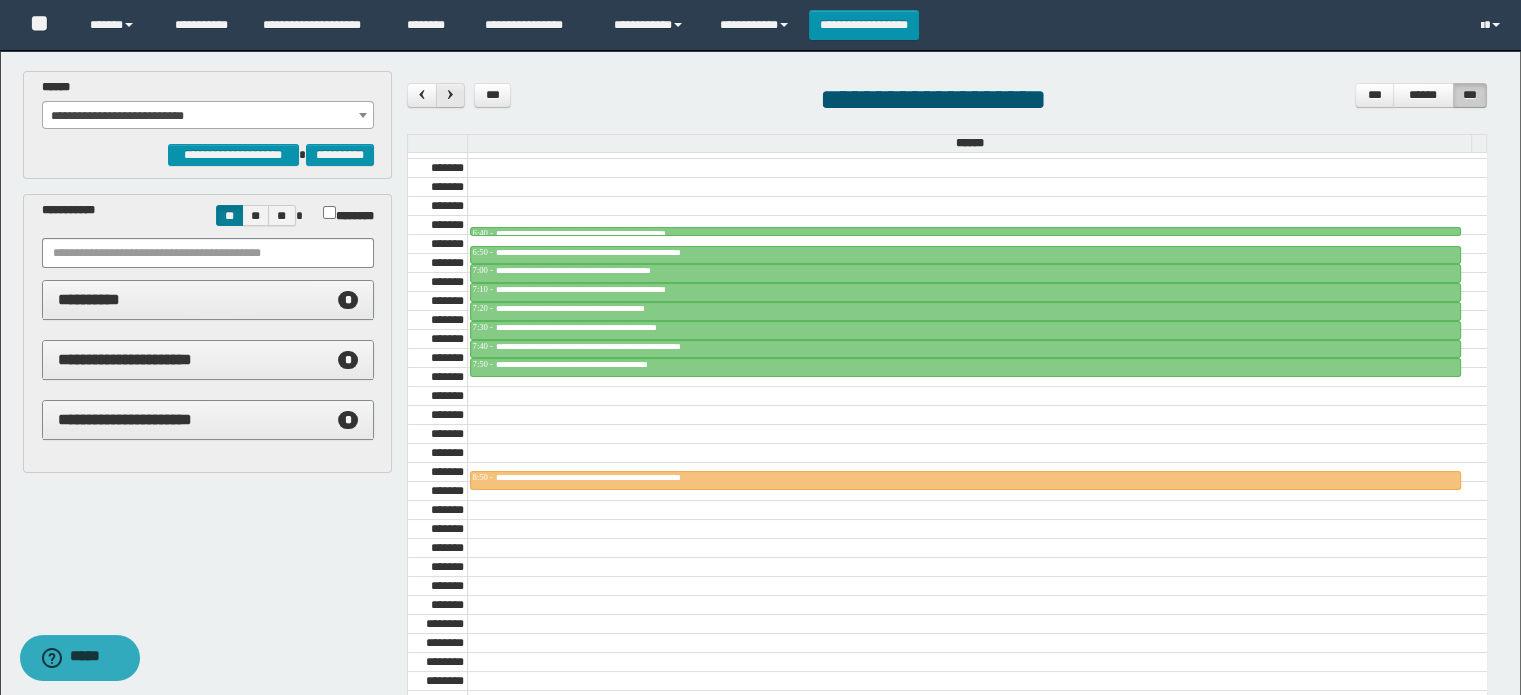 click at bounding box center [450, 94] 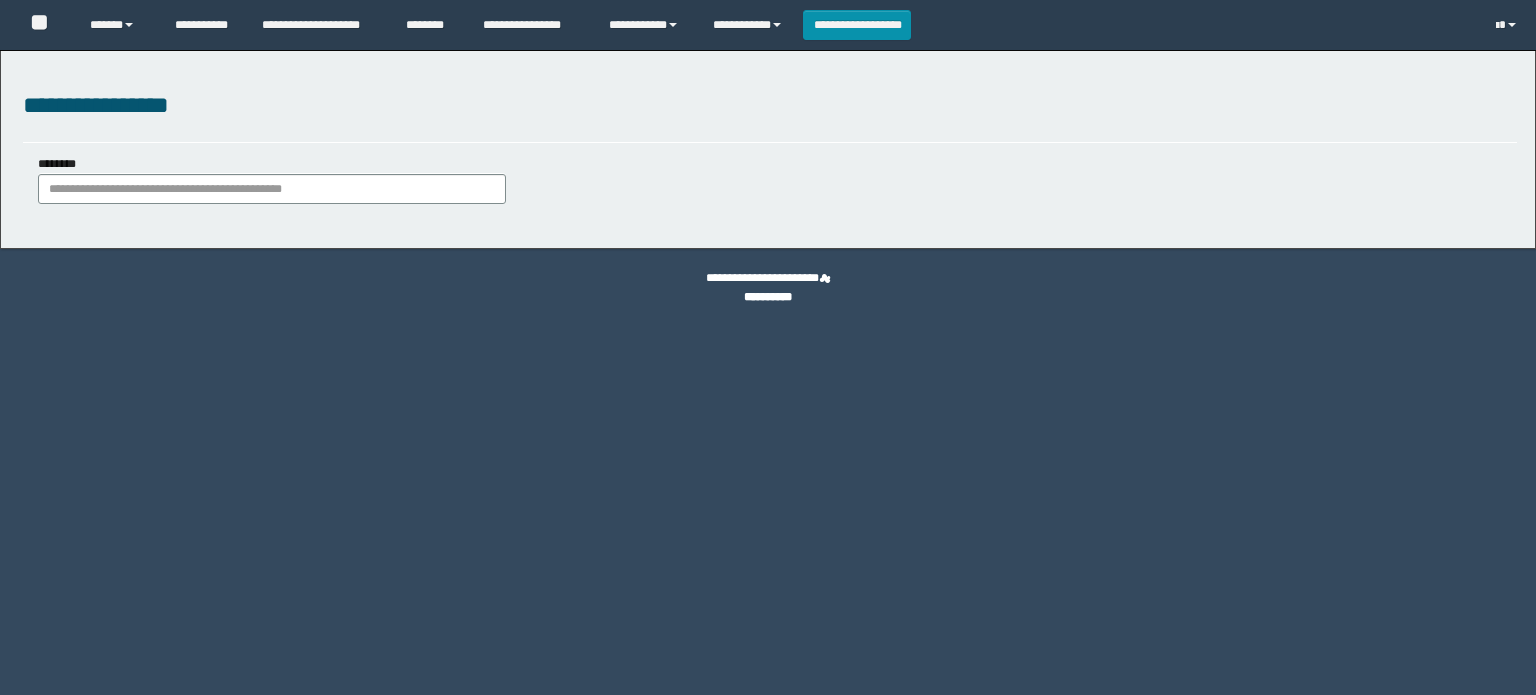 scroll, scrollTop: 0, scrollLeft: 0, axis: both 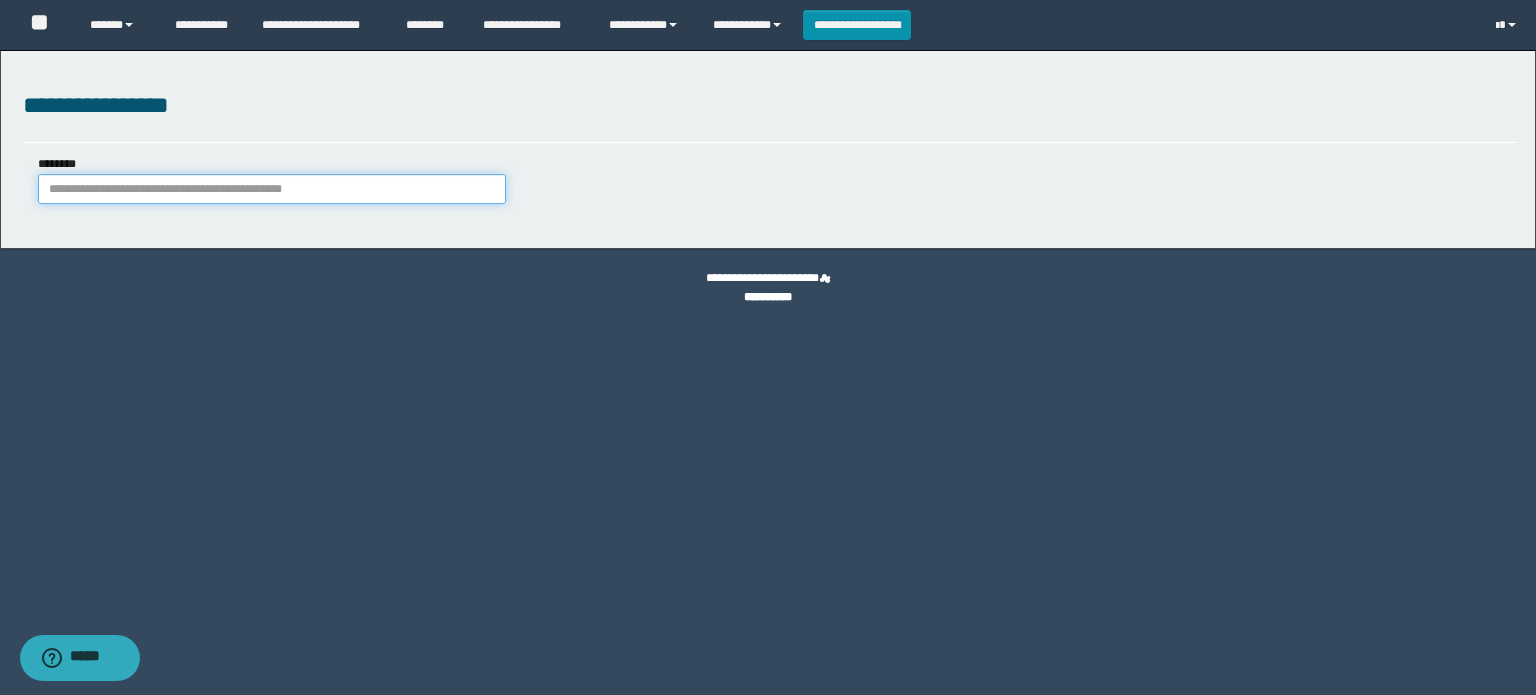 click on "********" at bounding box center (272, 189) 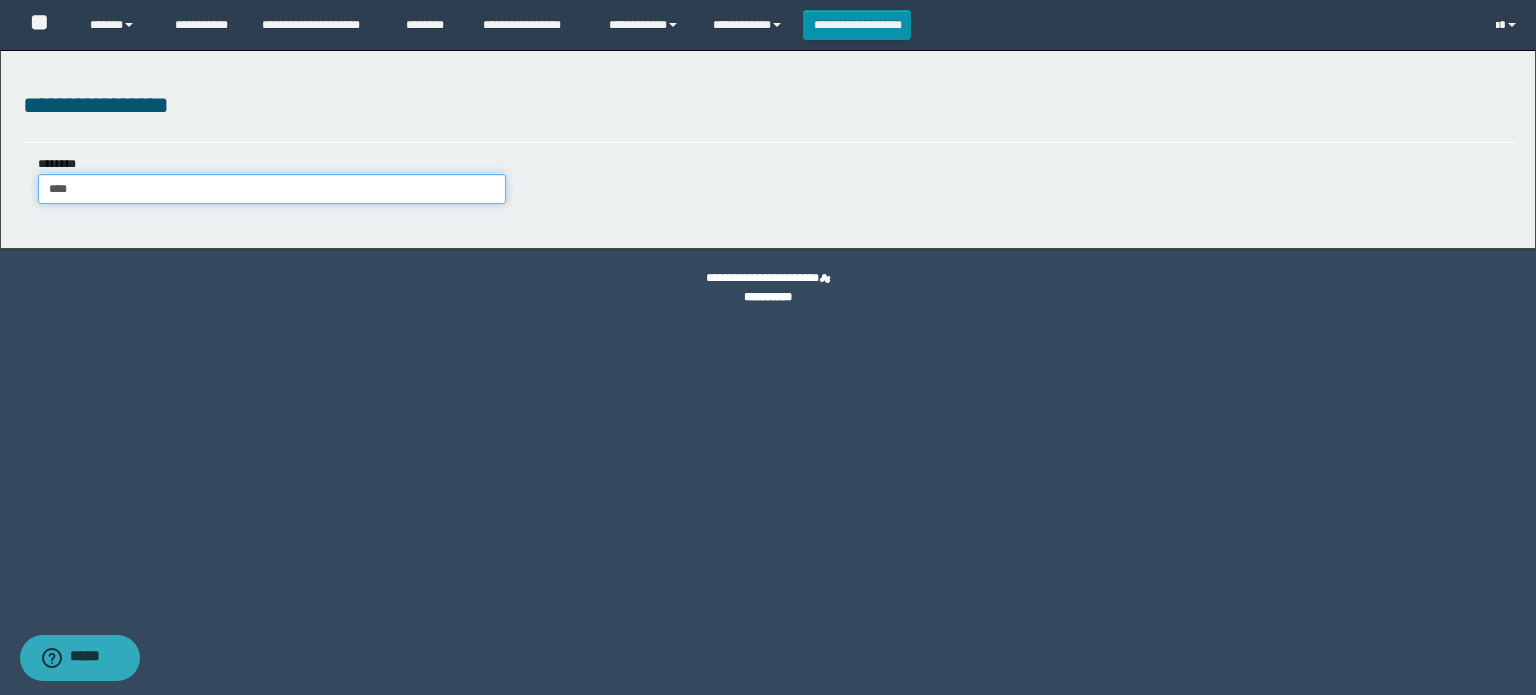 type on "*****" 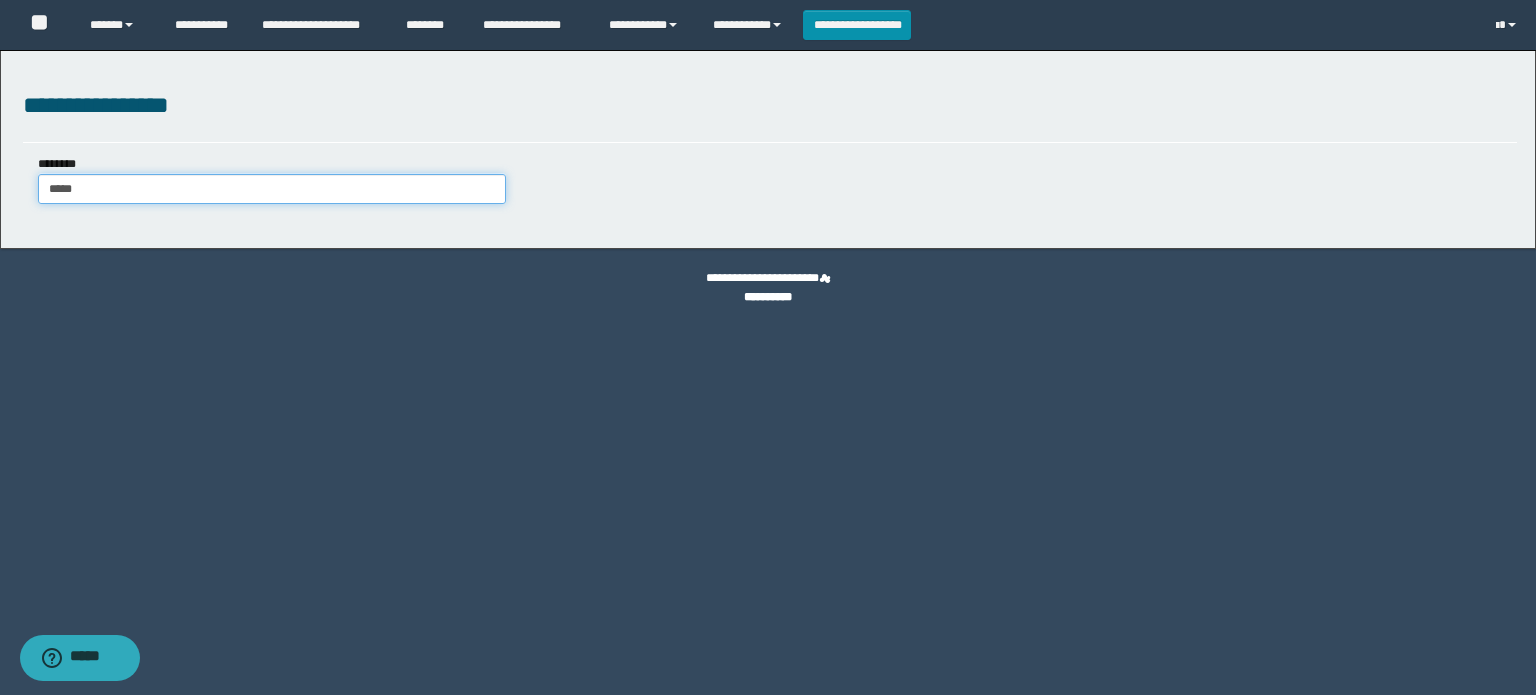 type on "*****" 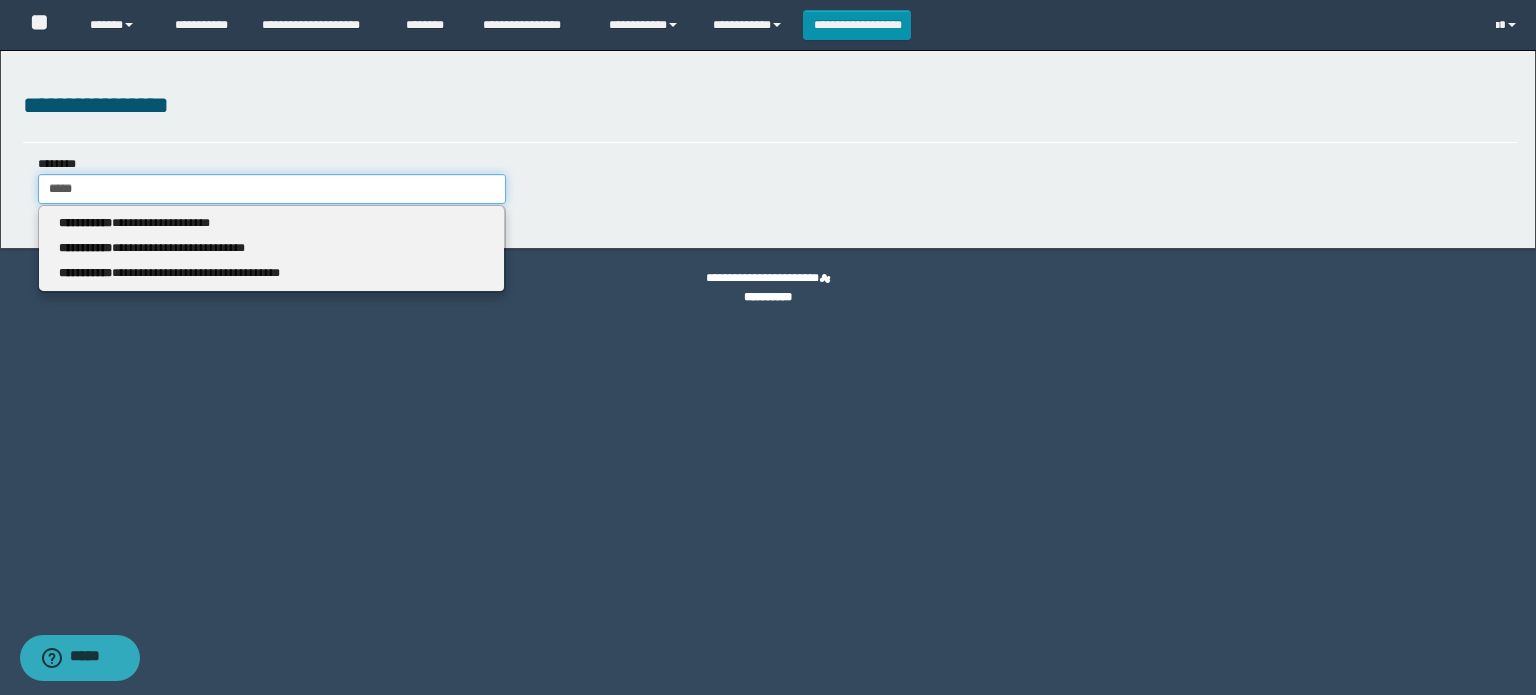 type 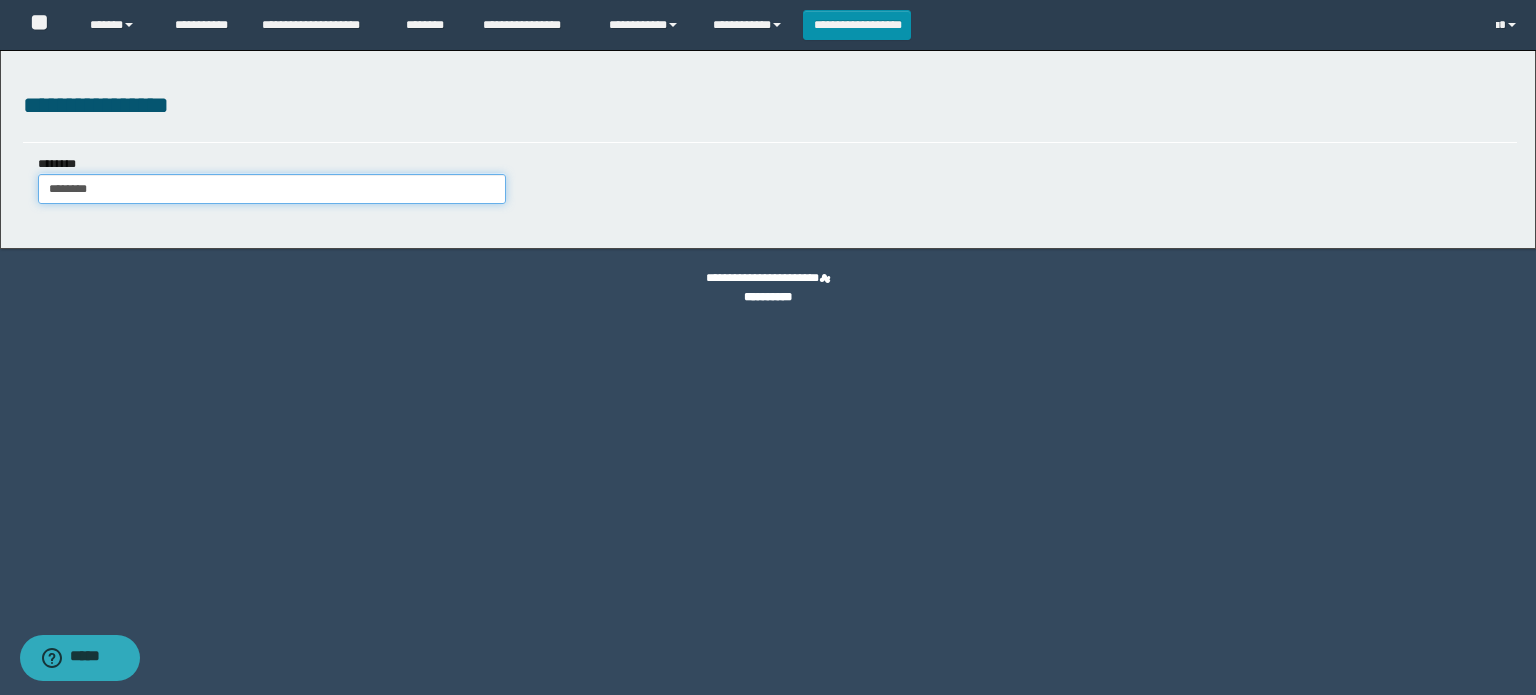 type on "********" 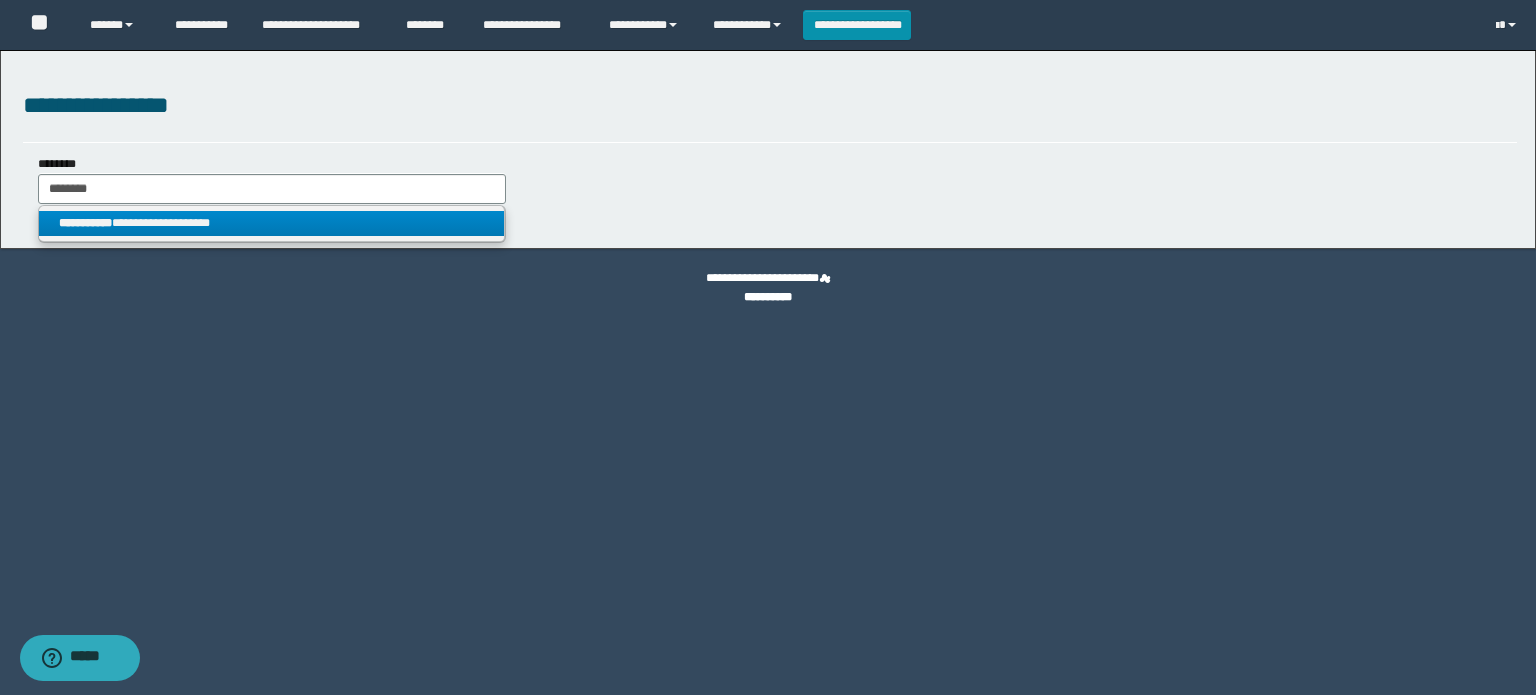 click on "**********" at bounding box center [272, 223] 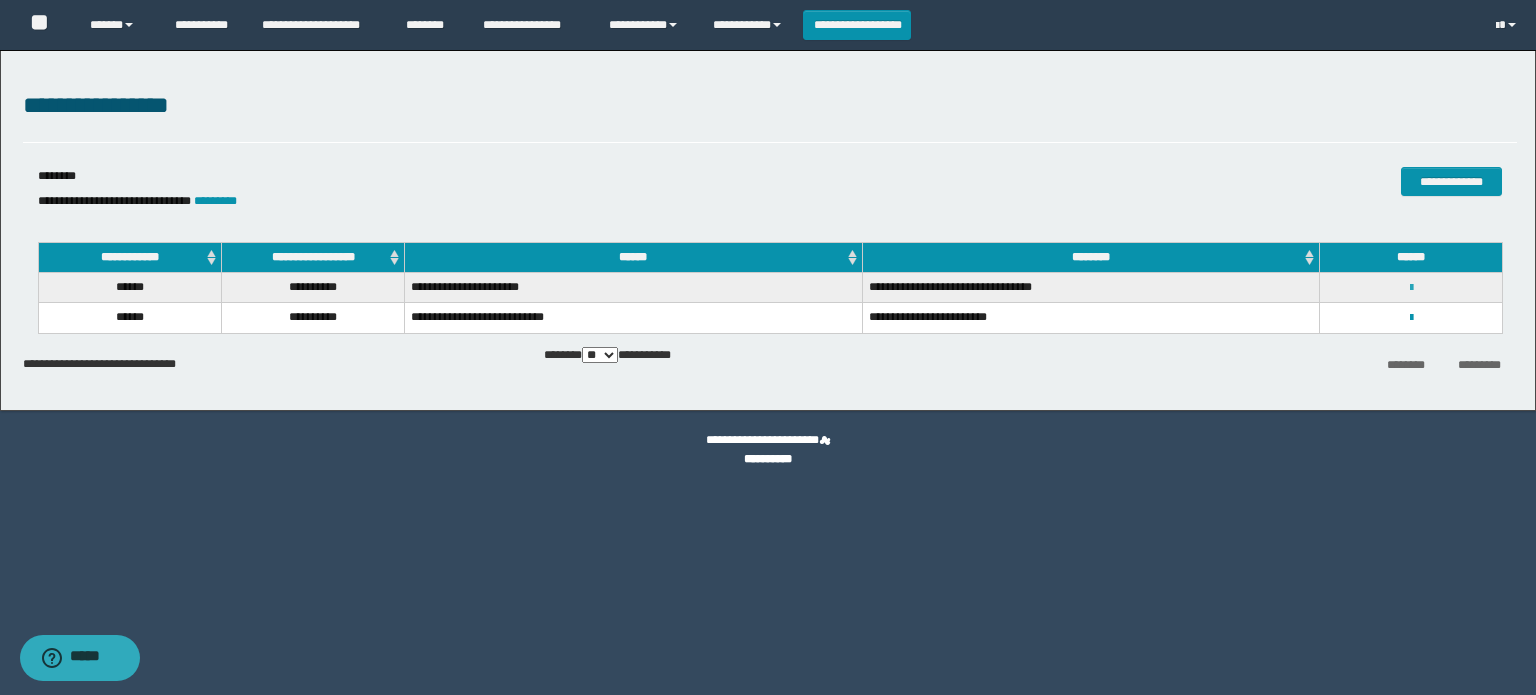 click at bounding box center [1411, 288] 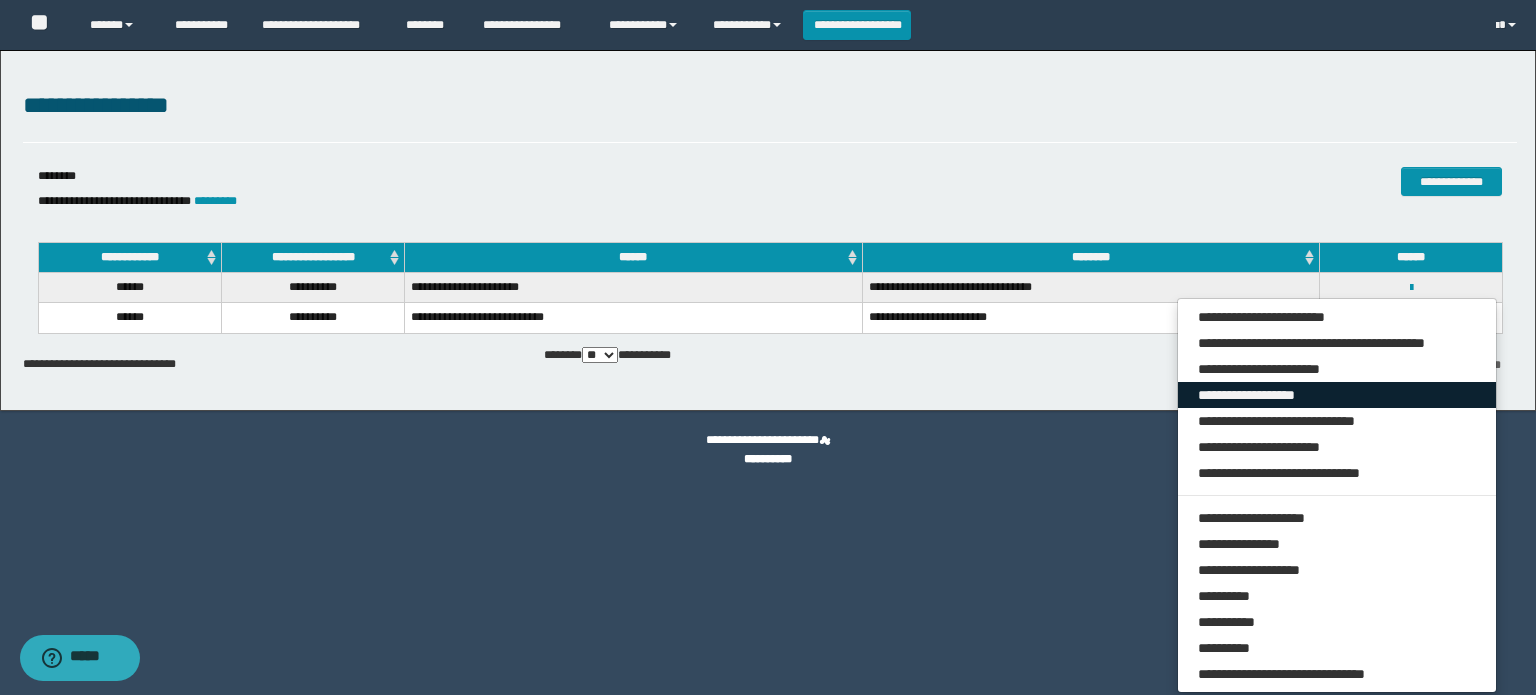click on "**********" at bounding box center (1337, 395) 